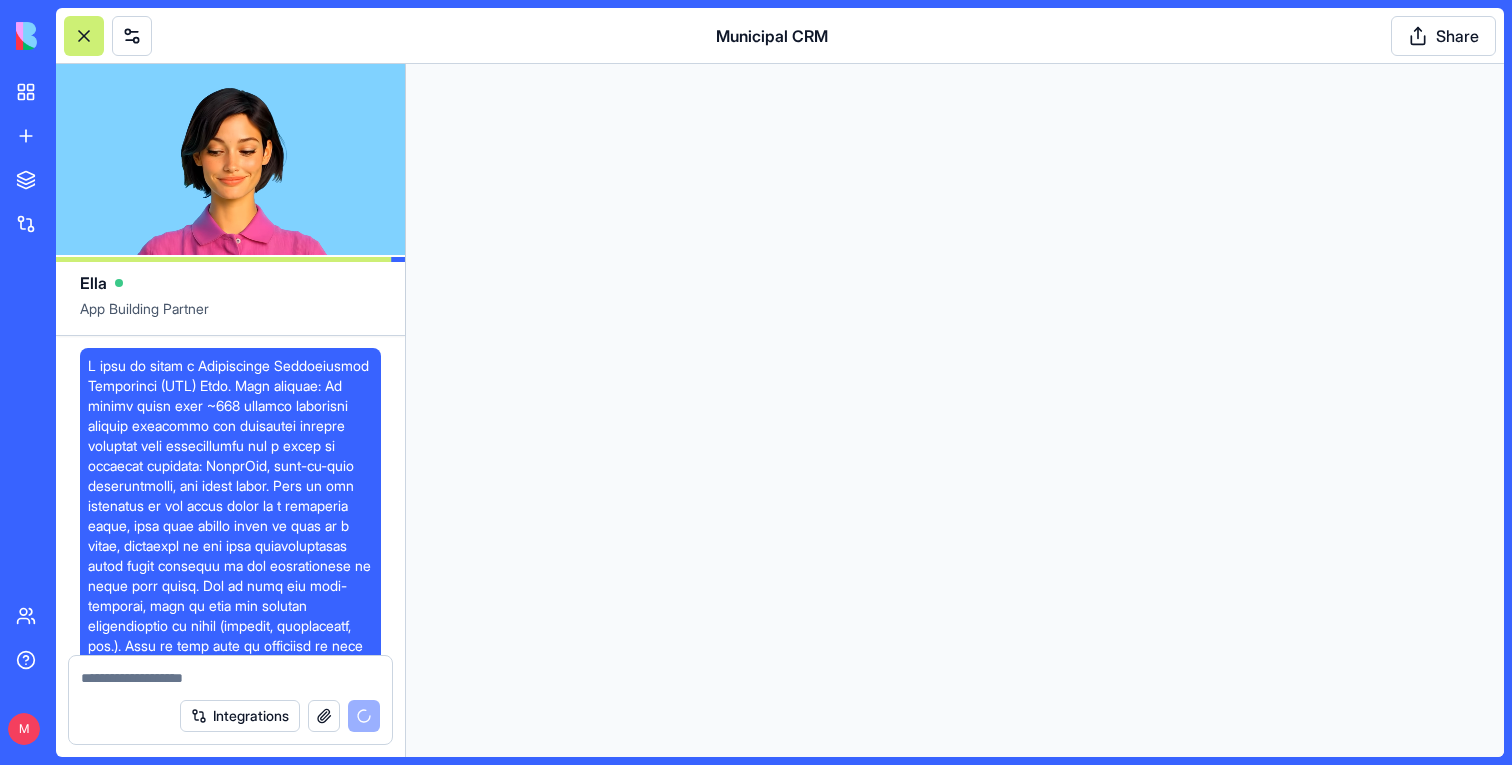 scroll, scrollTop: 0, scrollLeft: 0, axis: both 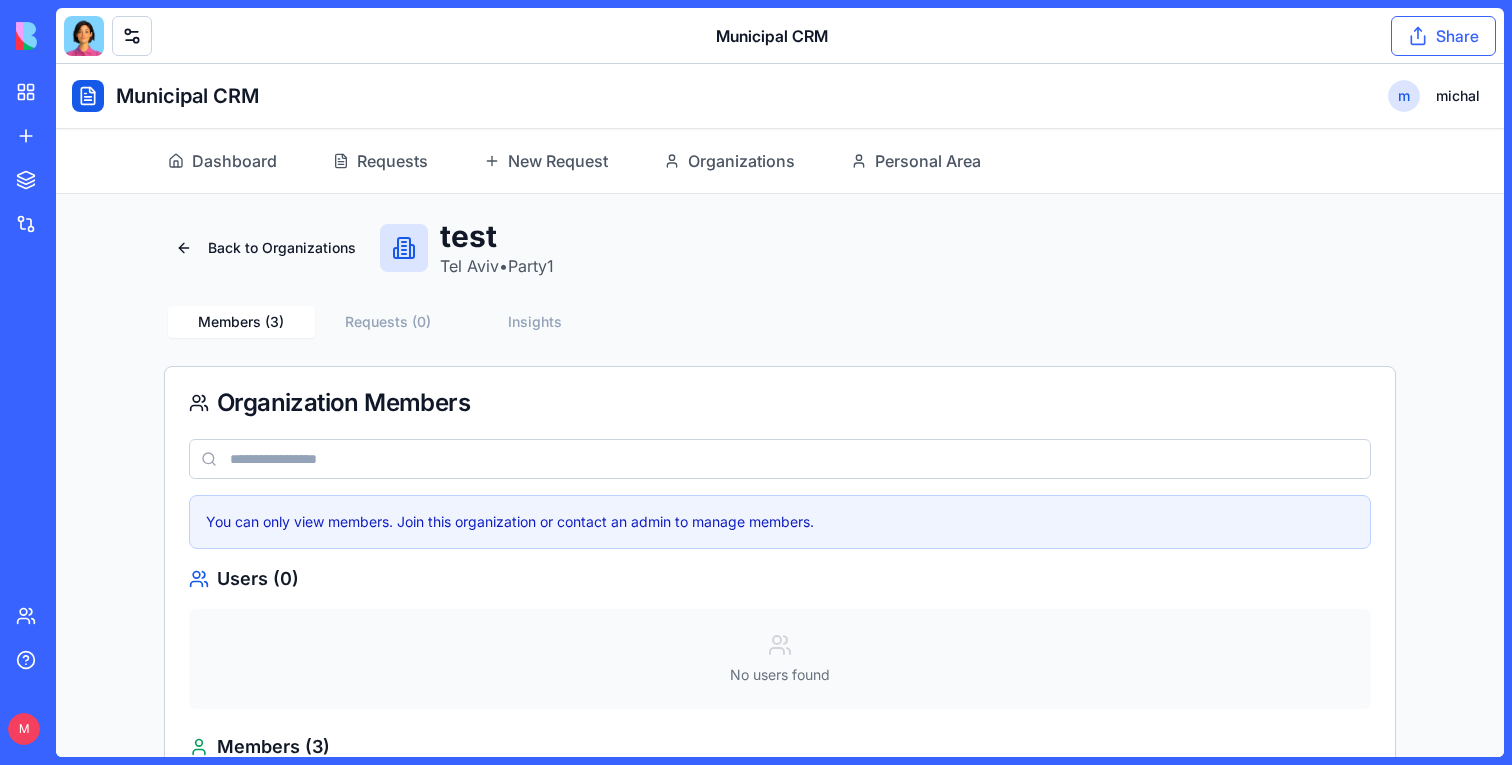 click on "Share" at bounding box center [1443, 36] 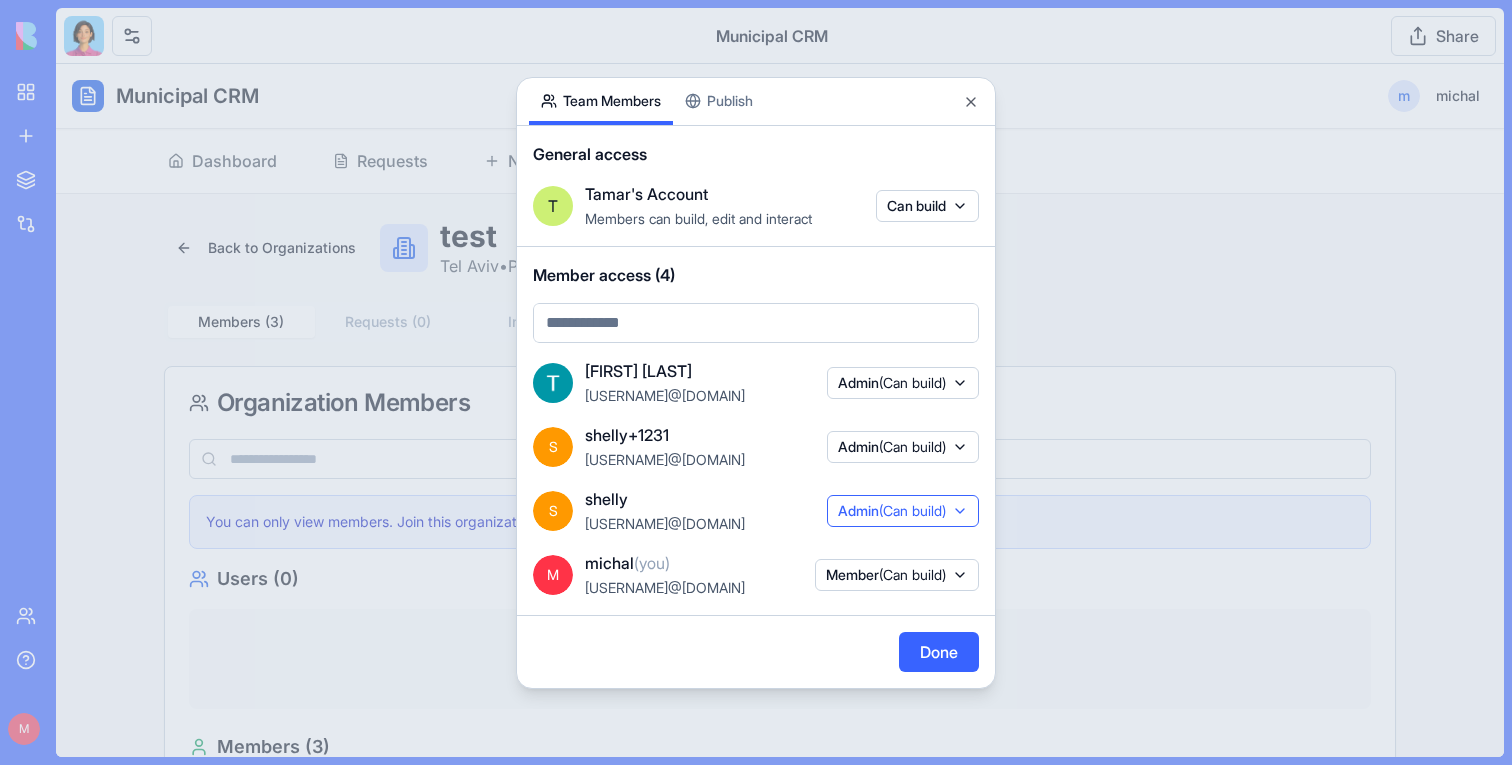click on "Admin  (Can build)" at bounding box center (892, 511) 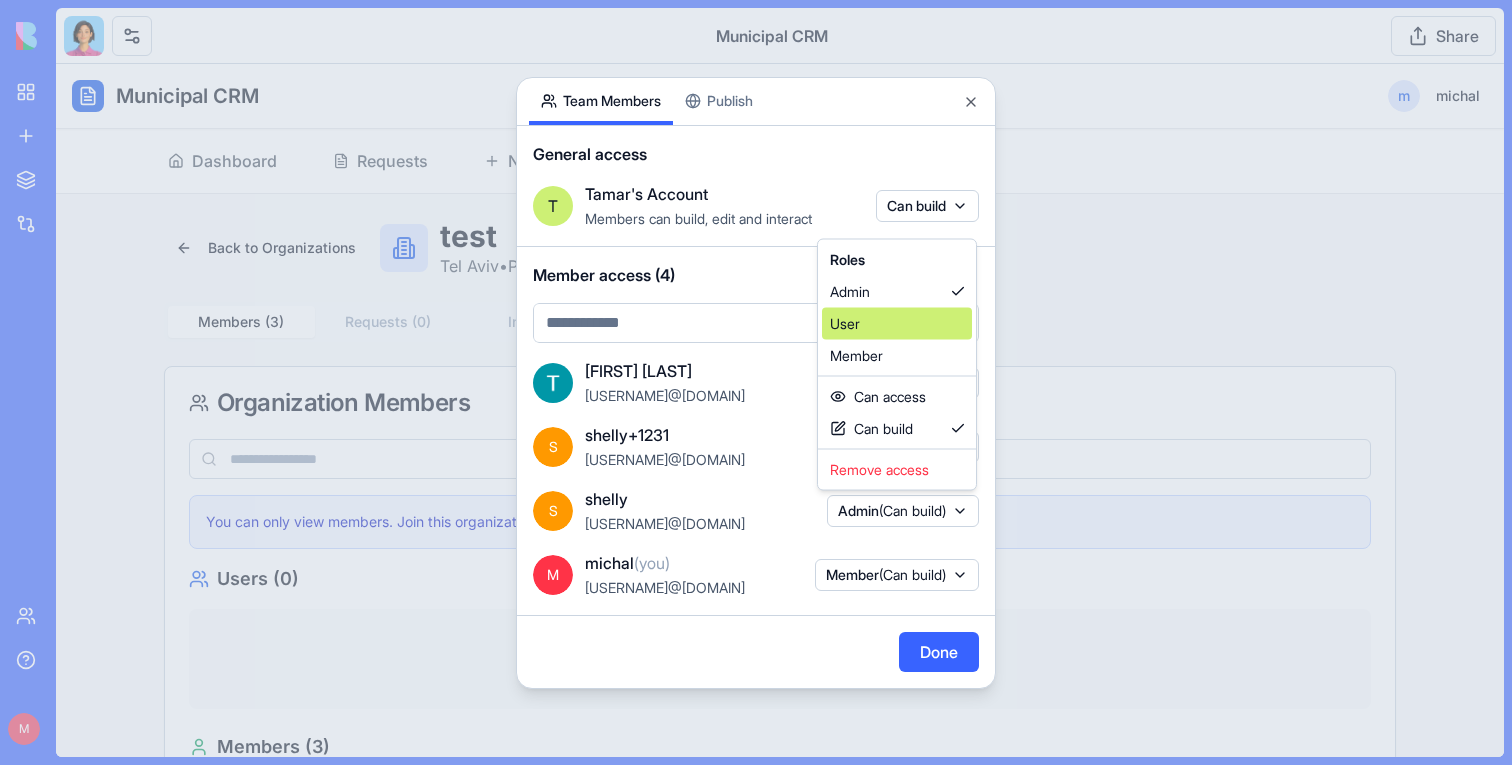 click on "User" at bounding box center [897, 324] 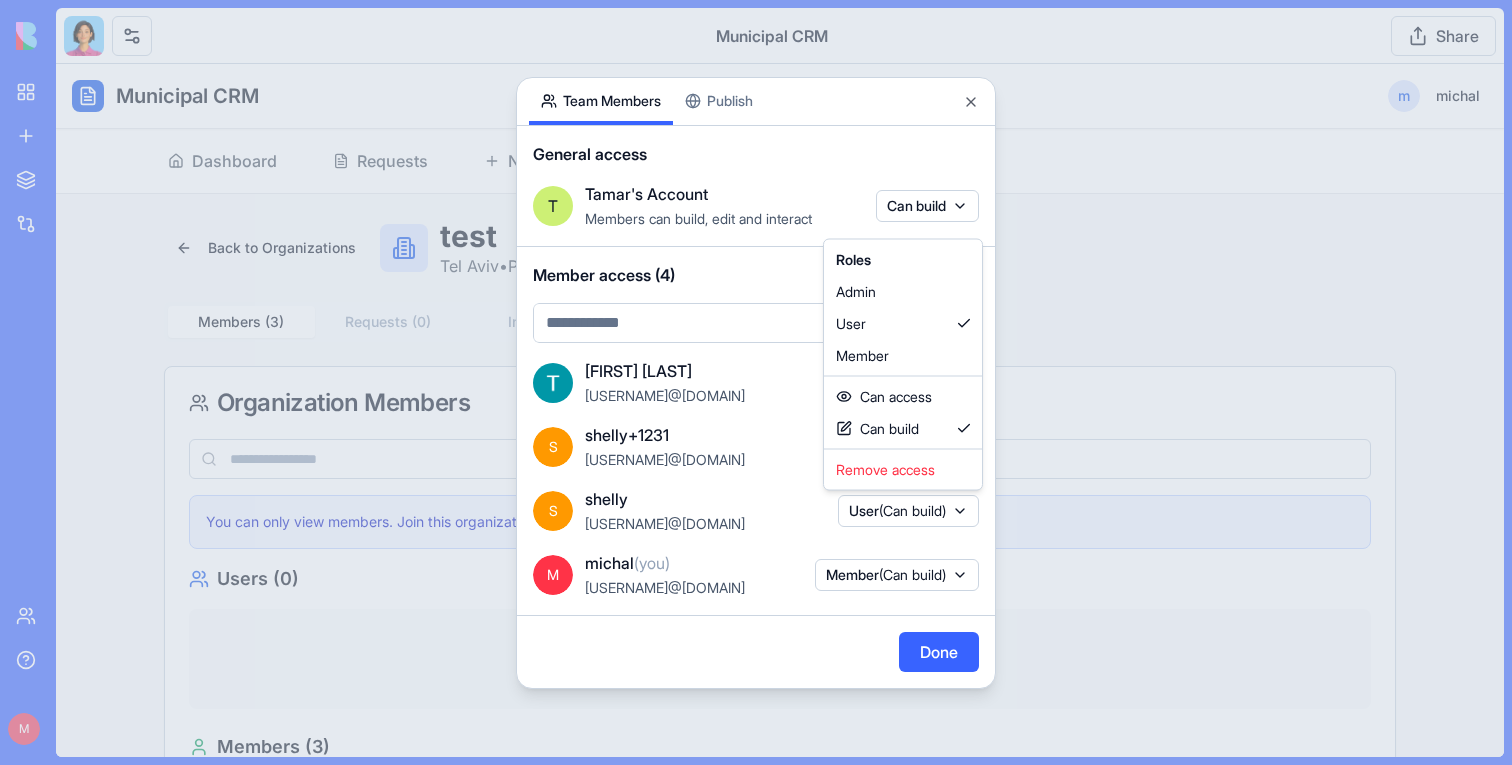 click at bounding box center (756, 382) 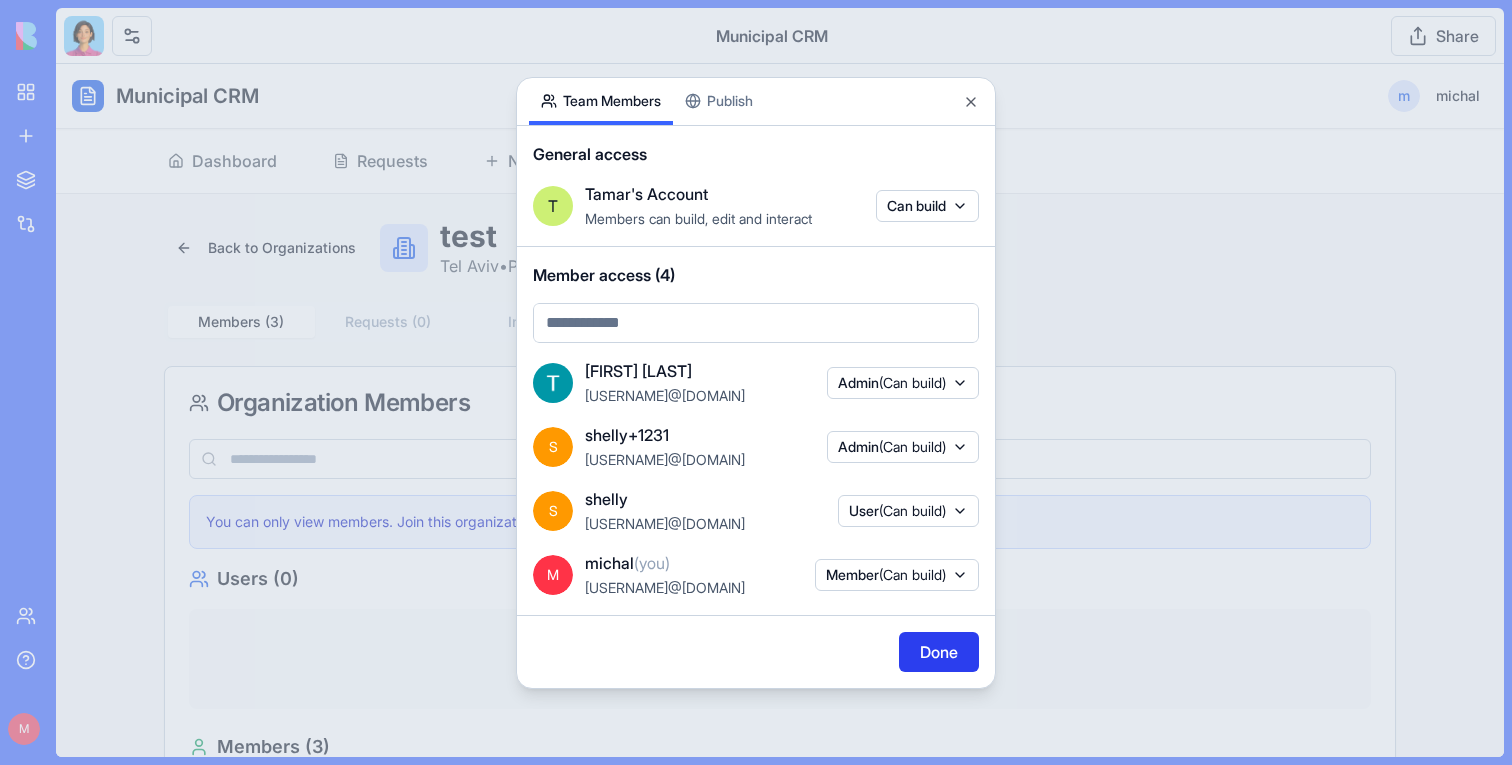 click on "Done" at bounding box center [939, 652] 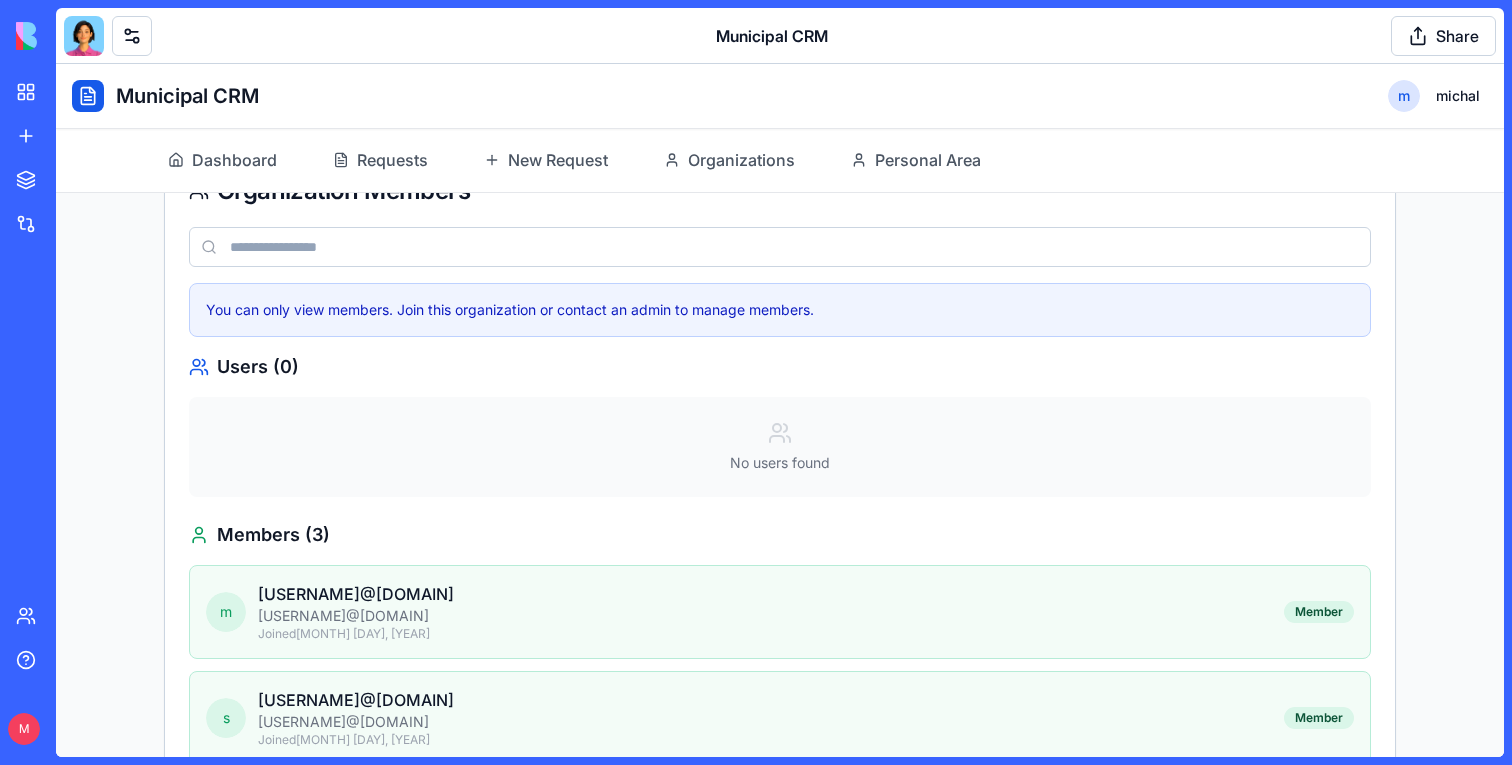scroll, scrollTop: 391, scrollLeft: 0, axis: vertical 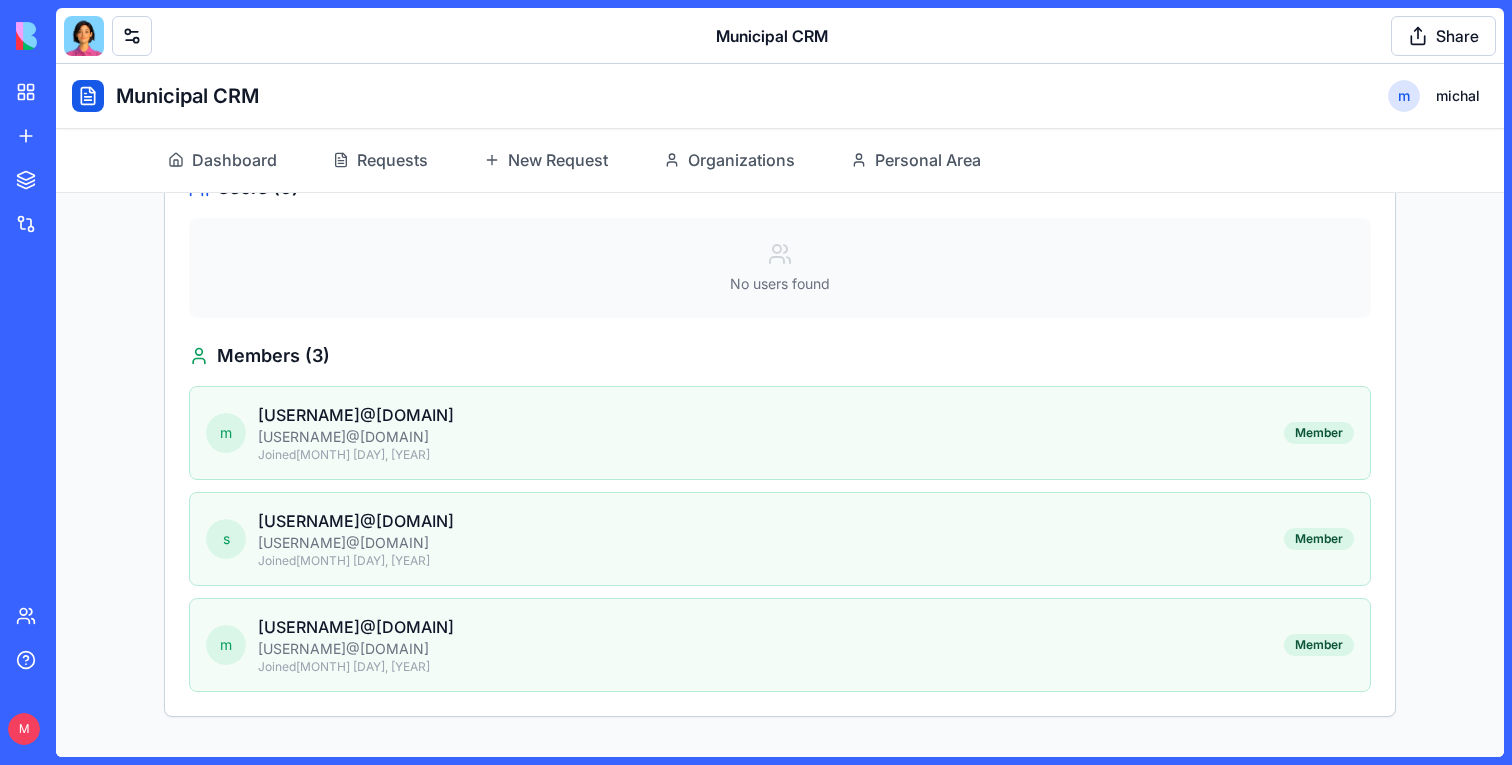 click on "Municipal CRM Share" at bounding box center [780, 36] 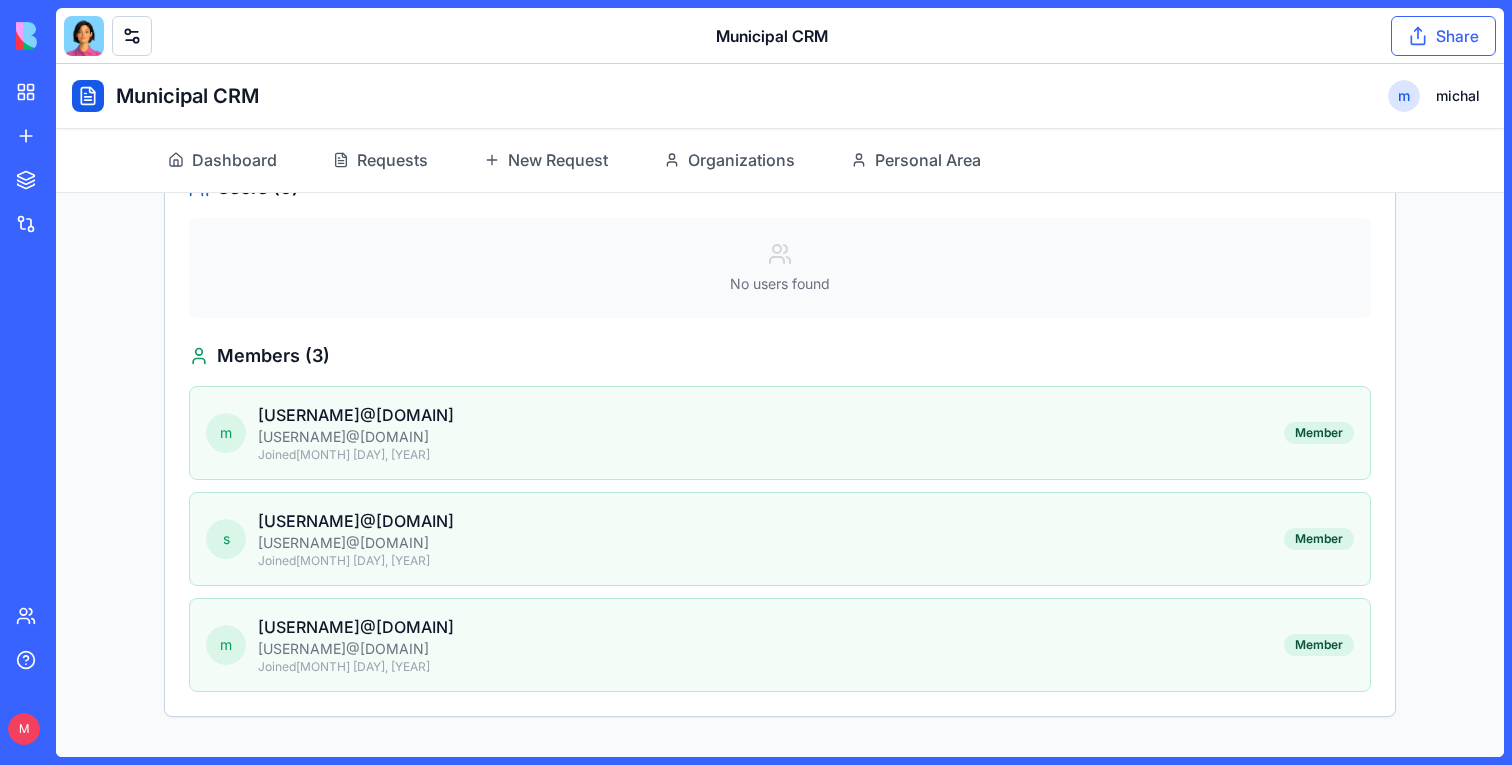 click on "Share" at bounding box center [1443, 36] 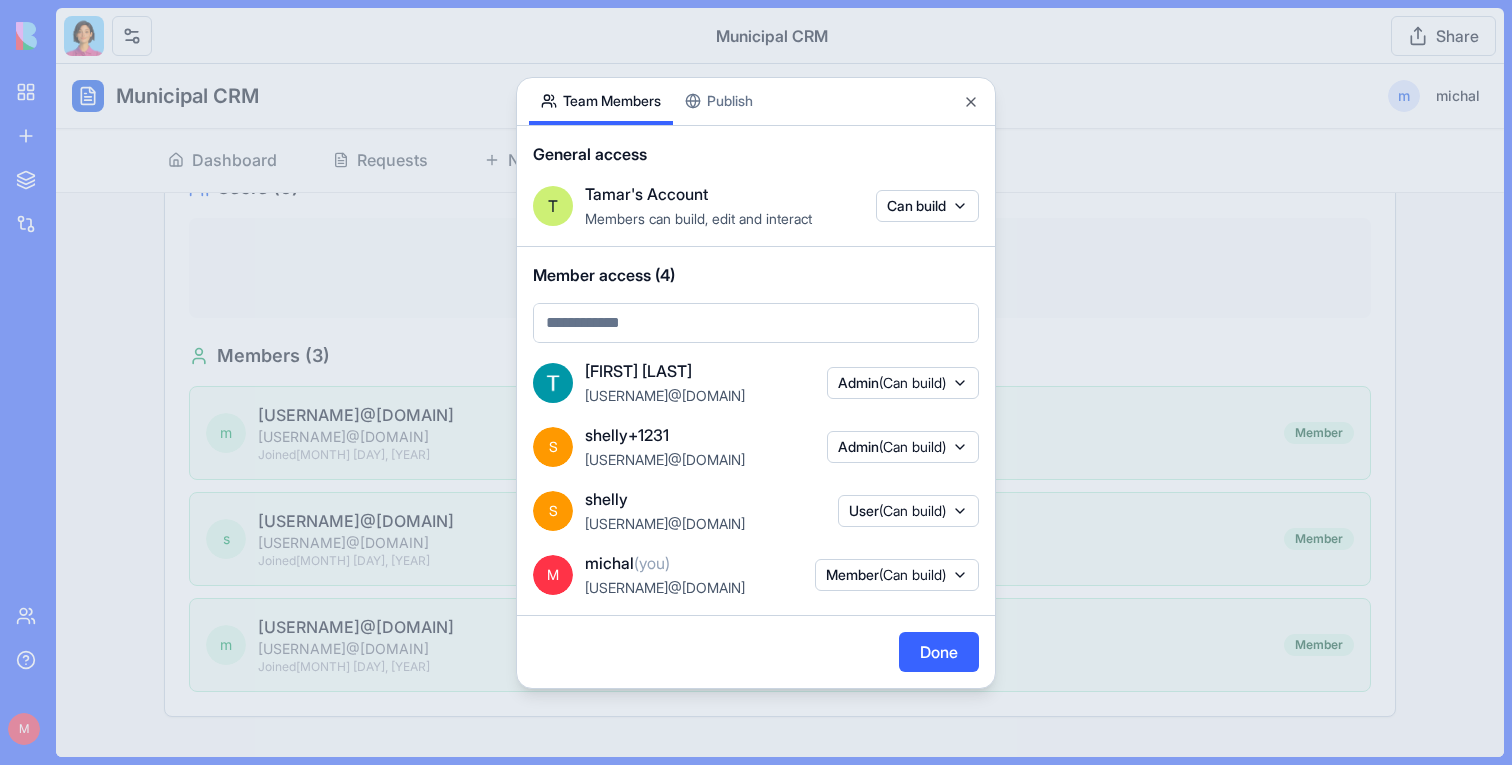 click at bounding box center [756, 382] 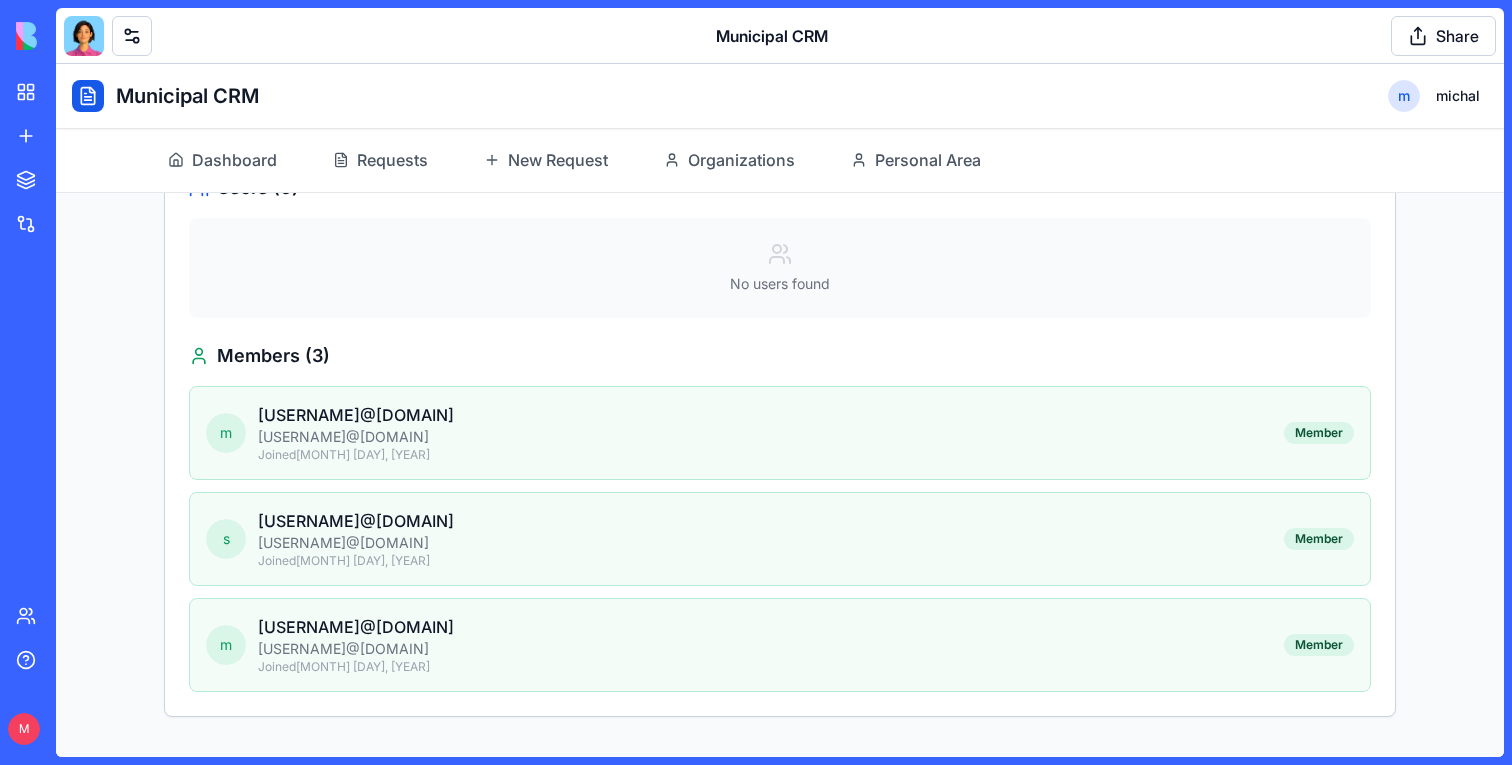 scroll, scrollTop: 0, scrollLeft: 0, axis: both 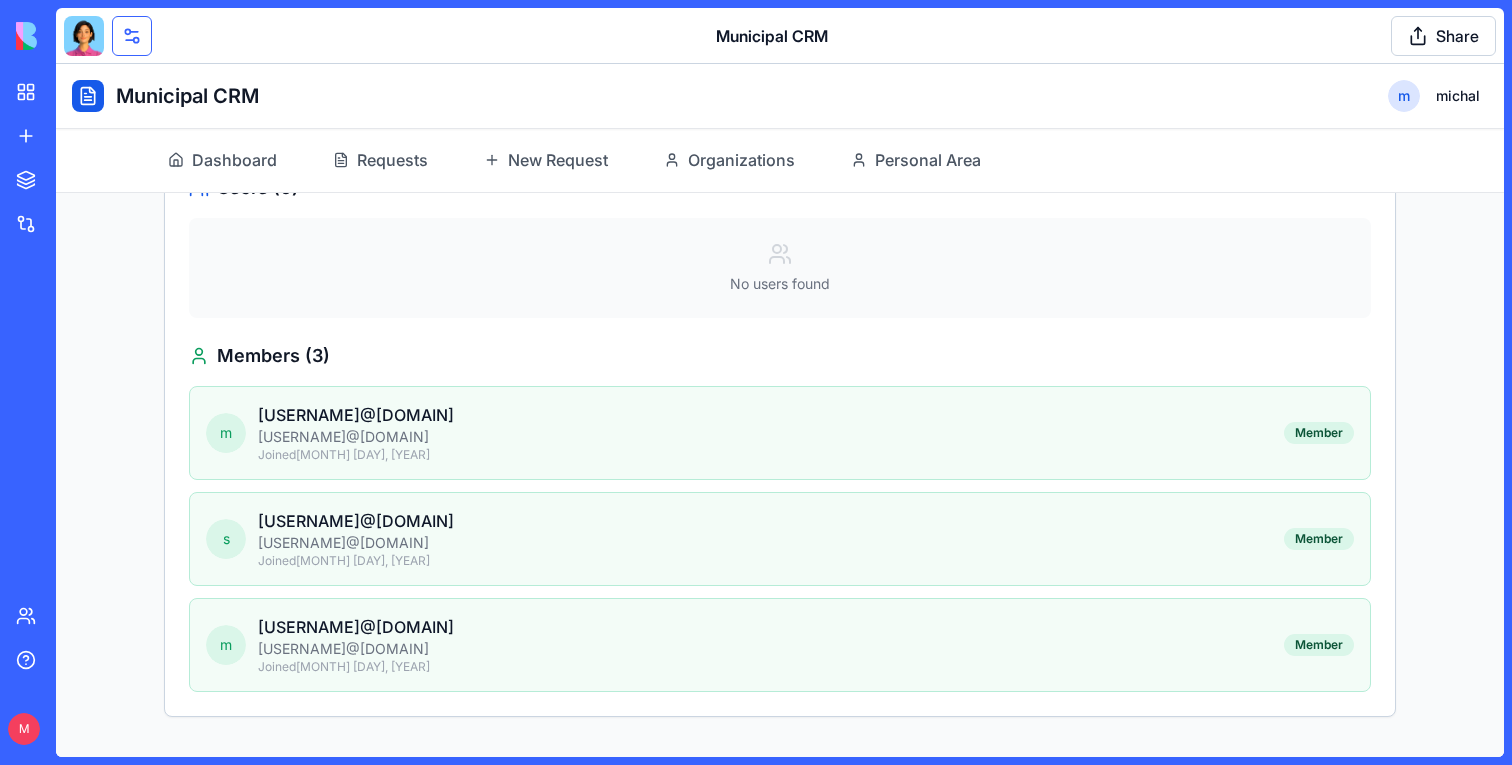 click at bounding box center (132, 36) 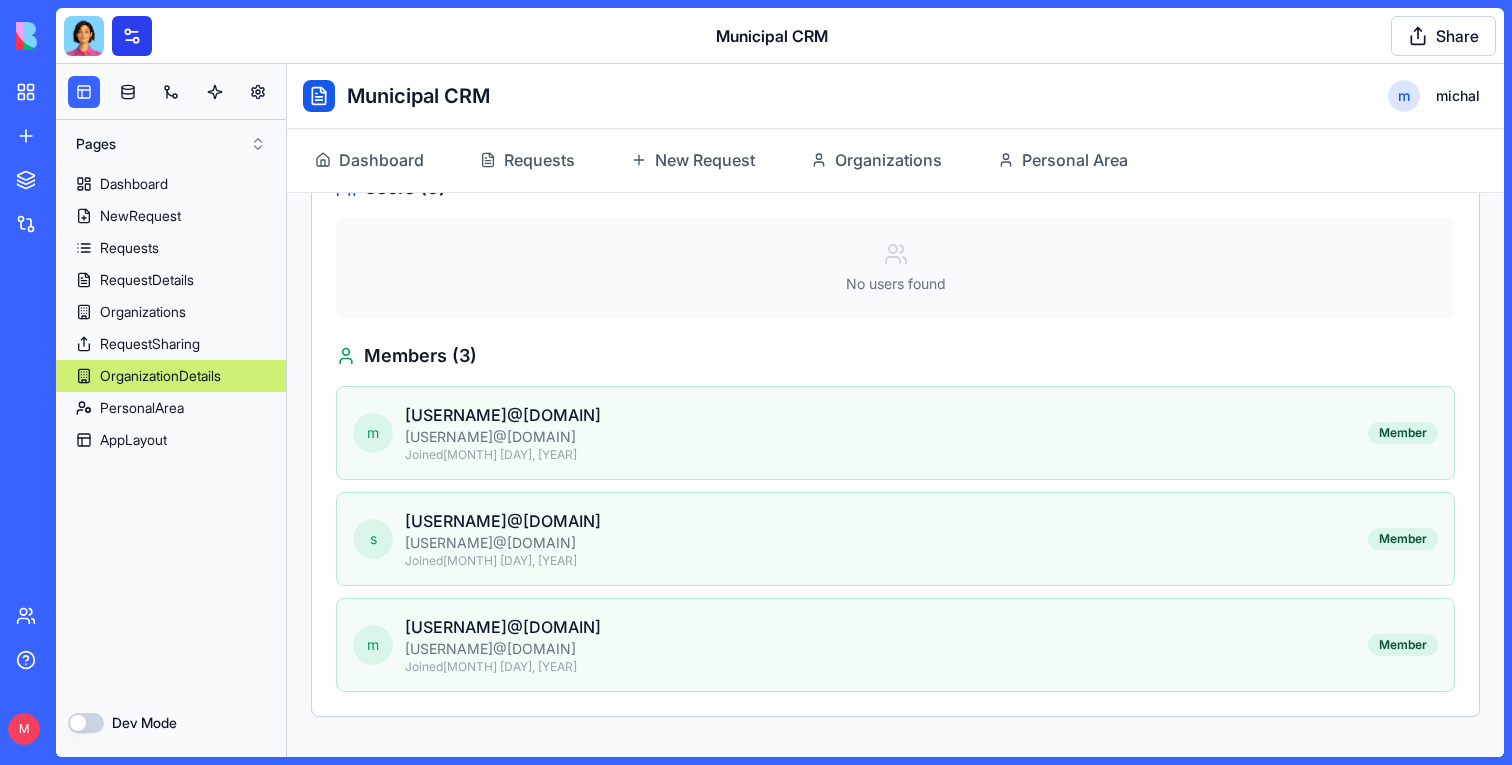 click at bounding box center (132, 36) 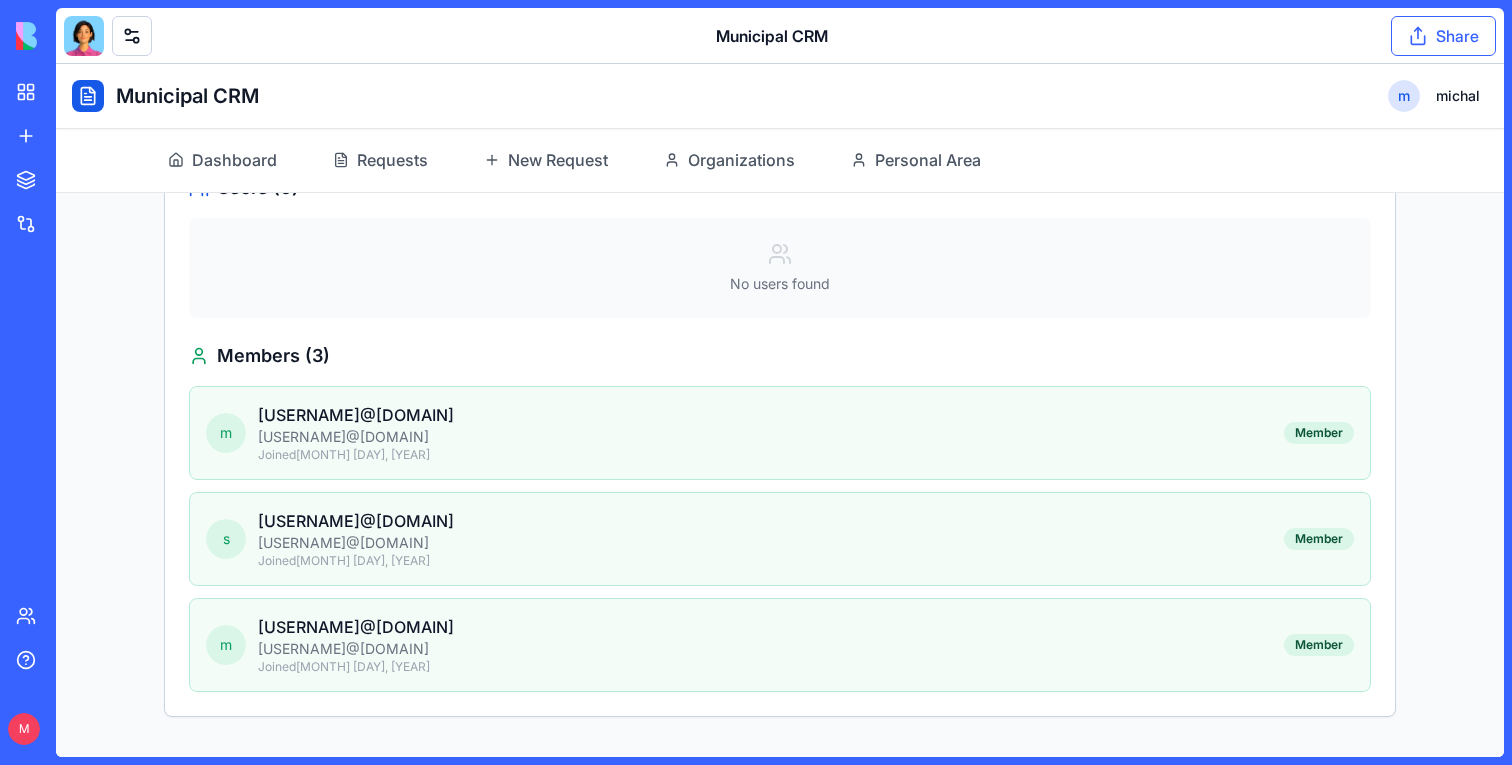 click on "Share" at bounding box center [1443, 36] 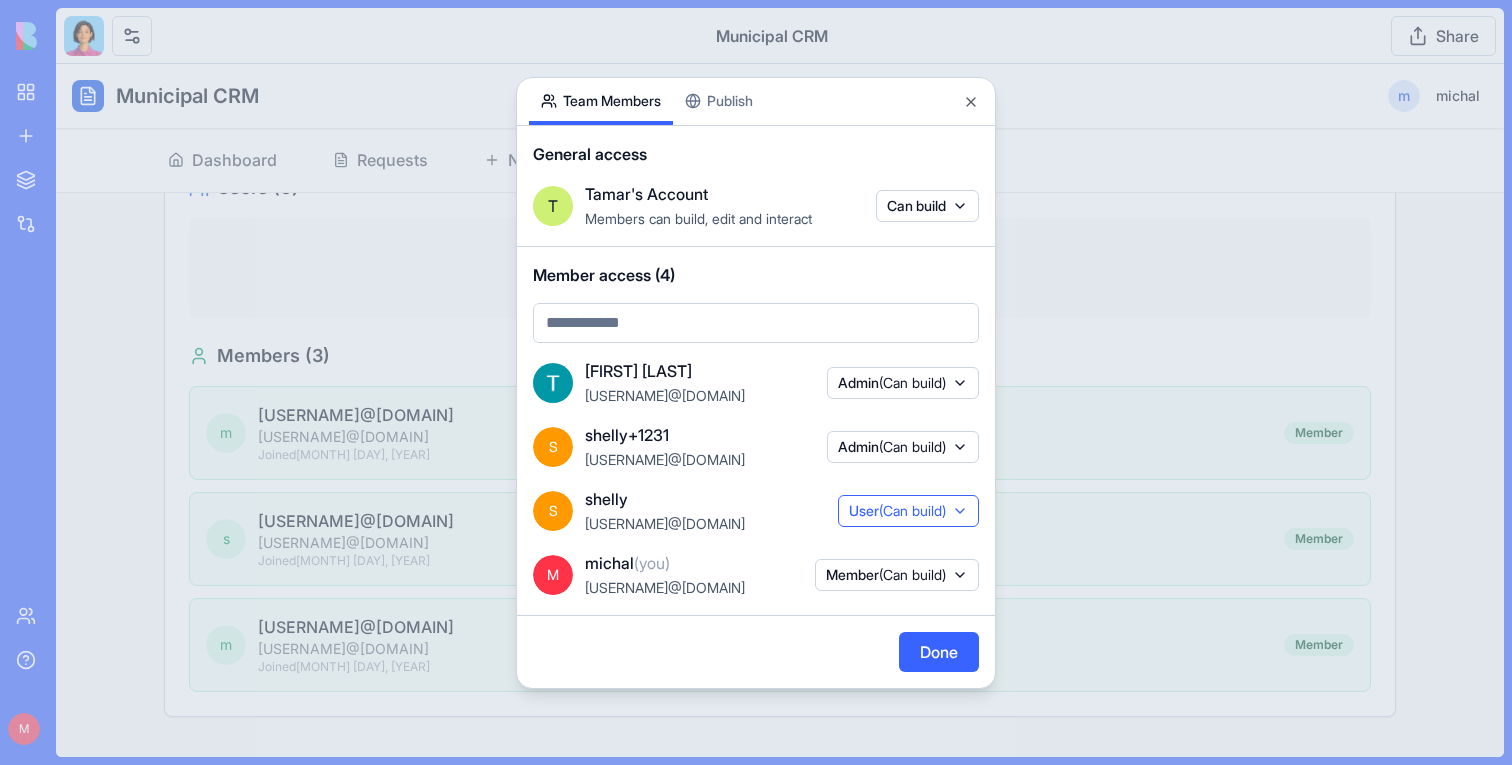 click on "User  (Can build)" at bounding box center (897, 511) 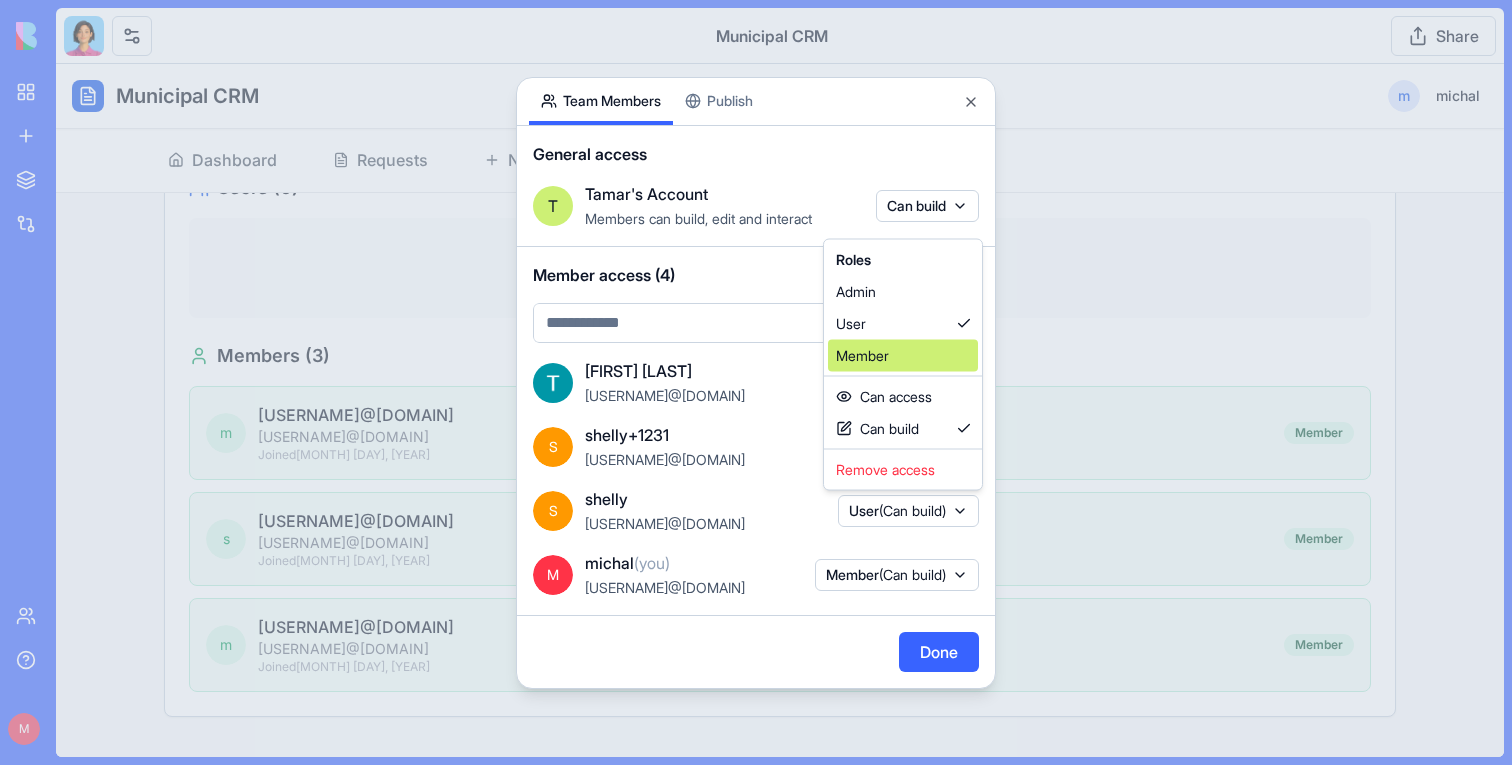 click on "Member" at bounding box center [903, 356] 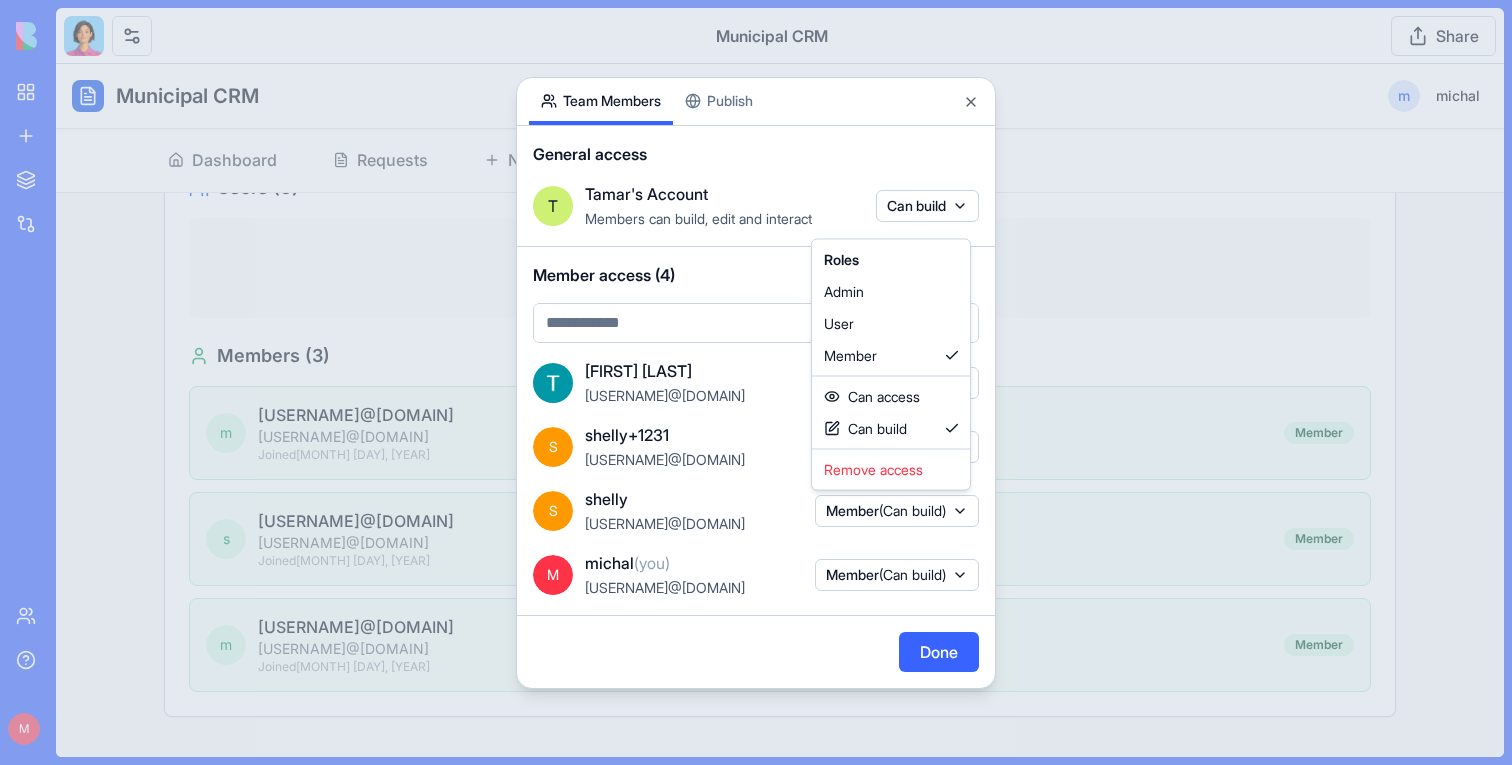 click at bounding box center (756, 382) 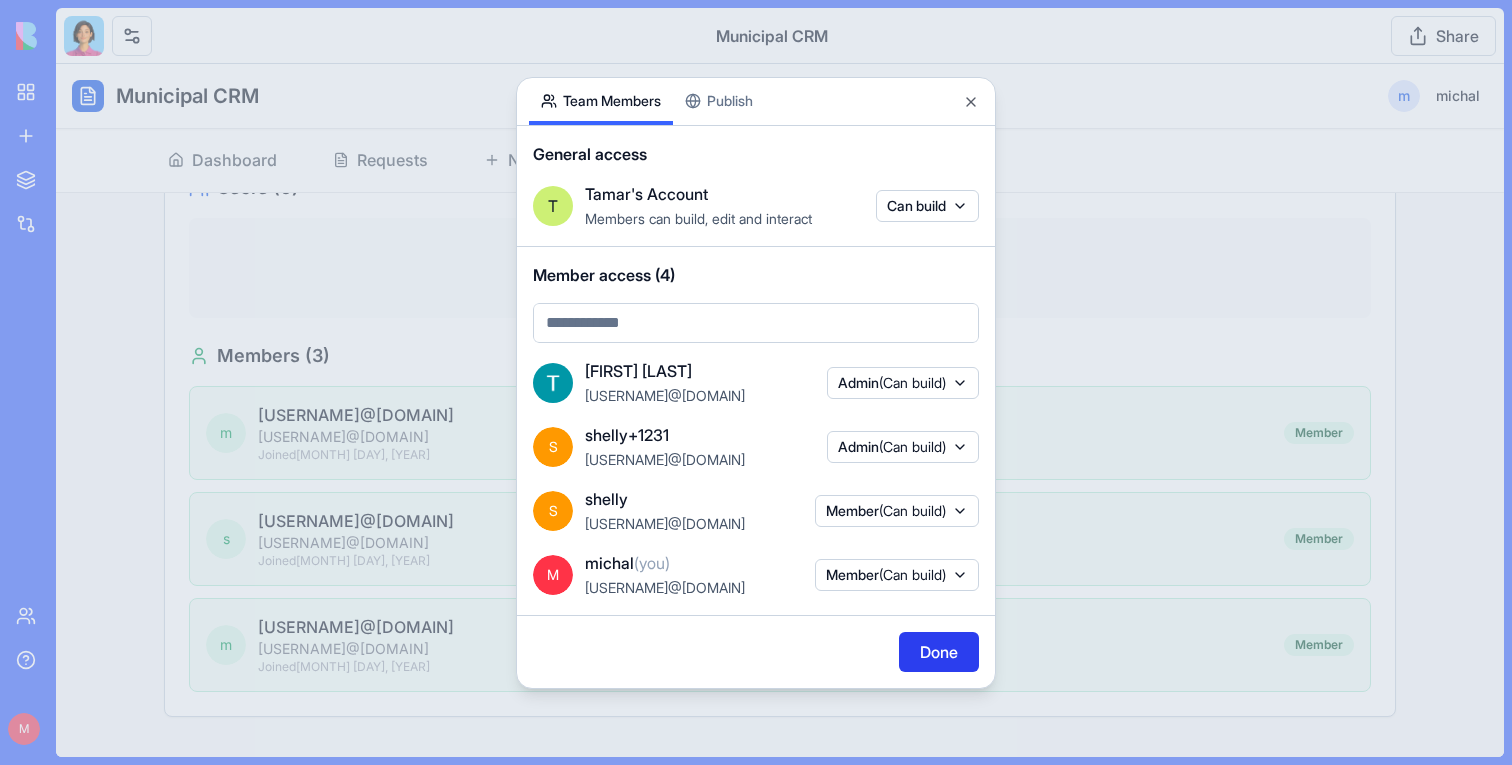 click on "Done" at bounding box center [939, 652] 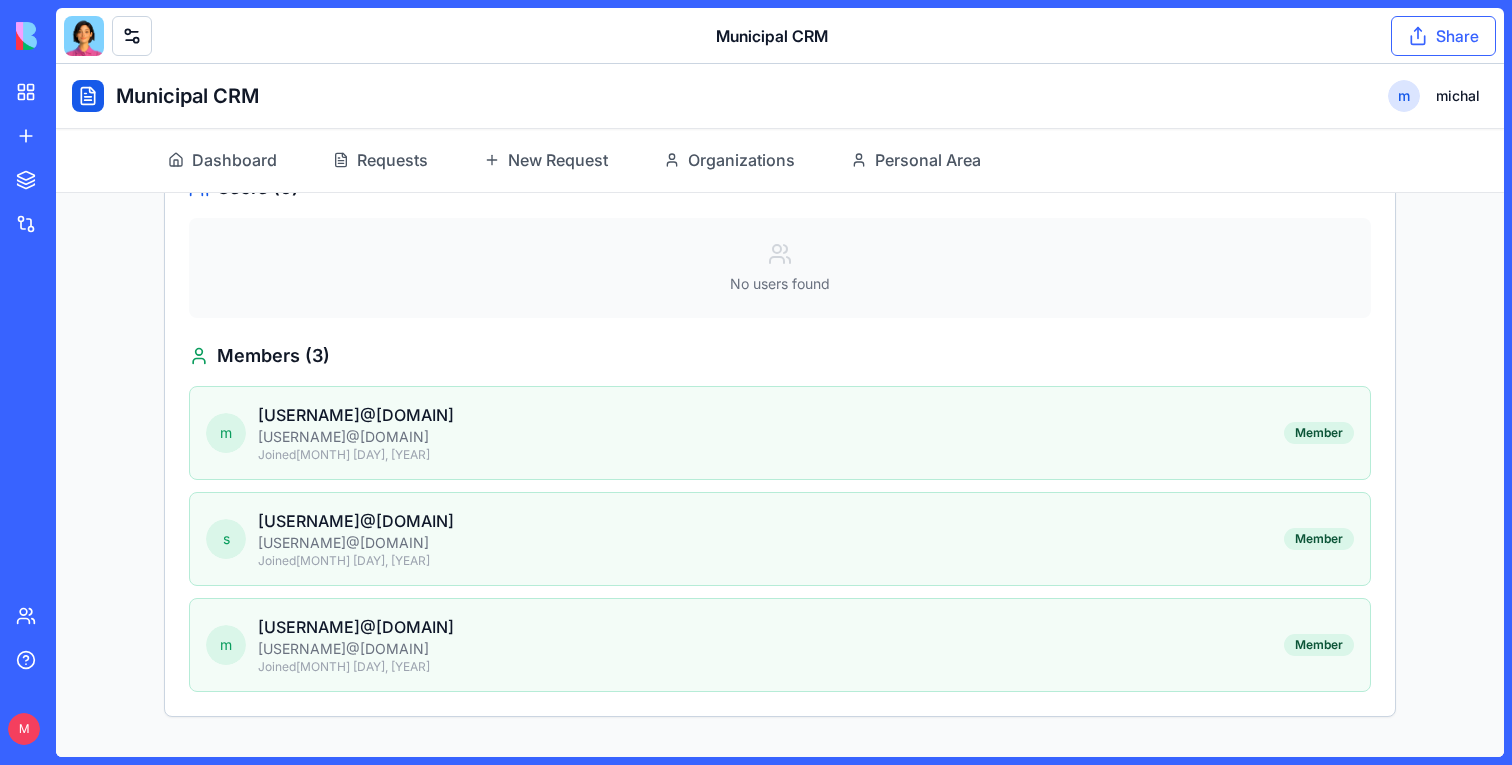 click on "Share" at bounding box center (1443, 36) 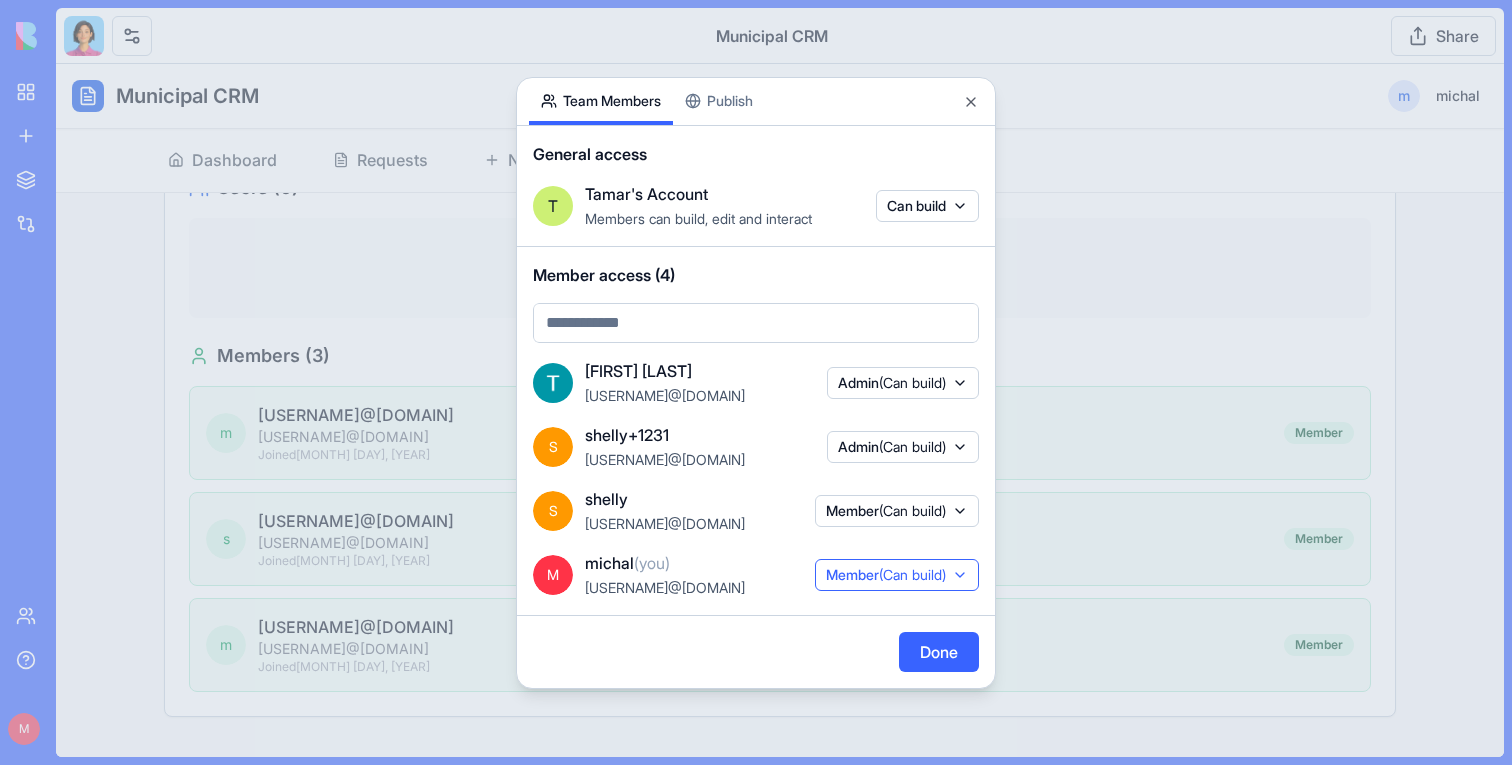click on "Member  (Can build)" at bounding box center (886, 575) 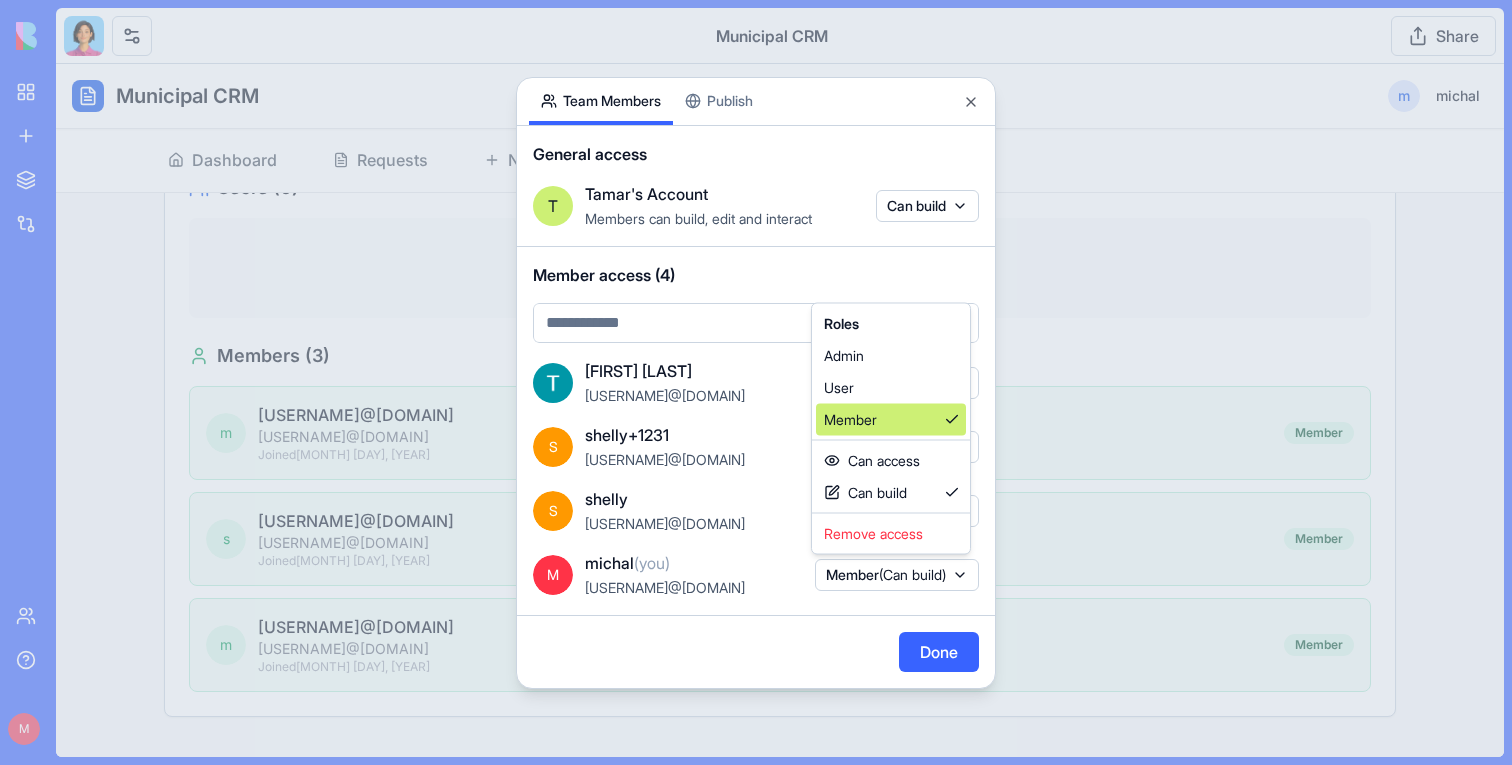 click on "Member" at bounding box center (891, 420) 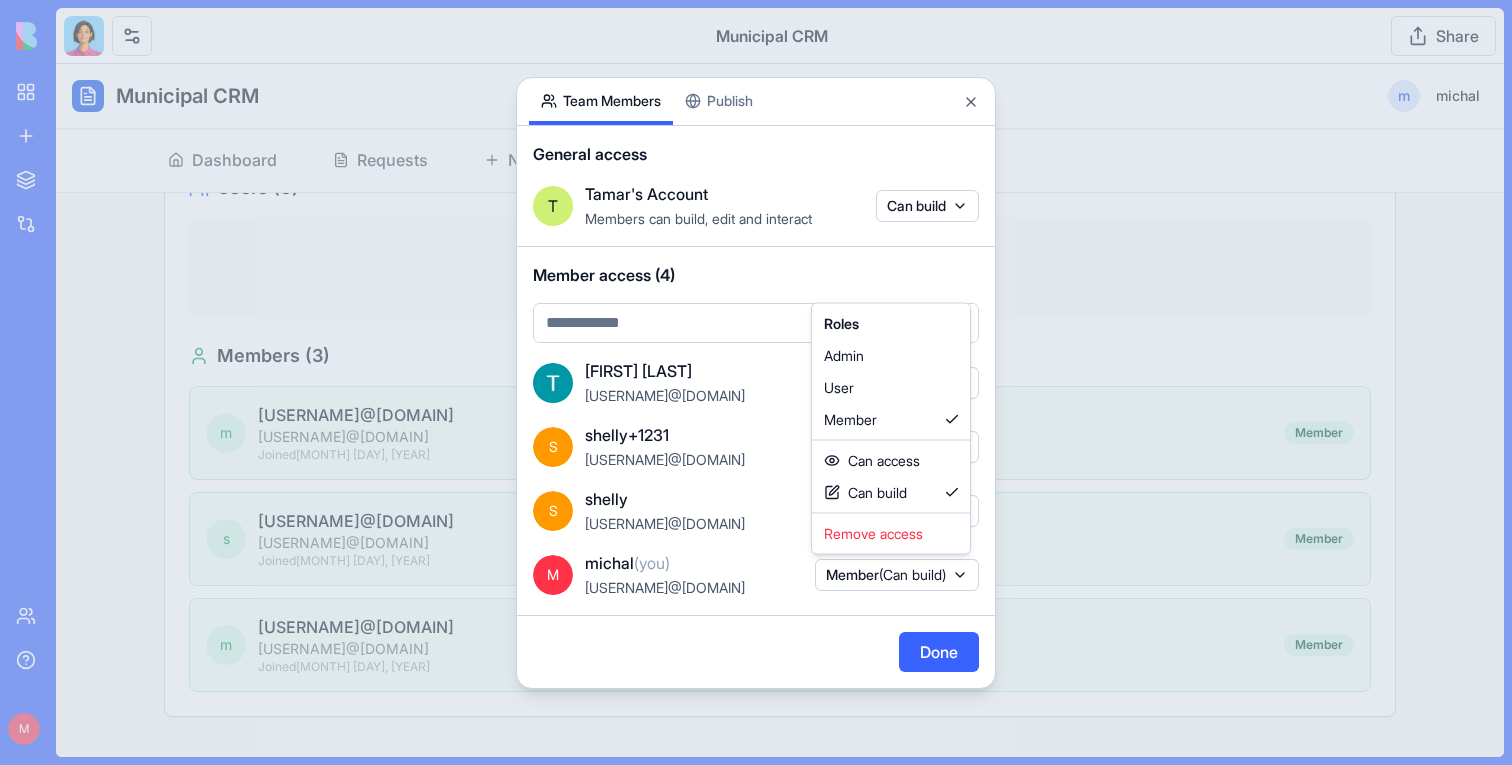 click at bounding box center (756, 382) 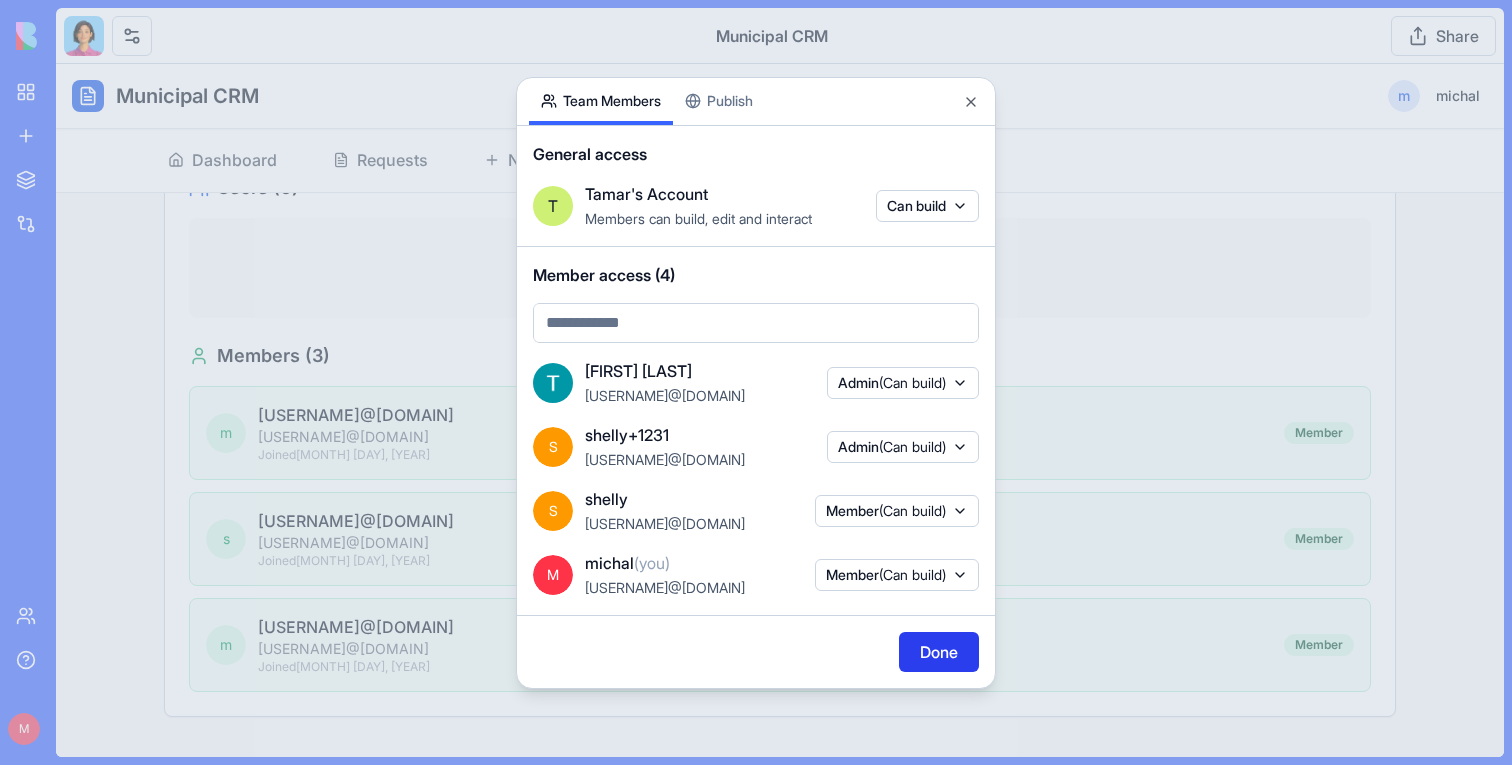 click on "Done" at bounding box center (939, 652) 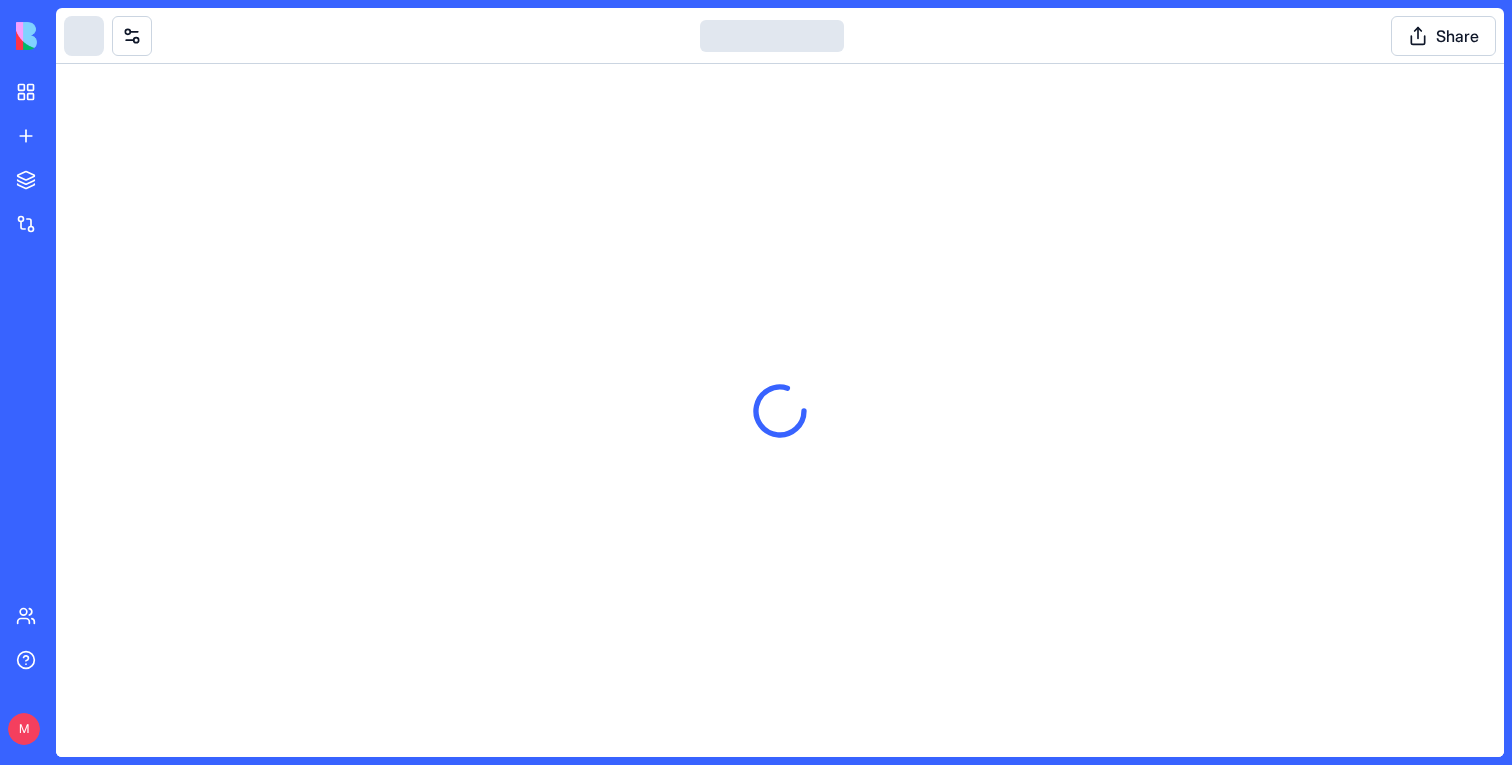 scroll, scrollTop: 0, scrollLeft: 0, axis: both 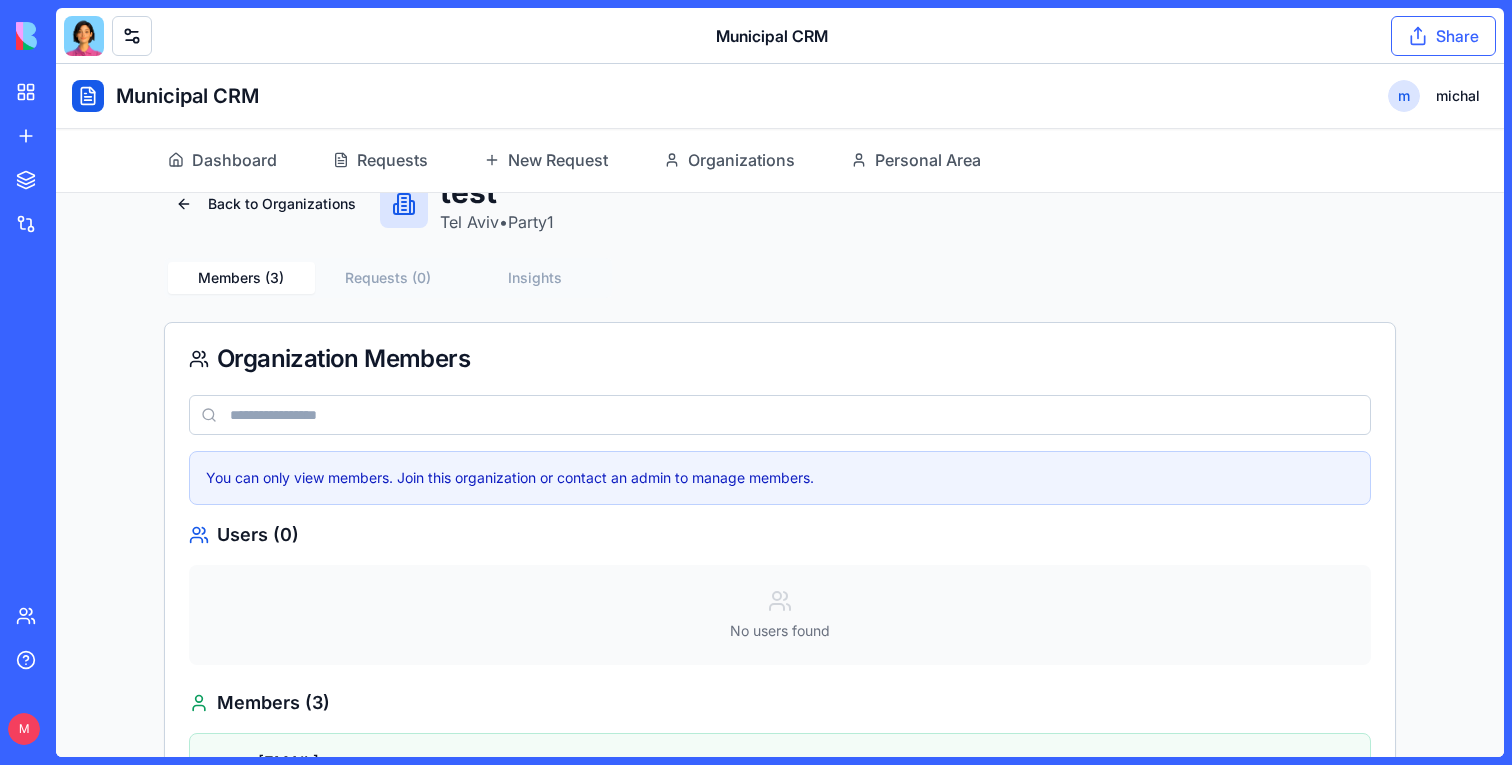 click on "Share" at bounding box center (1443, 36) 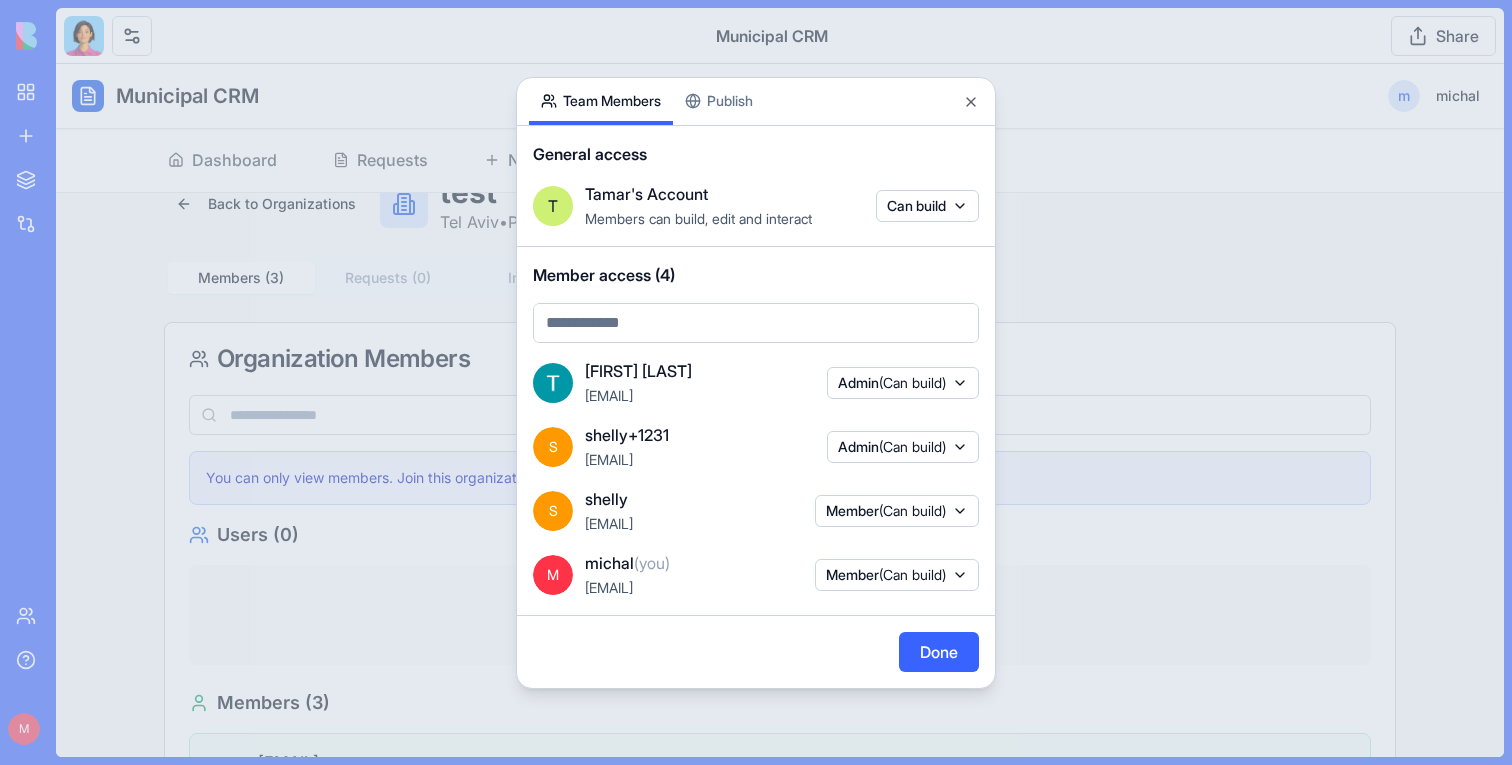 click on "S shelly shelly@blocks.diy.old Member  (Can build)" at bounding box center (756, 511) 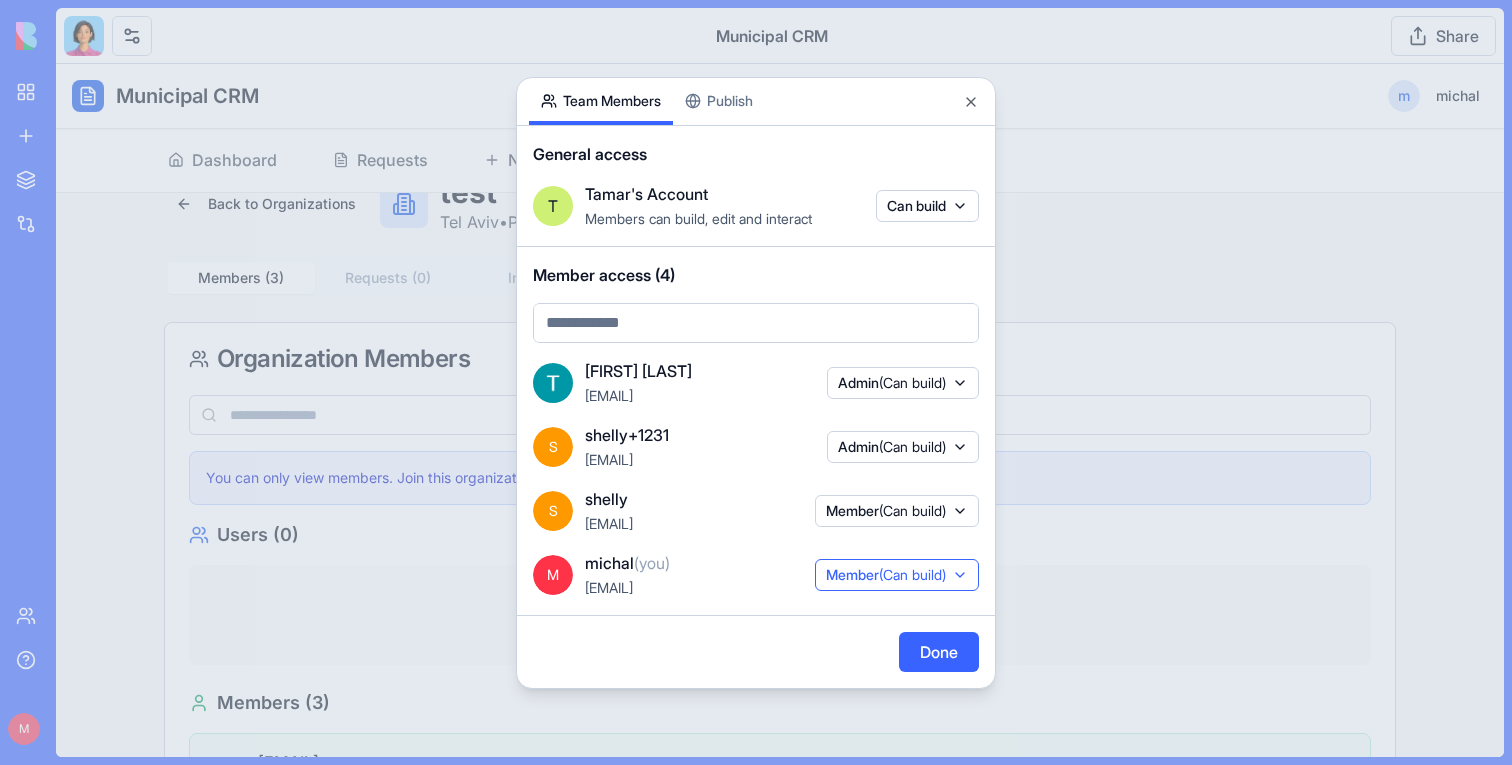 click on "(Can build)" at bounding box center (912, 574) 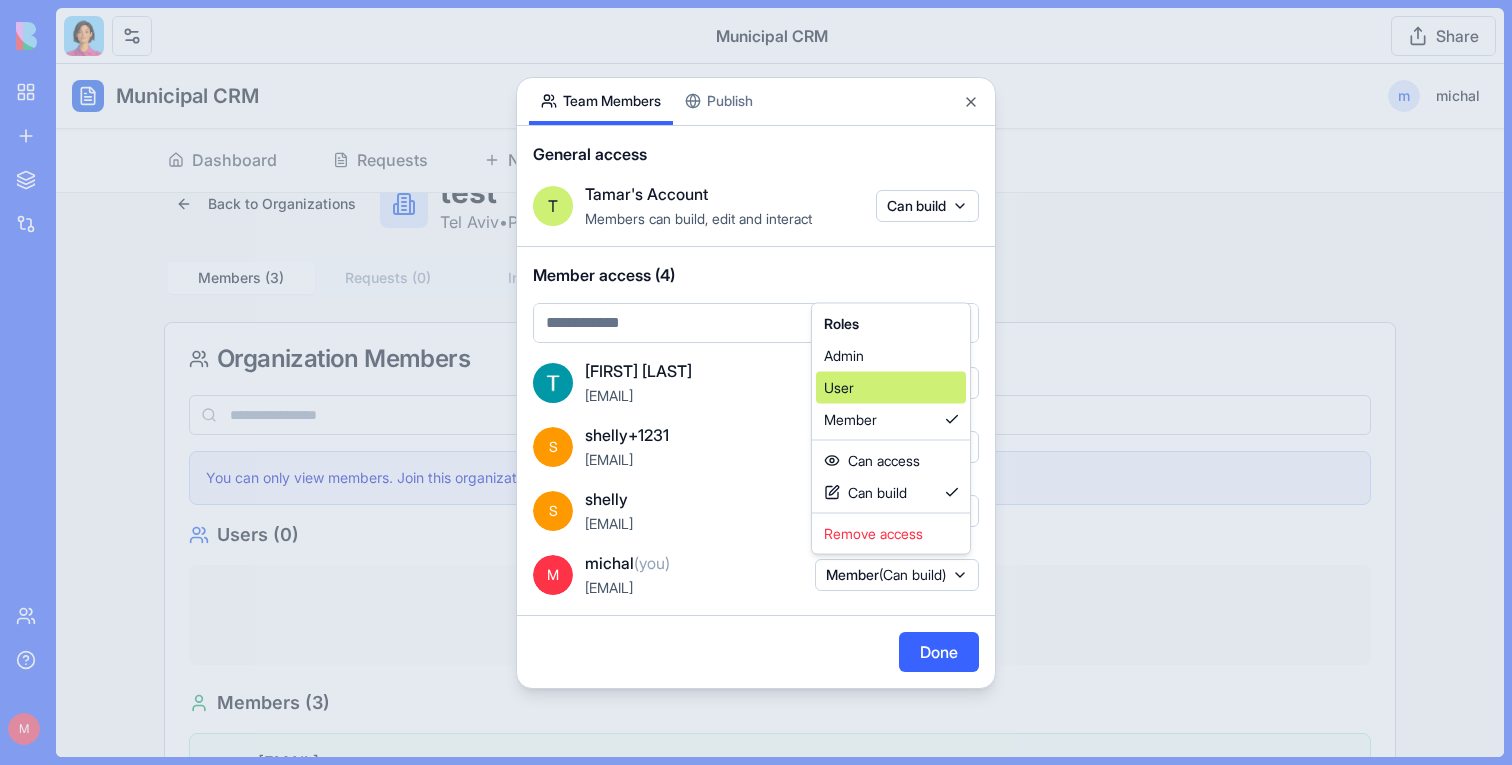 click on "User" at bounding box center (891, 388) 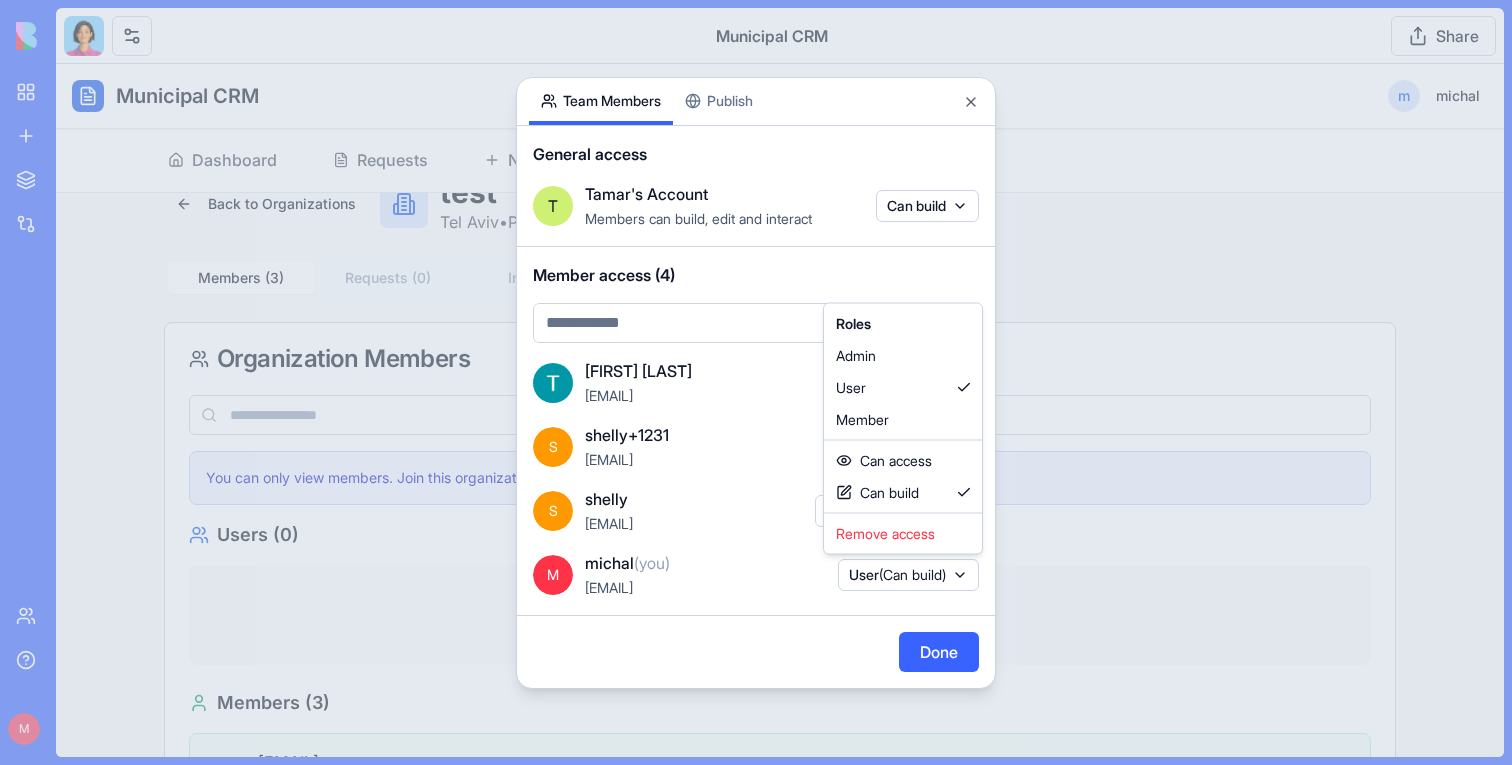 click at bounding box center (756, 382) 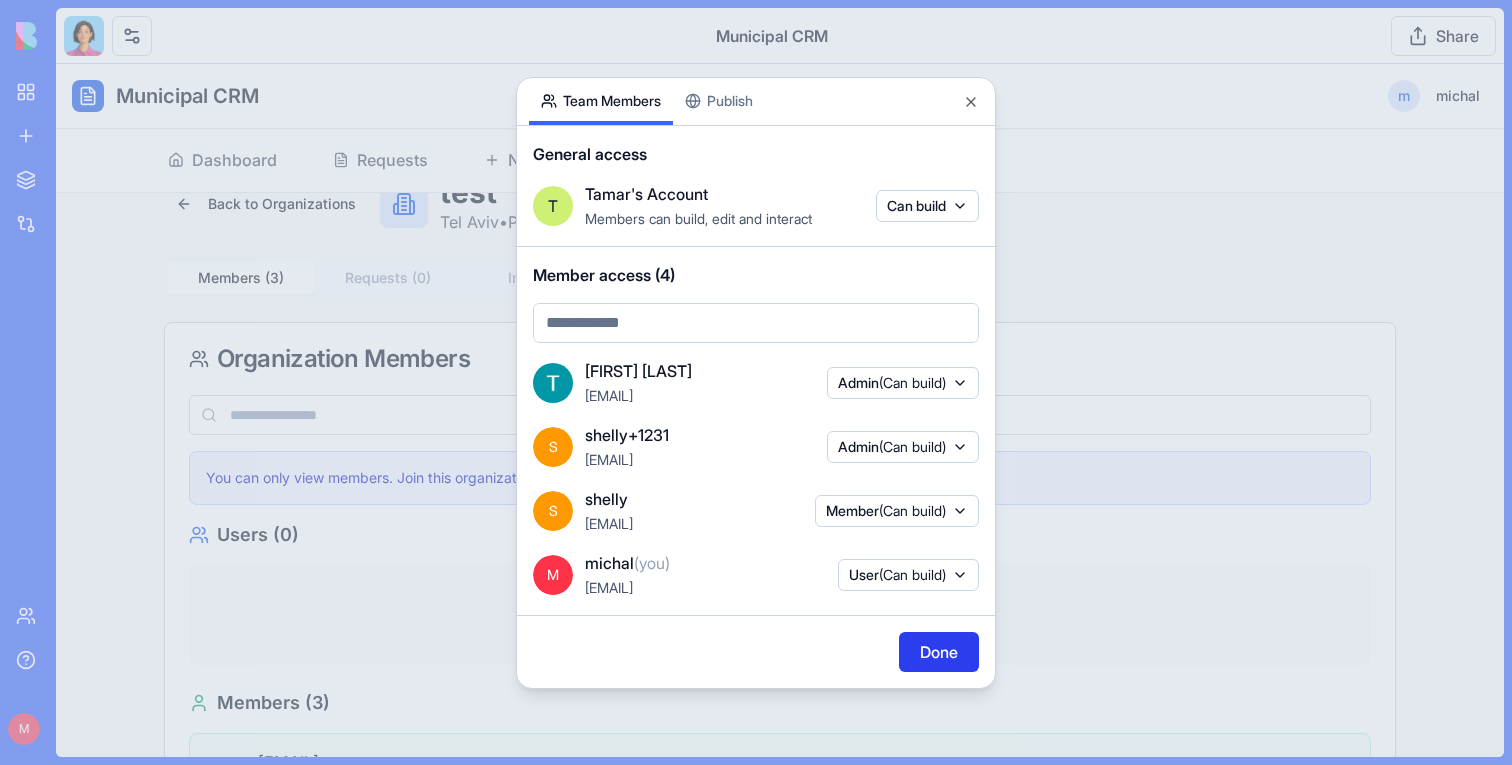 click on "Done" at bounding box center (939, 652) 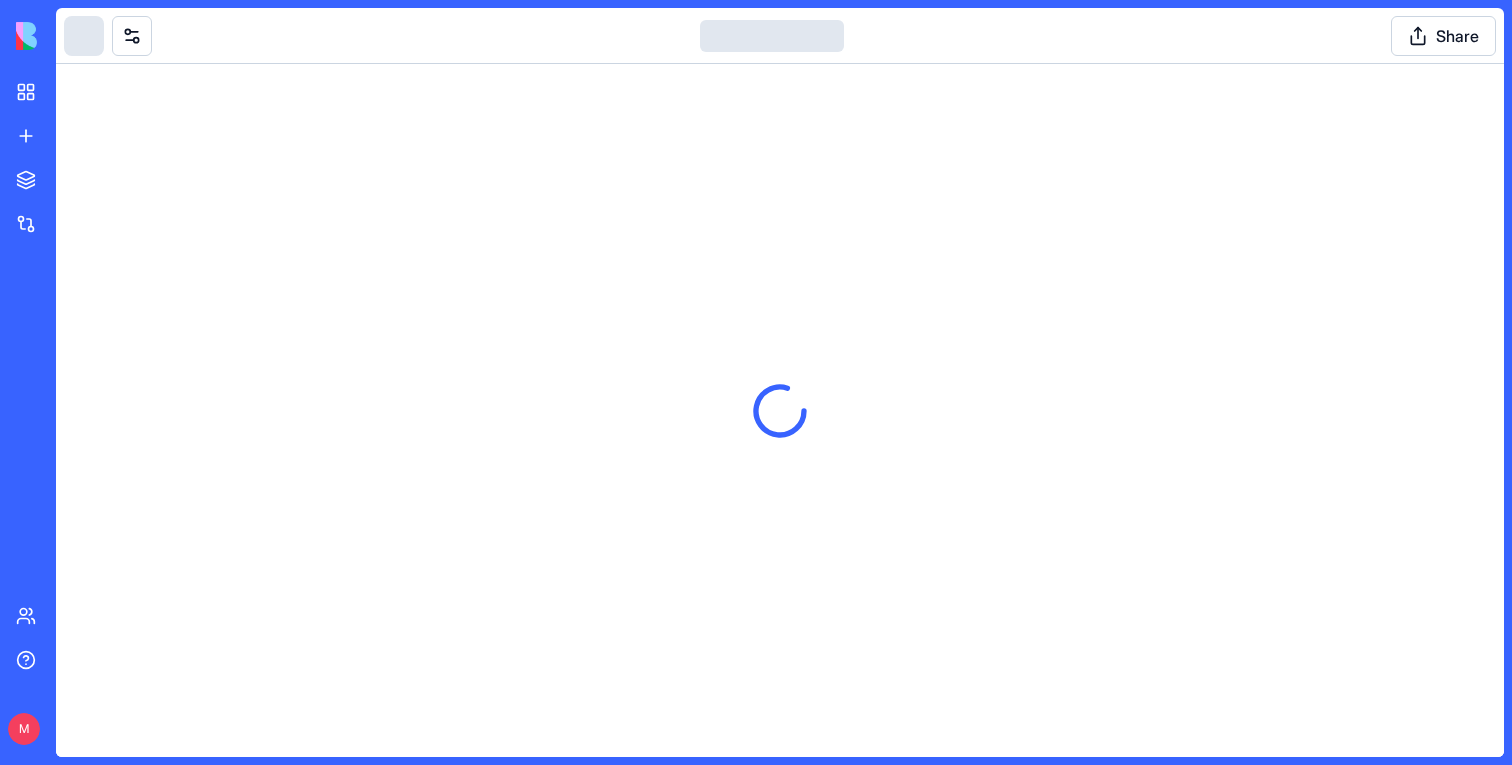 scroll, scrollTop: 0, scrollLeft: 0, axis: both 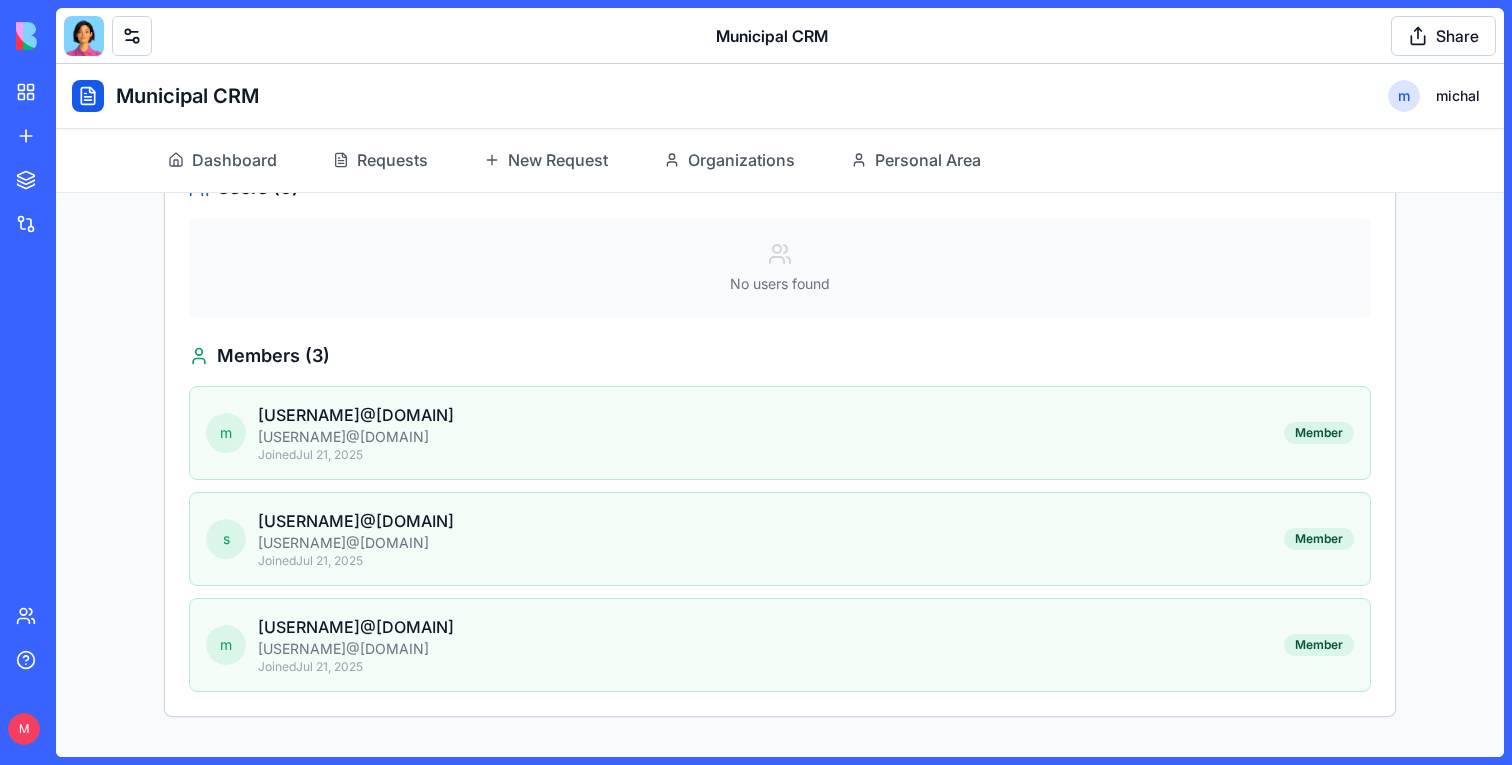 click at bounding box center [84, 36] 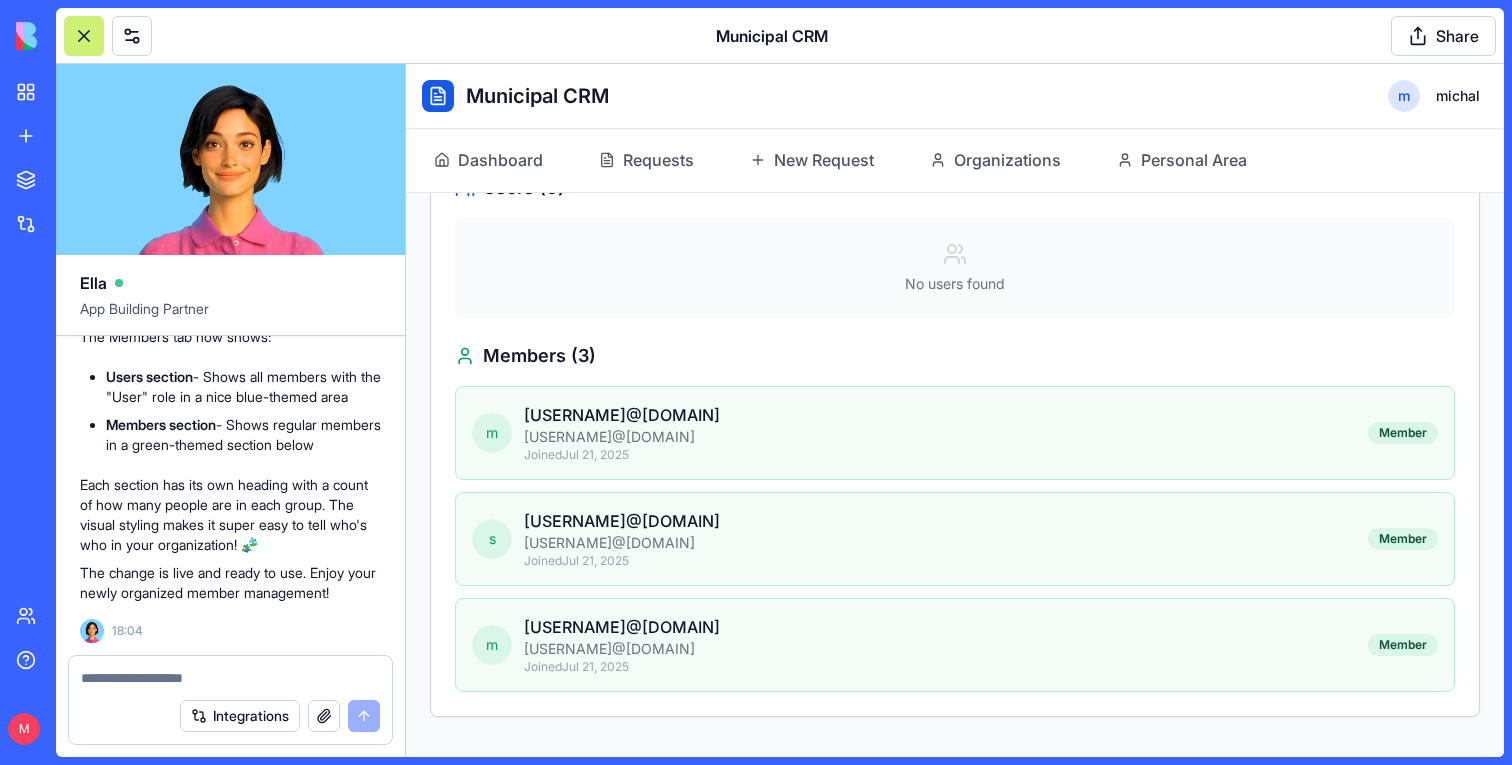 scroll, scrollTop: 54421, scrollLeft: 0, axis: vertical 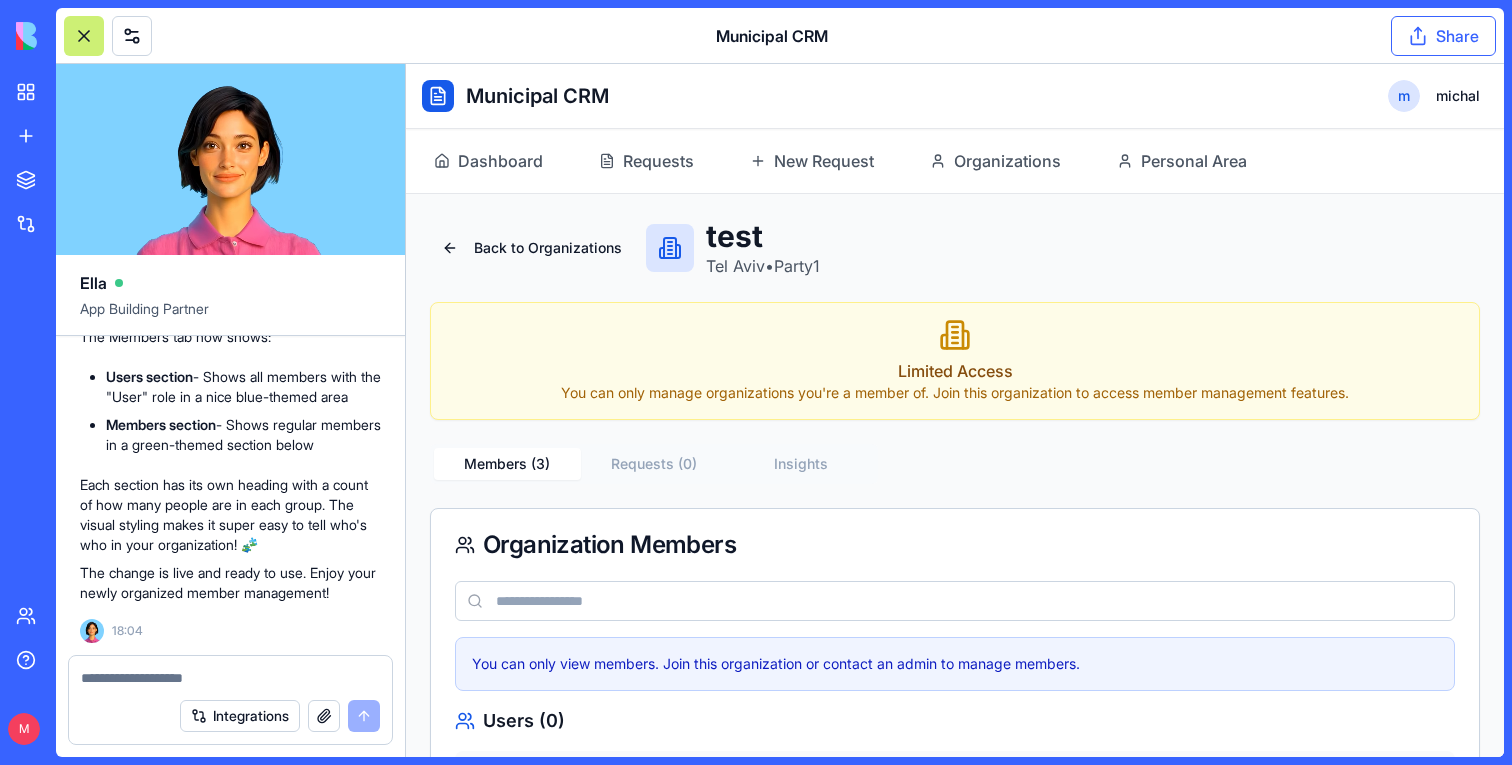 click on "Share" at bounding box center (1443, 36) 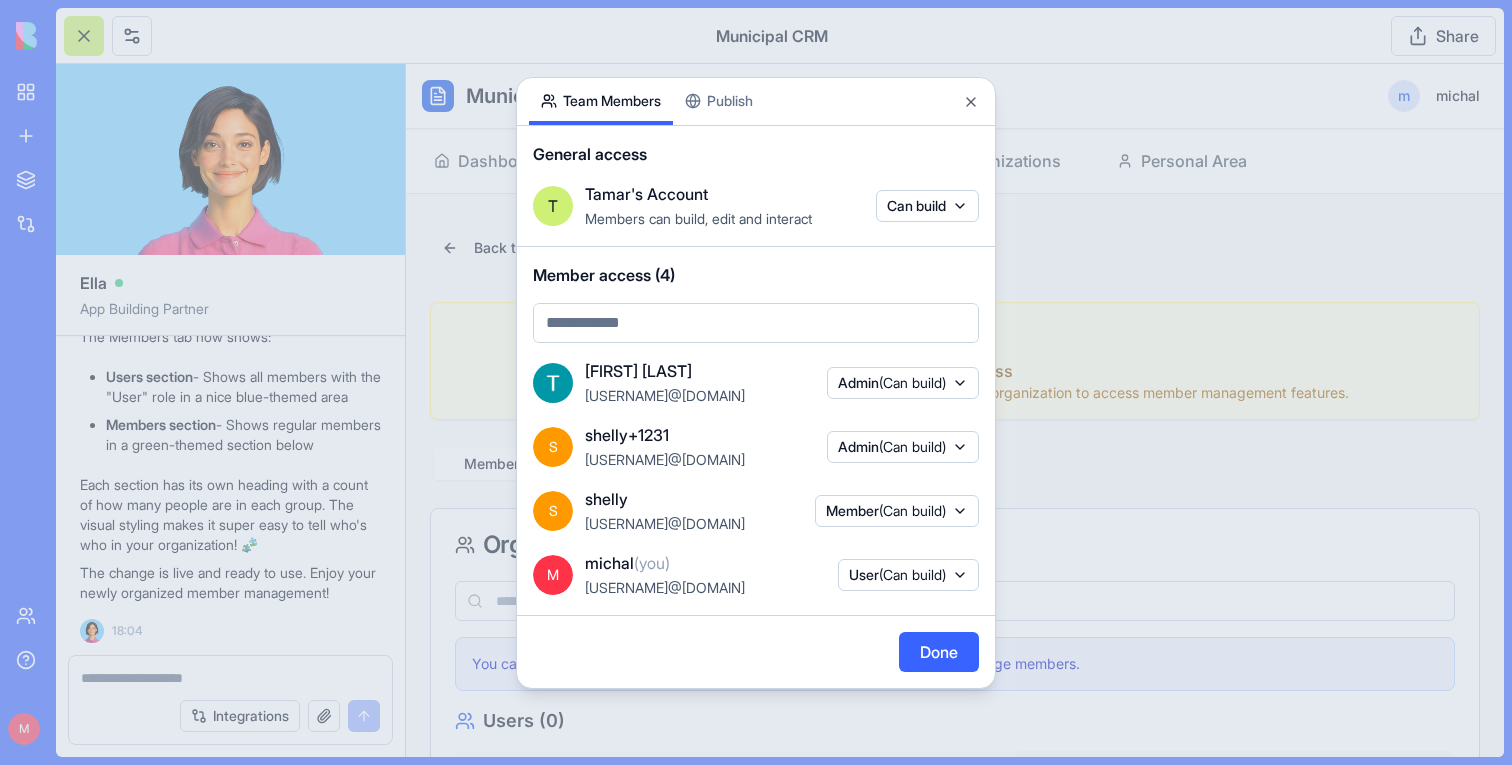 click at bounding box center [756, 382] 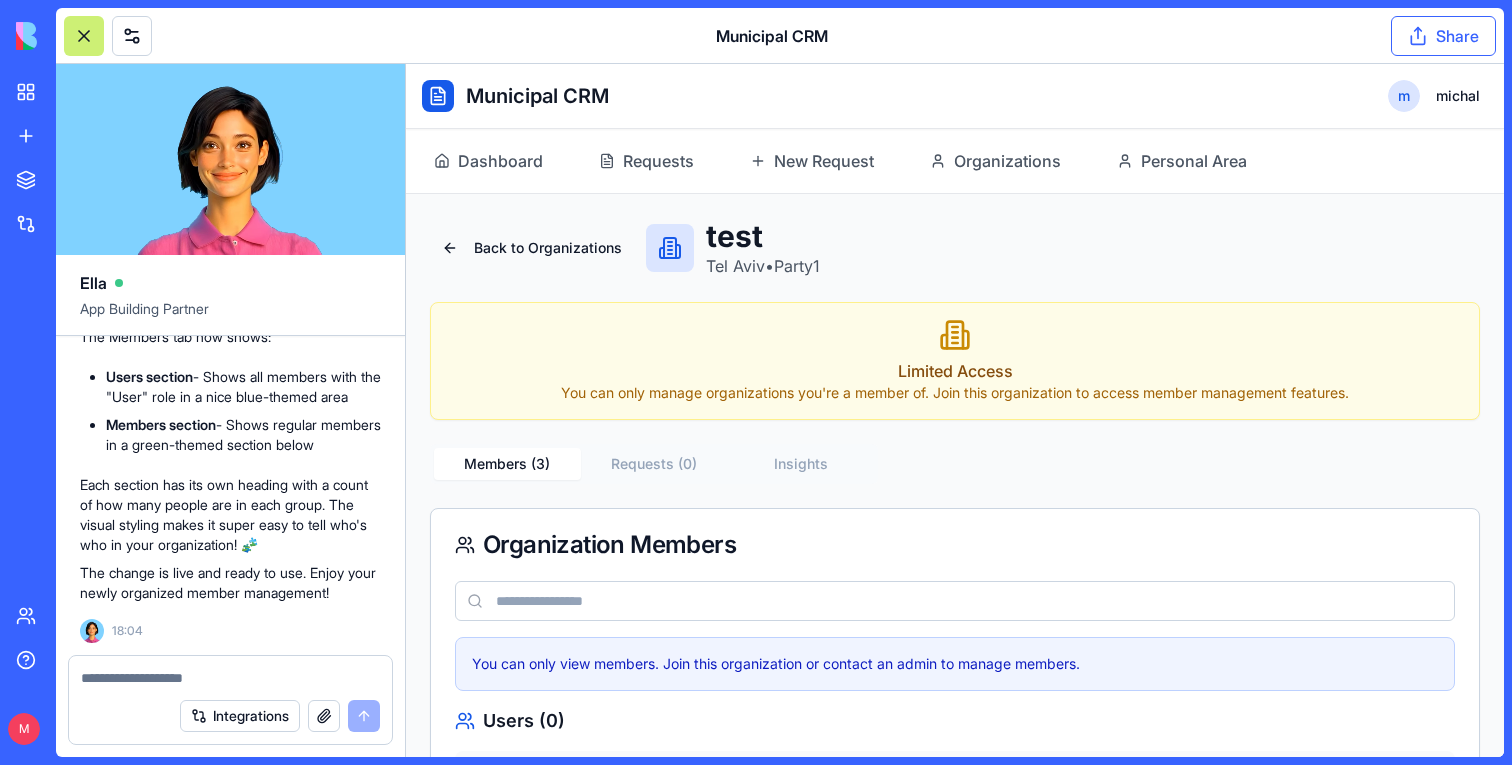 click on "Share" at bounding box center (1443, 36) 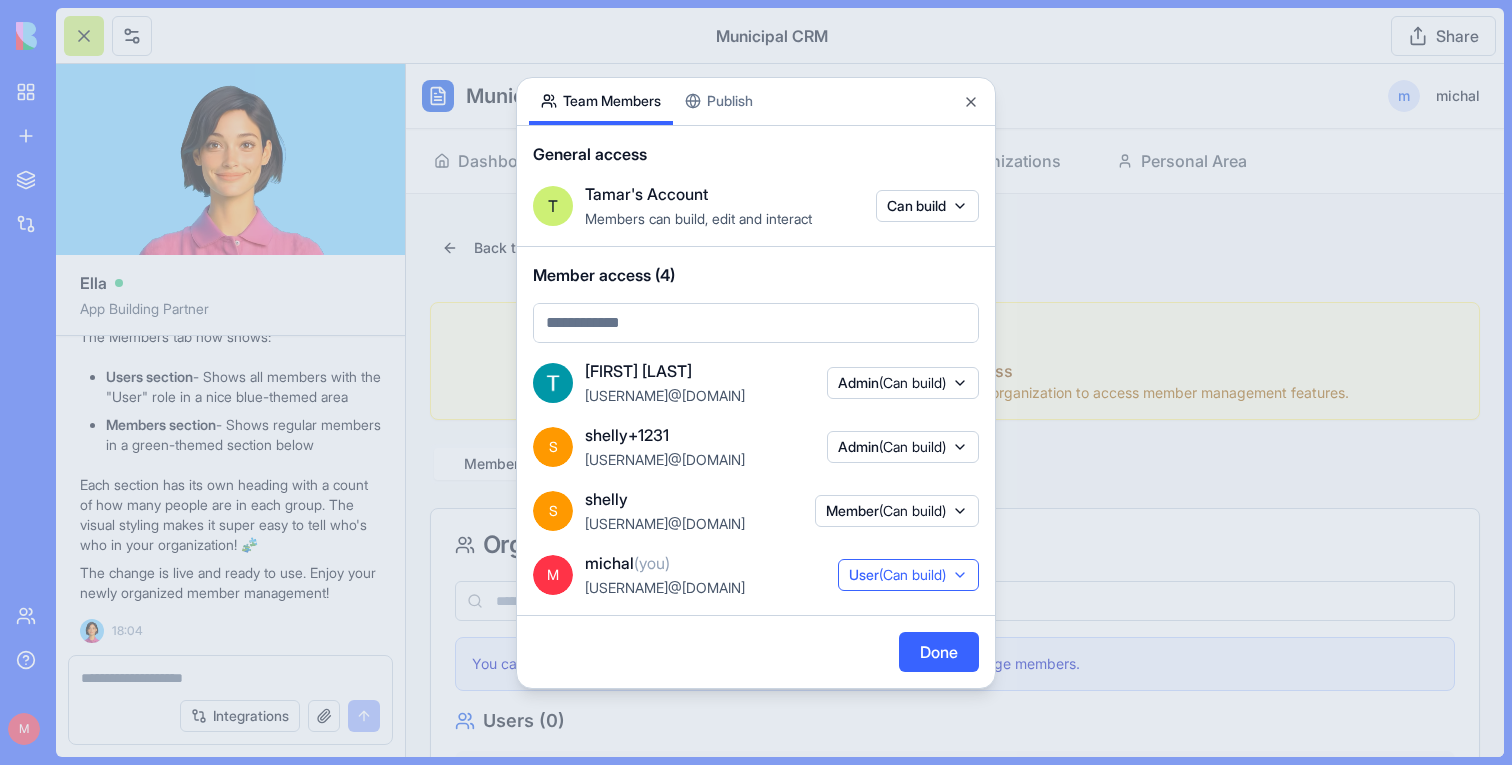 click on "User  (Can build)" at bounding box center (908, 575) 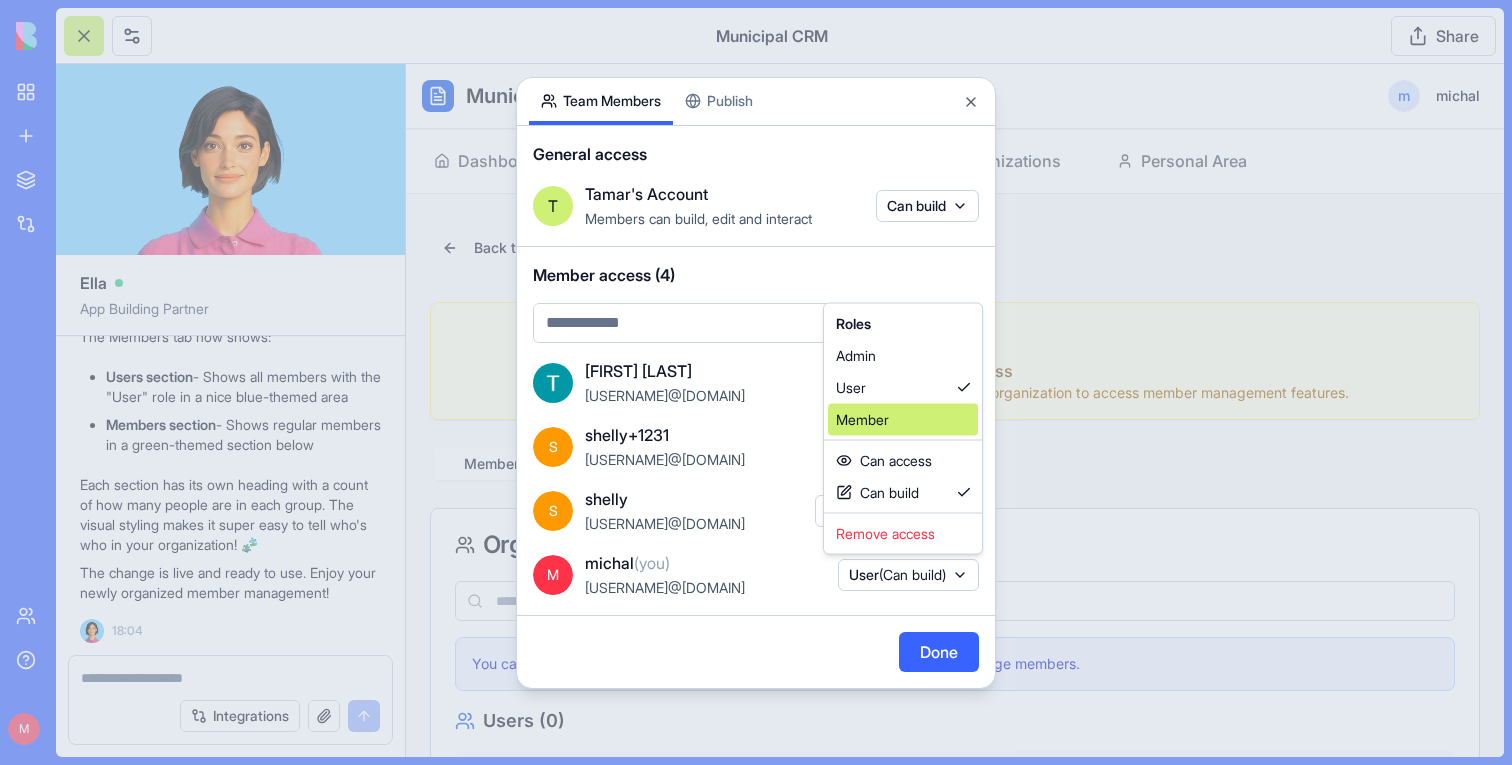 click on "Member" at bounding box center (903, 420) 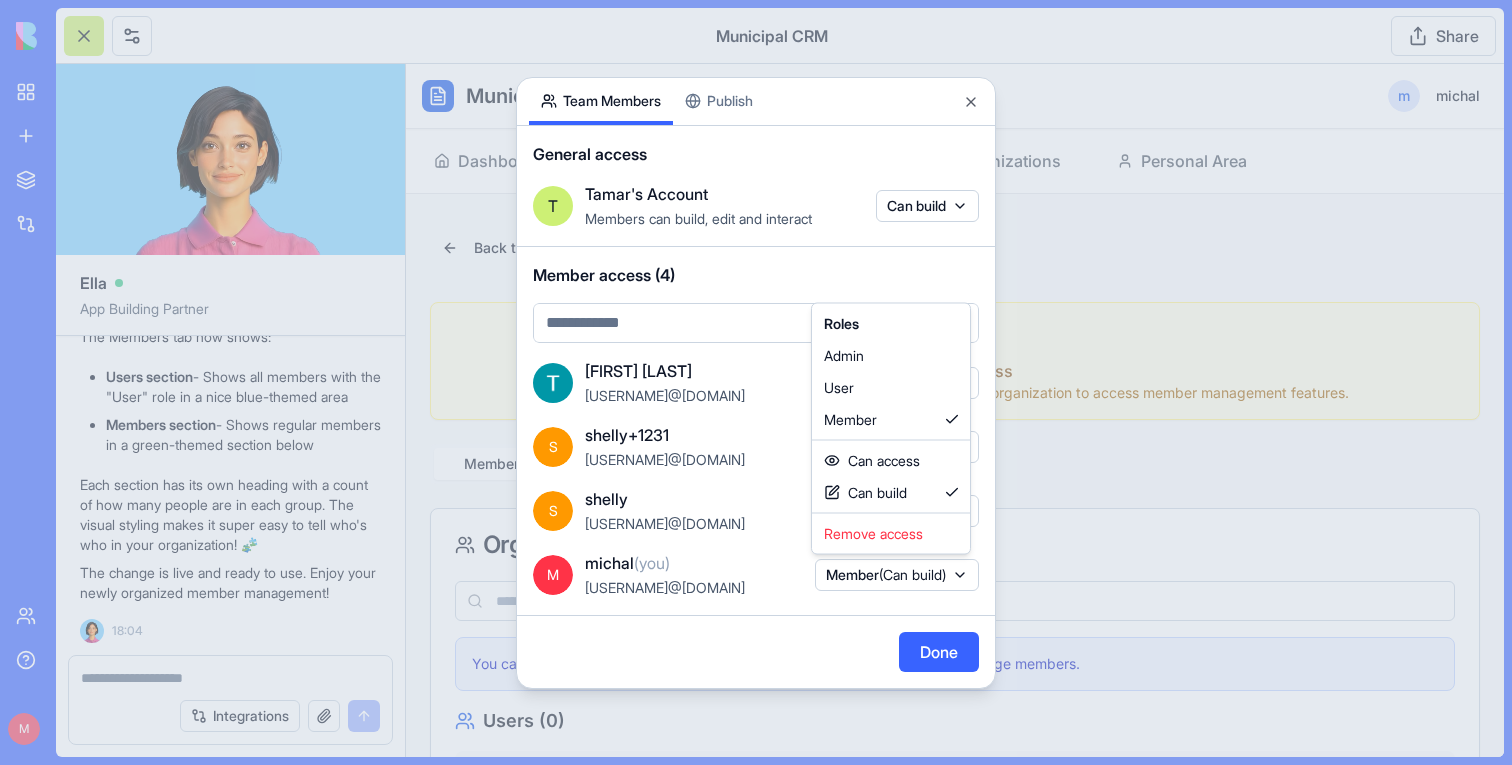 click at bounding box center (756, 382) 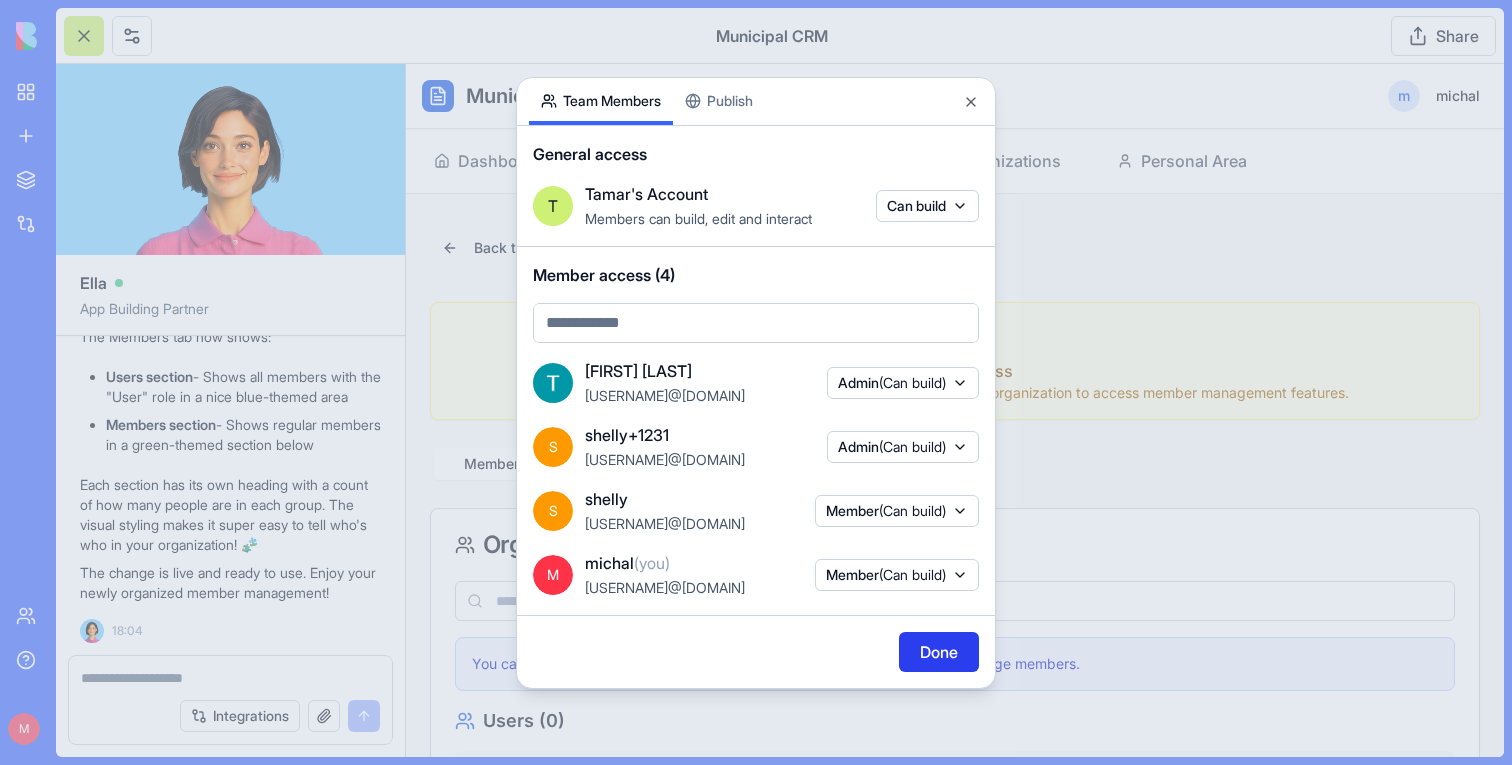 click on "Done" at bounding box center [939, 652] 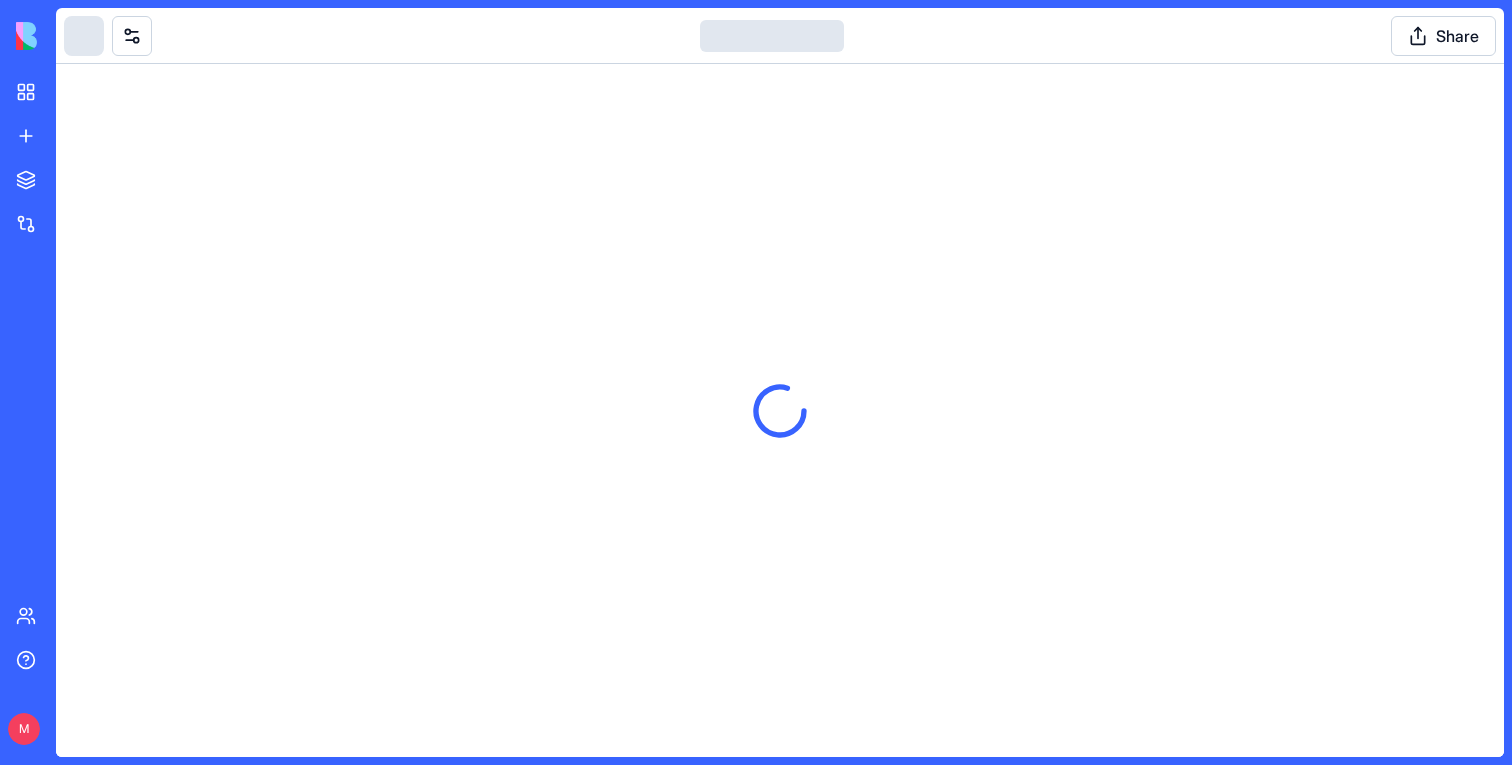 scroll, scrollTop: 0, scrollLeft: 0, axis: both 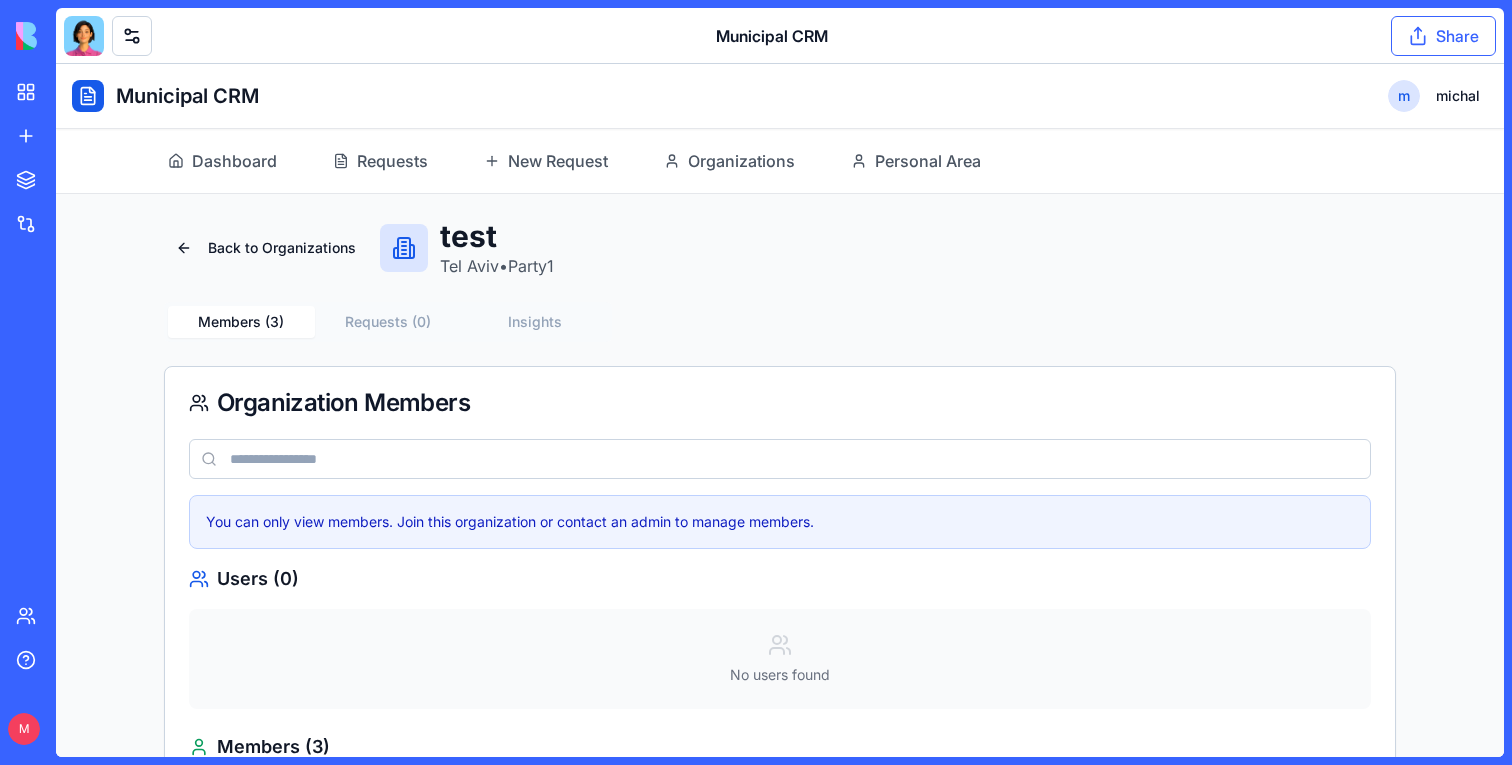 click on "Share" at bounding box center (1443, 36) 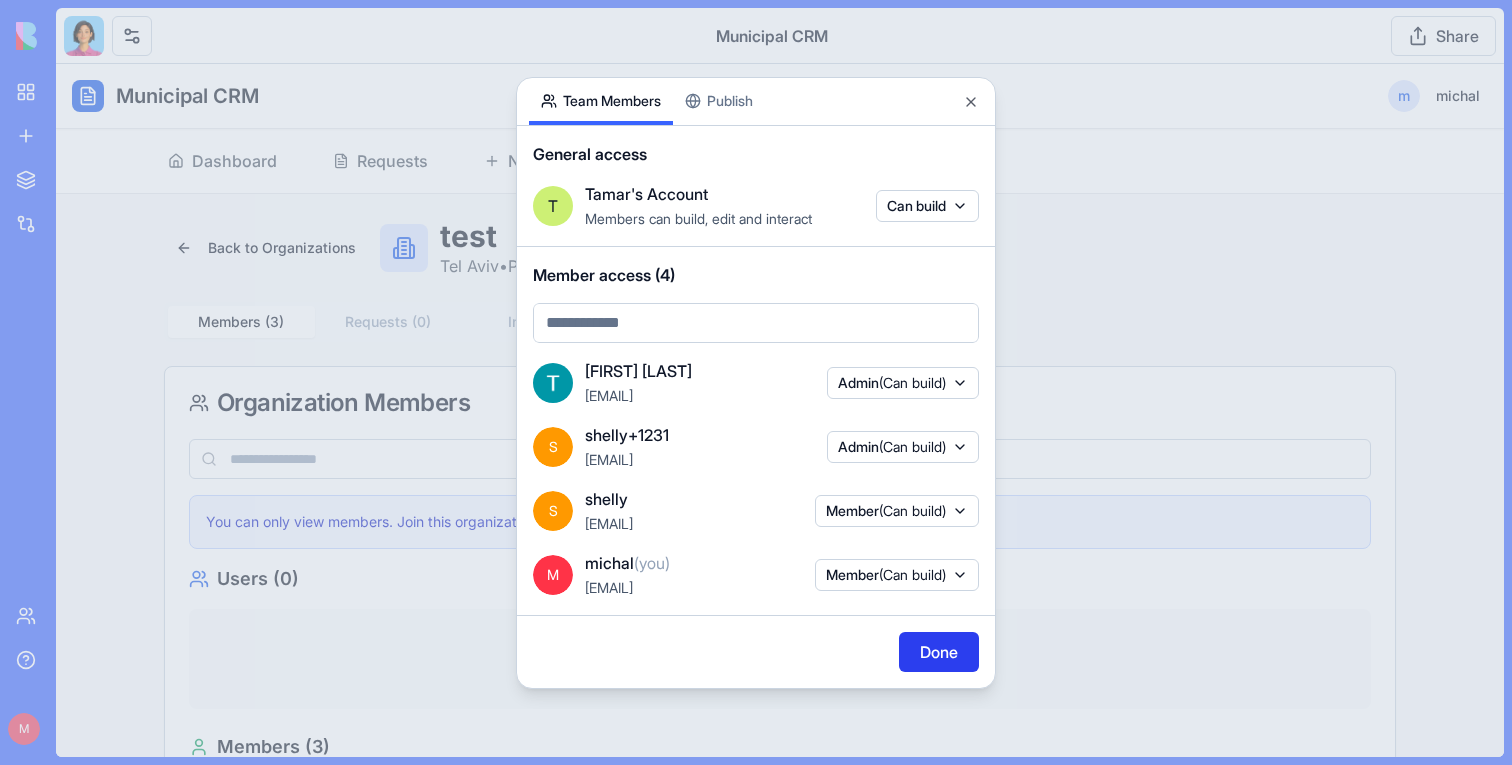 click on "Done" at bounding box center (939, 652) 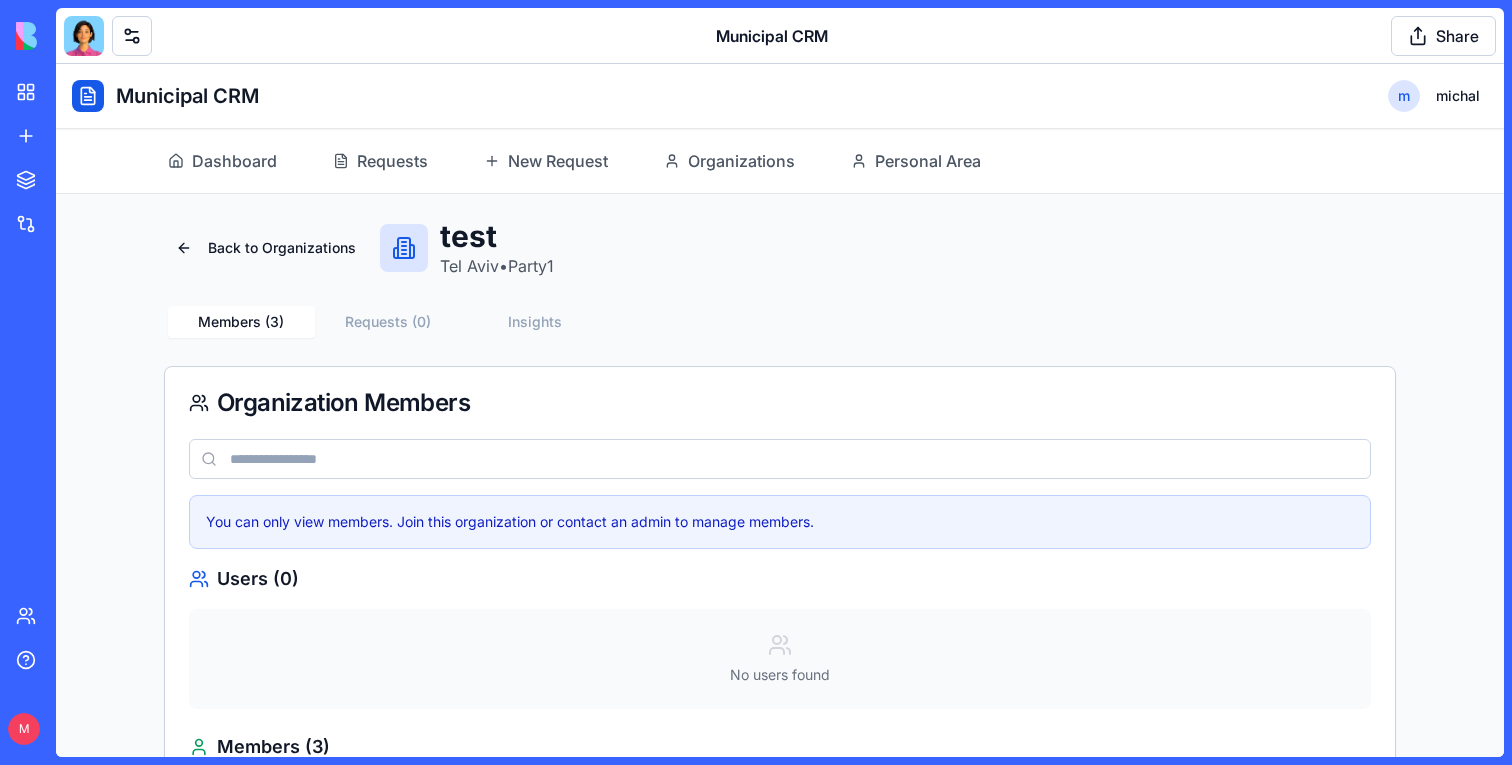 click at bounding box center (84, 36) 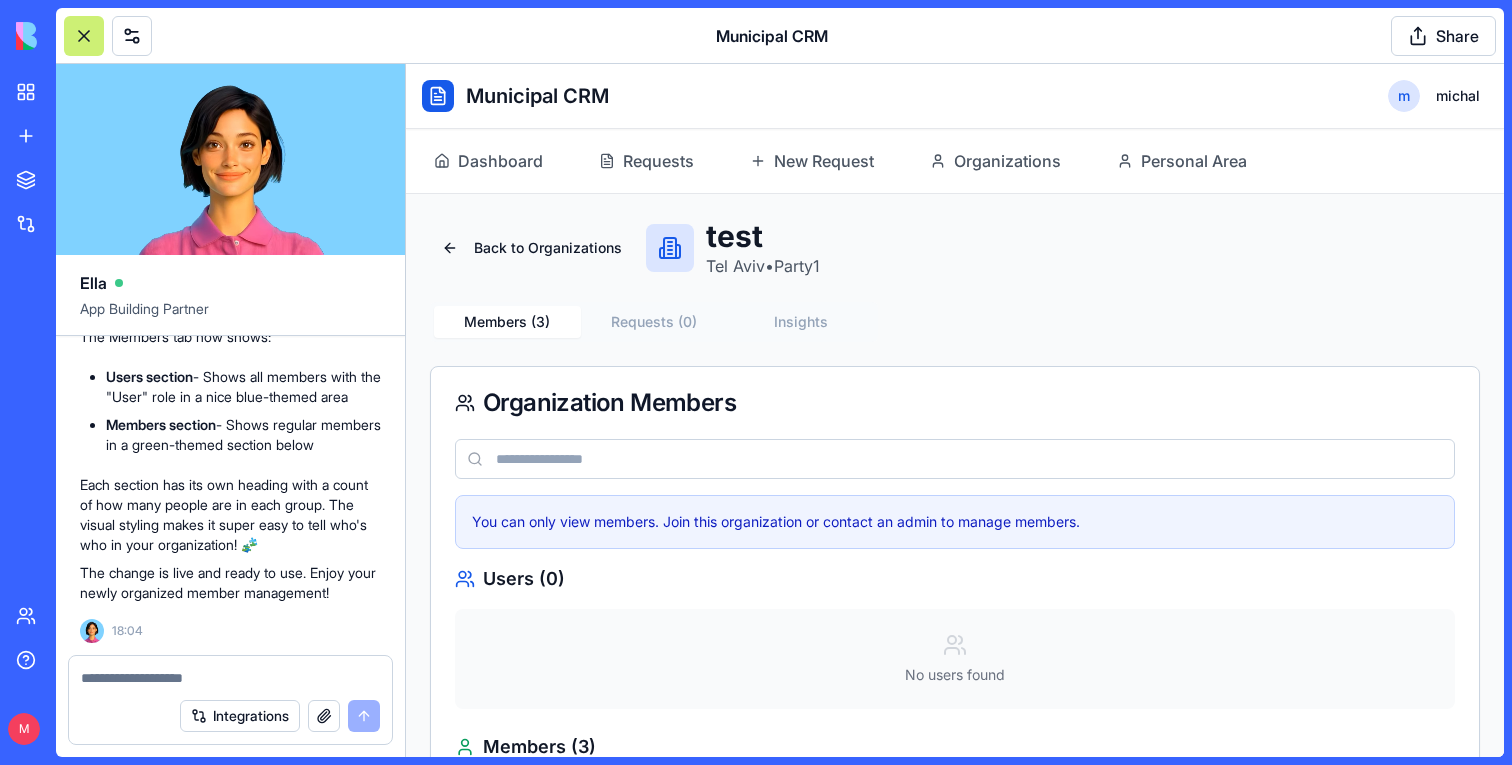 scroll, scrollTop: 55082, scrollLeft: 0, axis: vertical 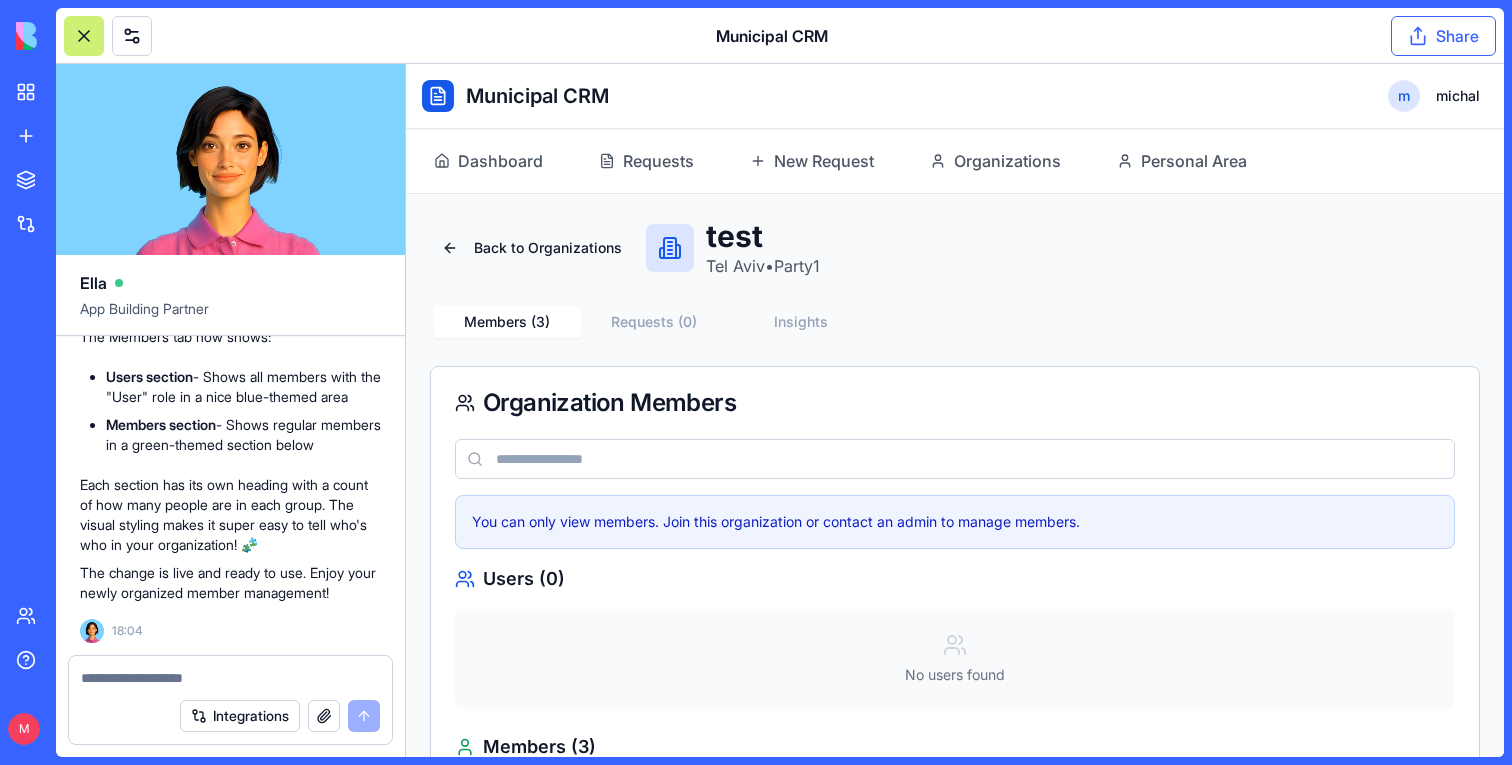 click on "Share" at bounding box center (1443, 36) 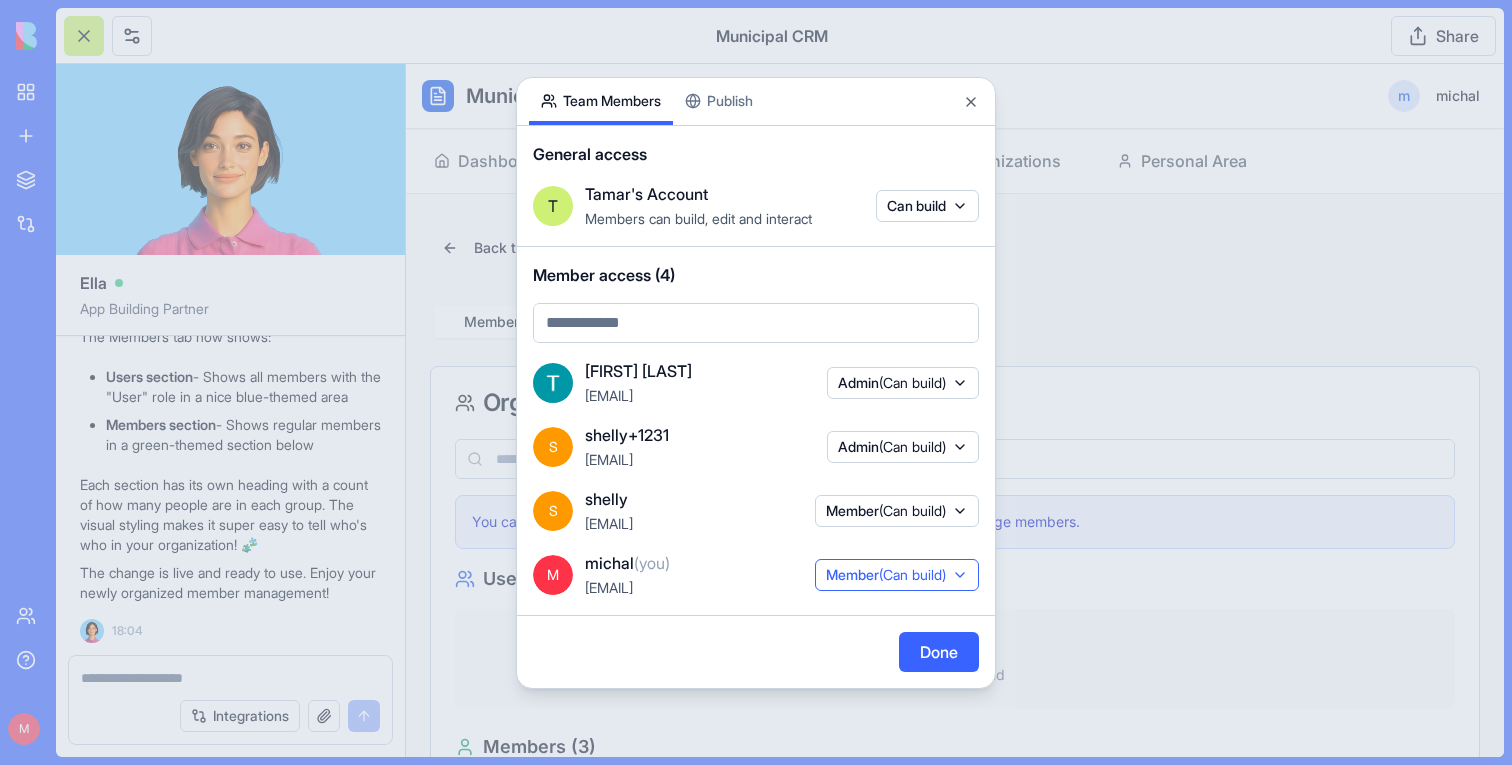 click on "(Can build)" at bounding box center (912, 574) 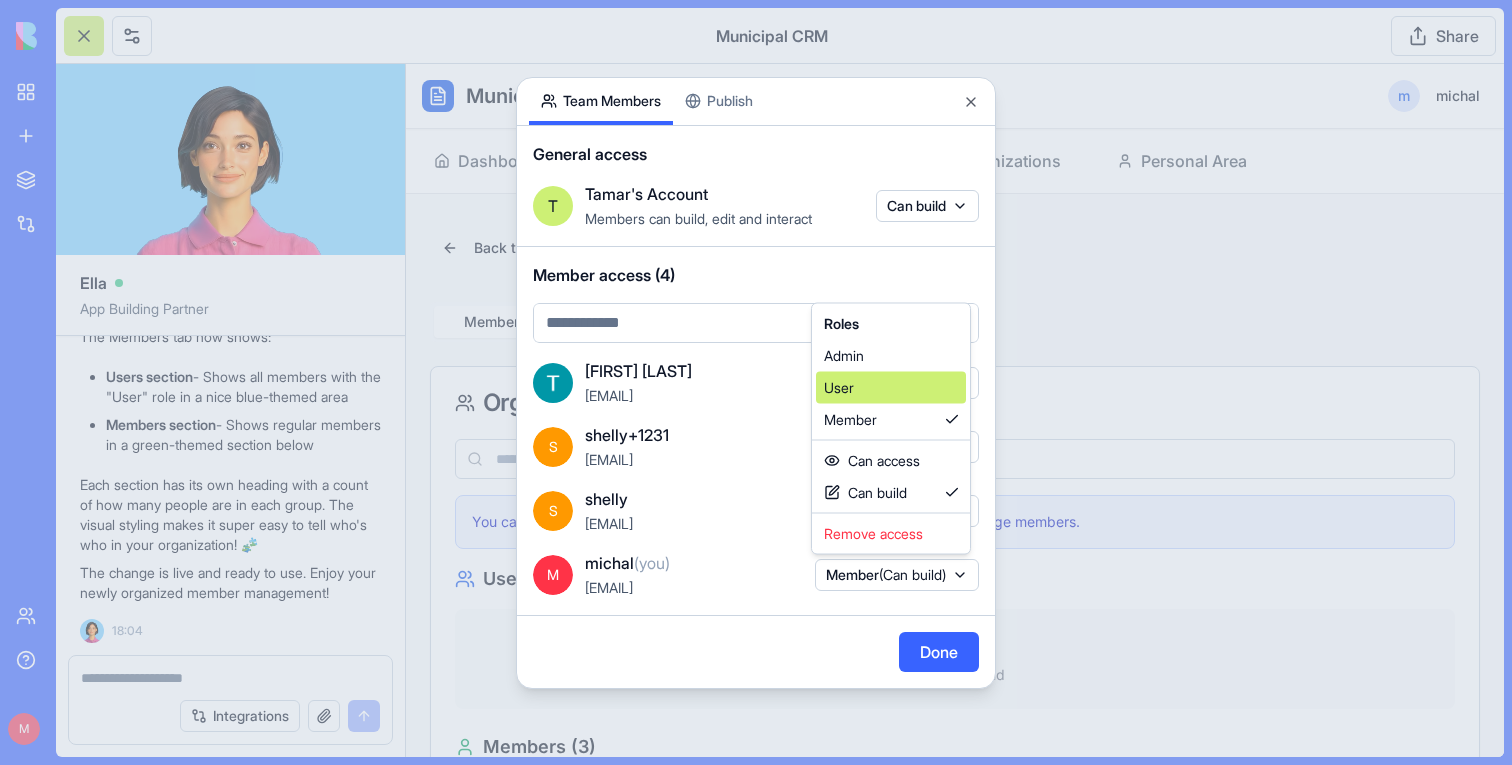 click on "User" at bounding box center [891, 388] 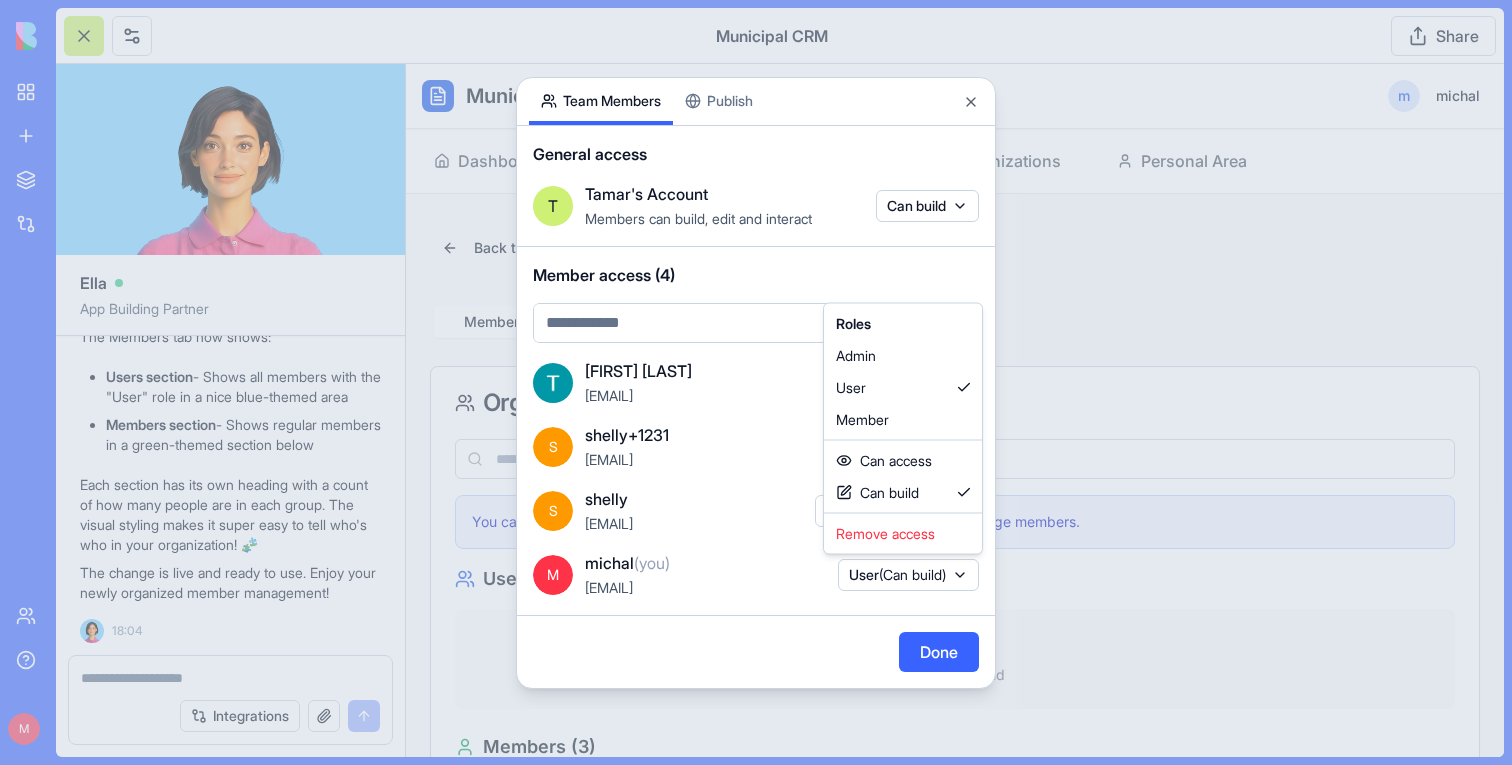 click at bounding box center [756, 382] 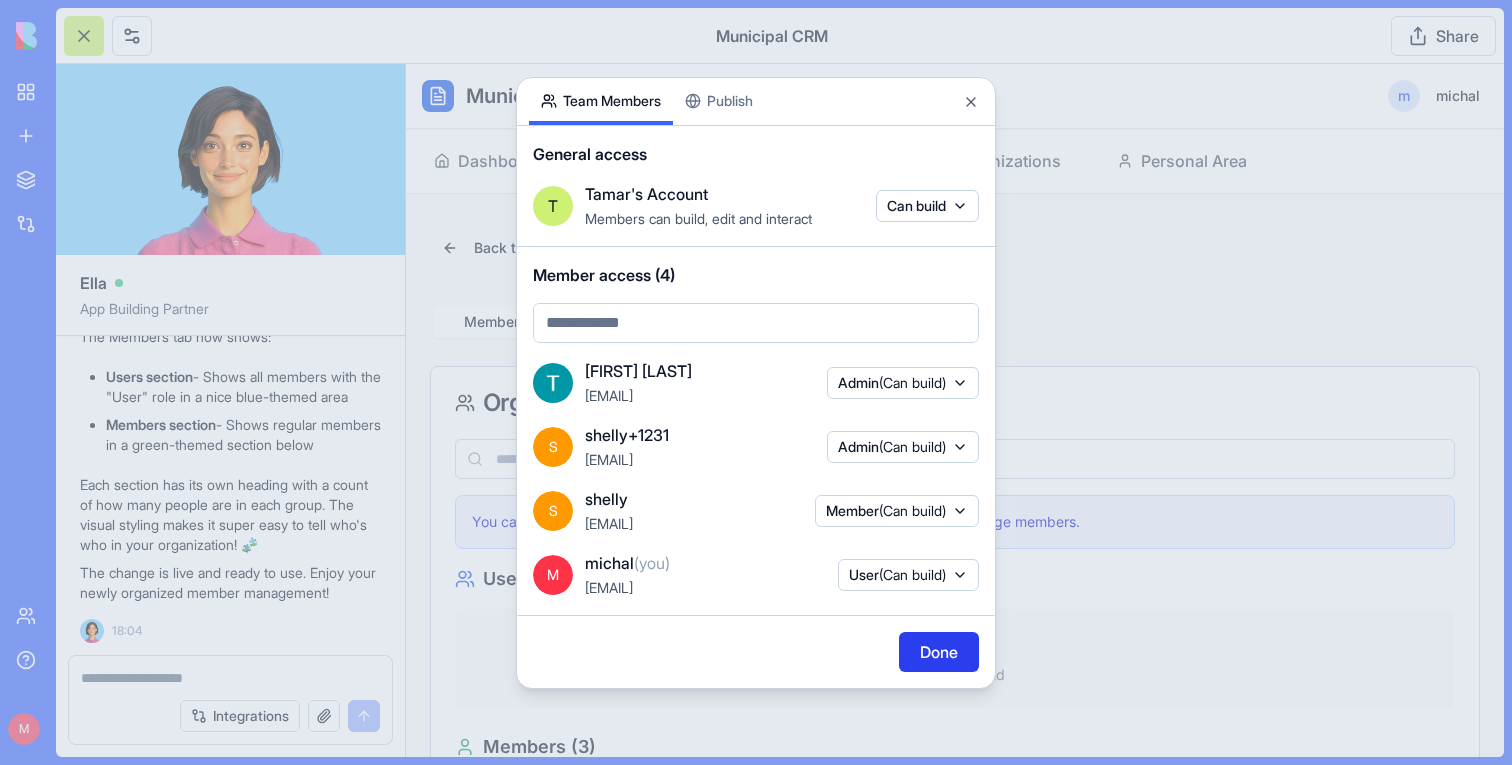 click on "Done" at bounding box center (939, 652) 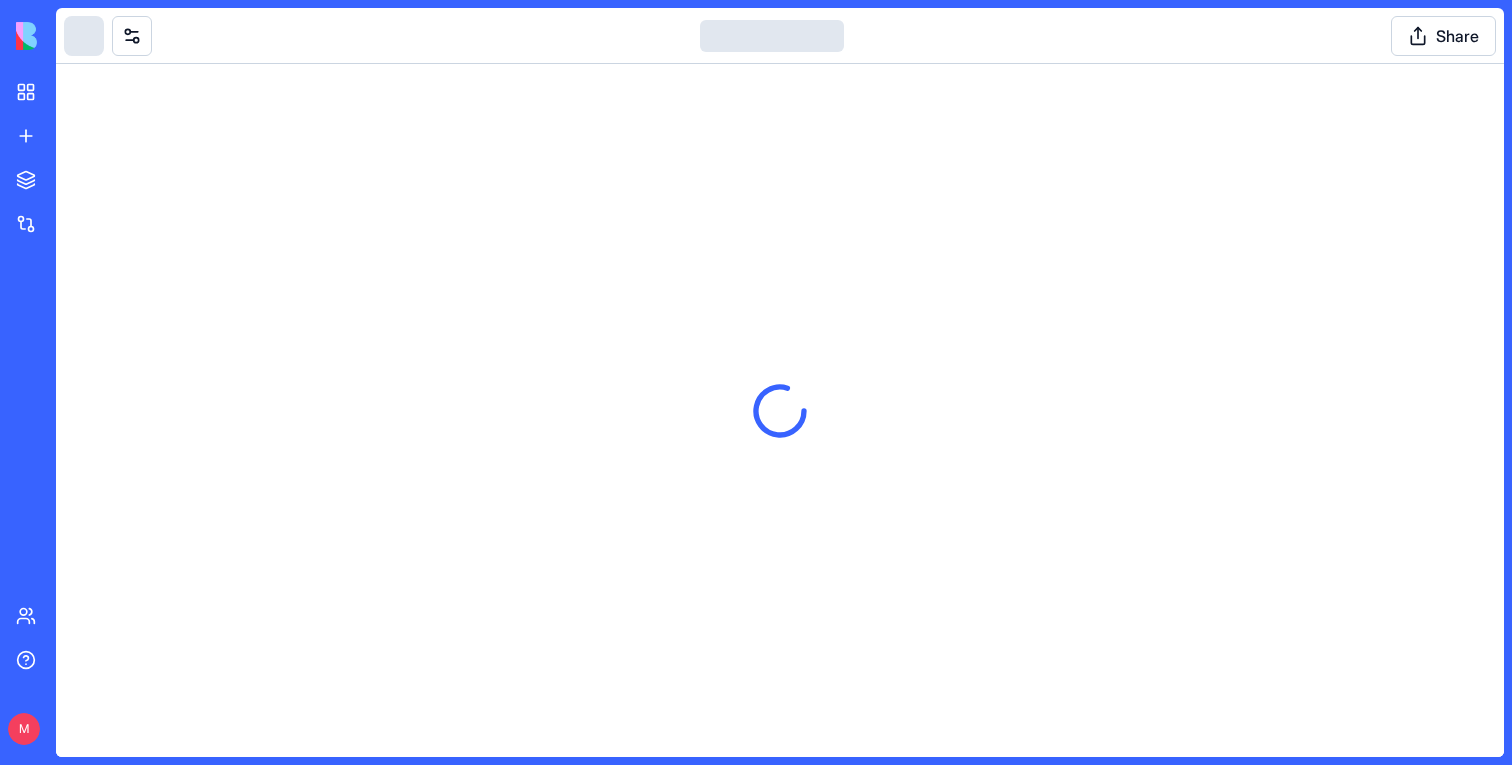 scroll, scrollTop: 0, scrollLeft: 0, axis: both 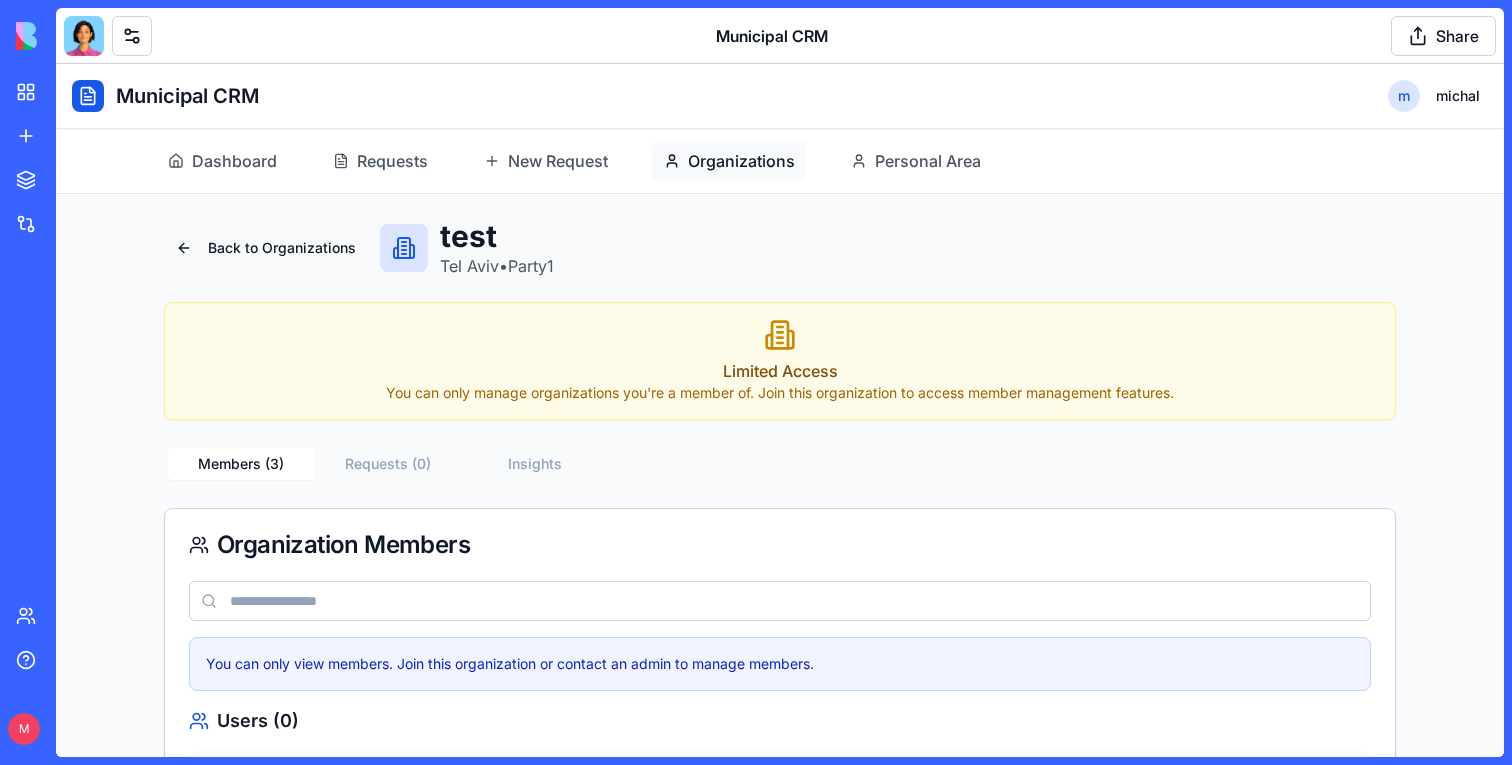 click on "Organizations" at bounding box center [729, 161] 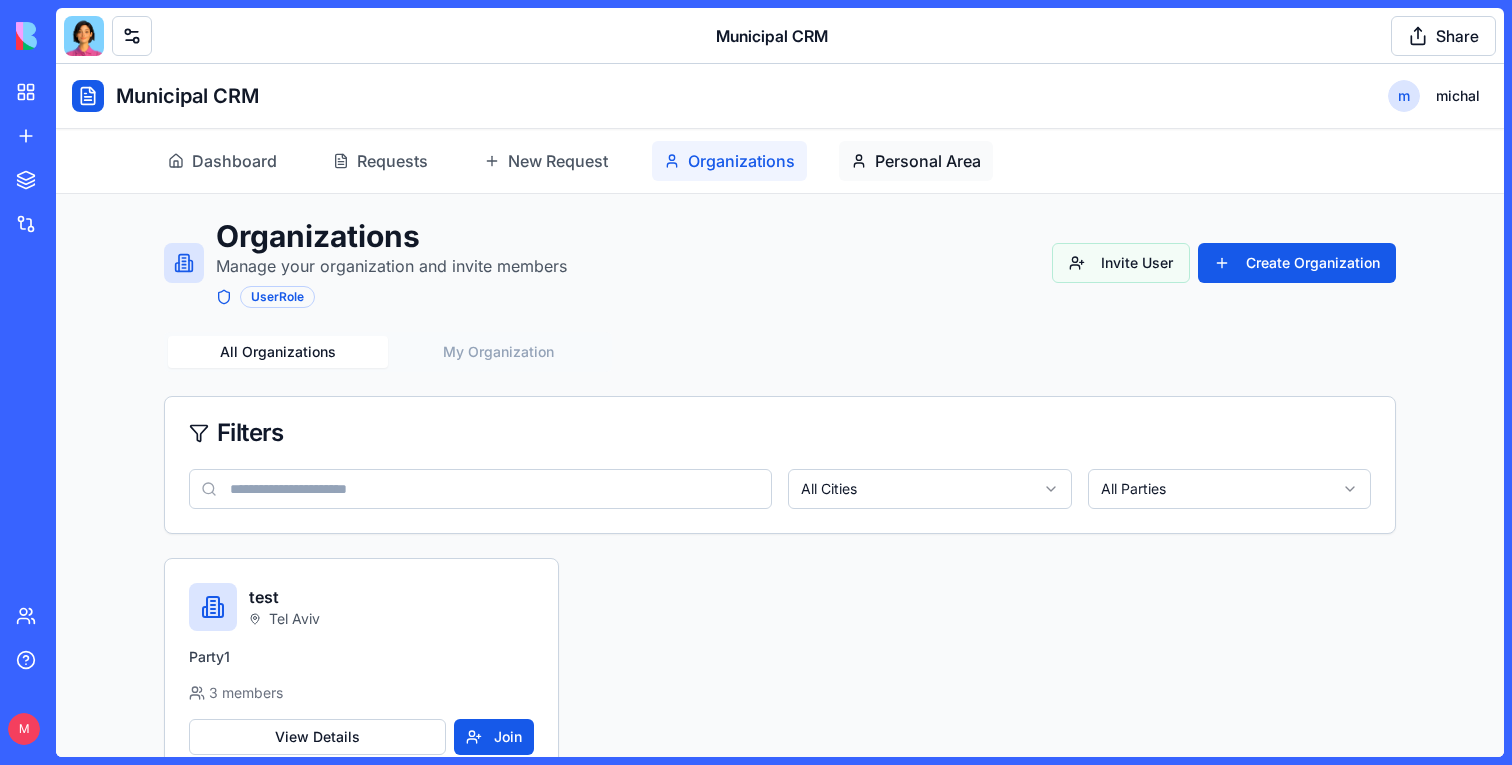 click on "Personal Area" at bounding box center (916, 161) 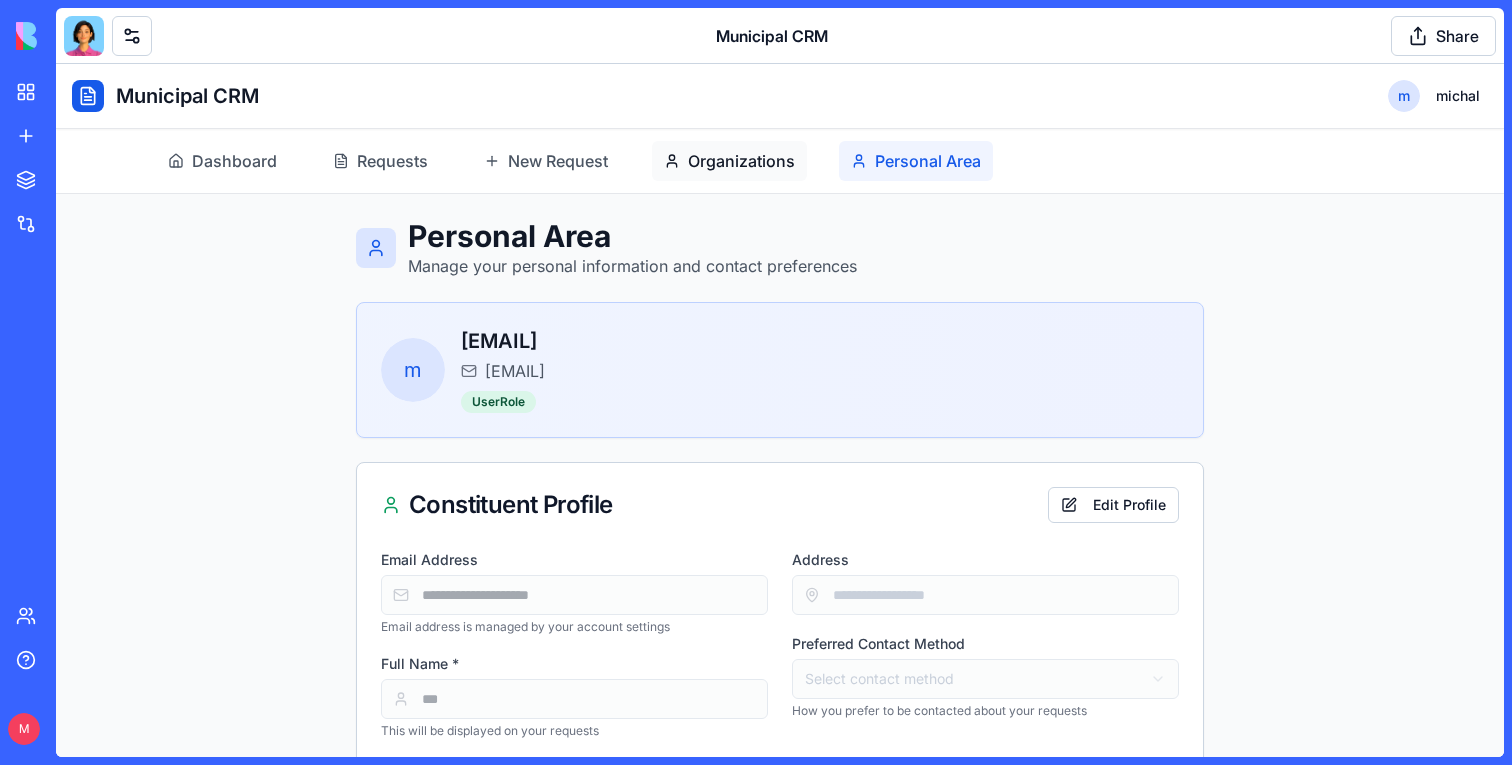 click on "Organizations" at bounding box center (741, 161) 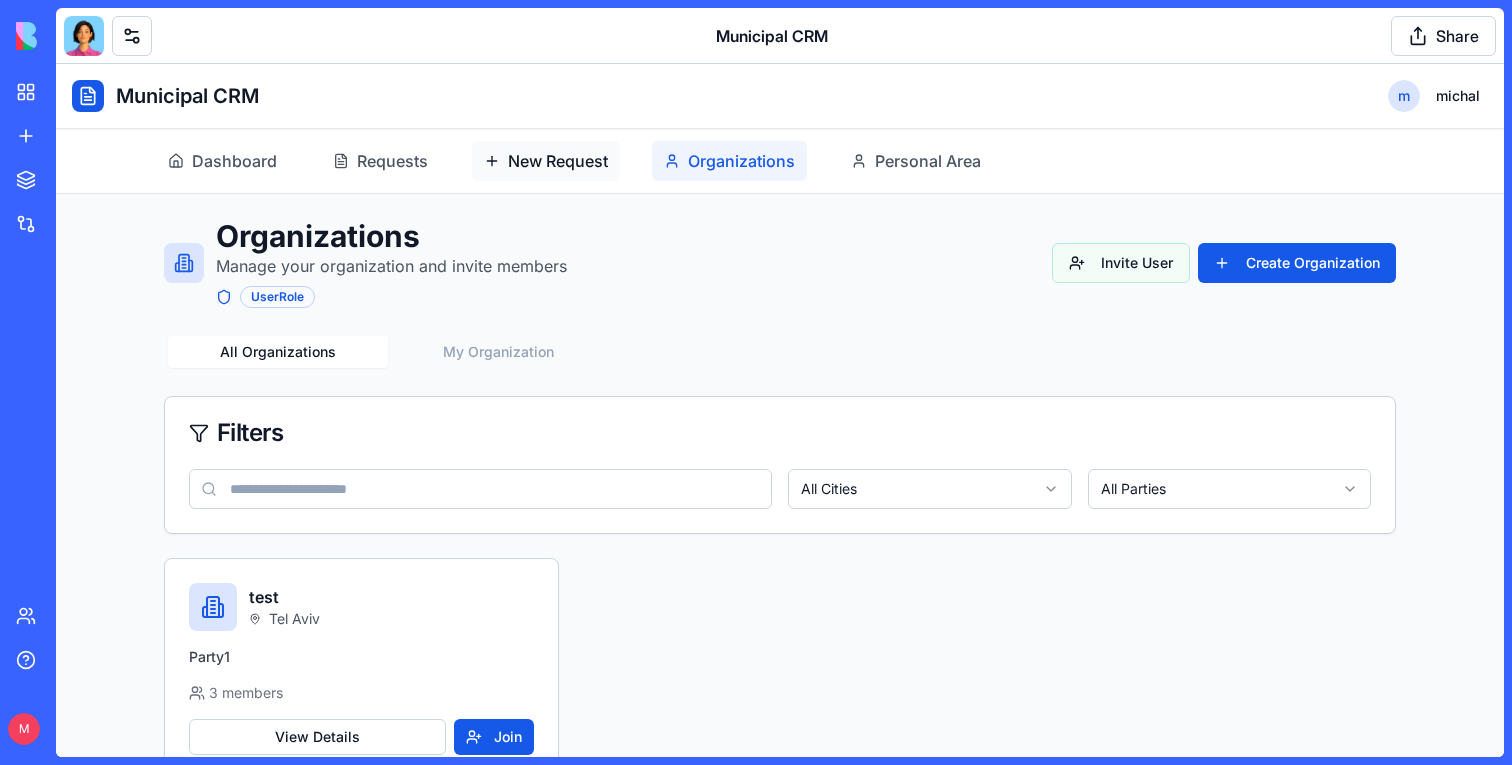 click on "New Request" at bounding box center [558, 161] 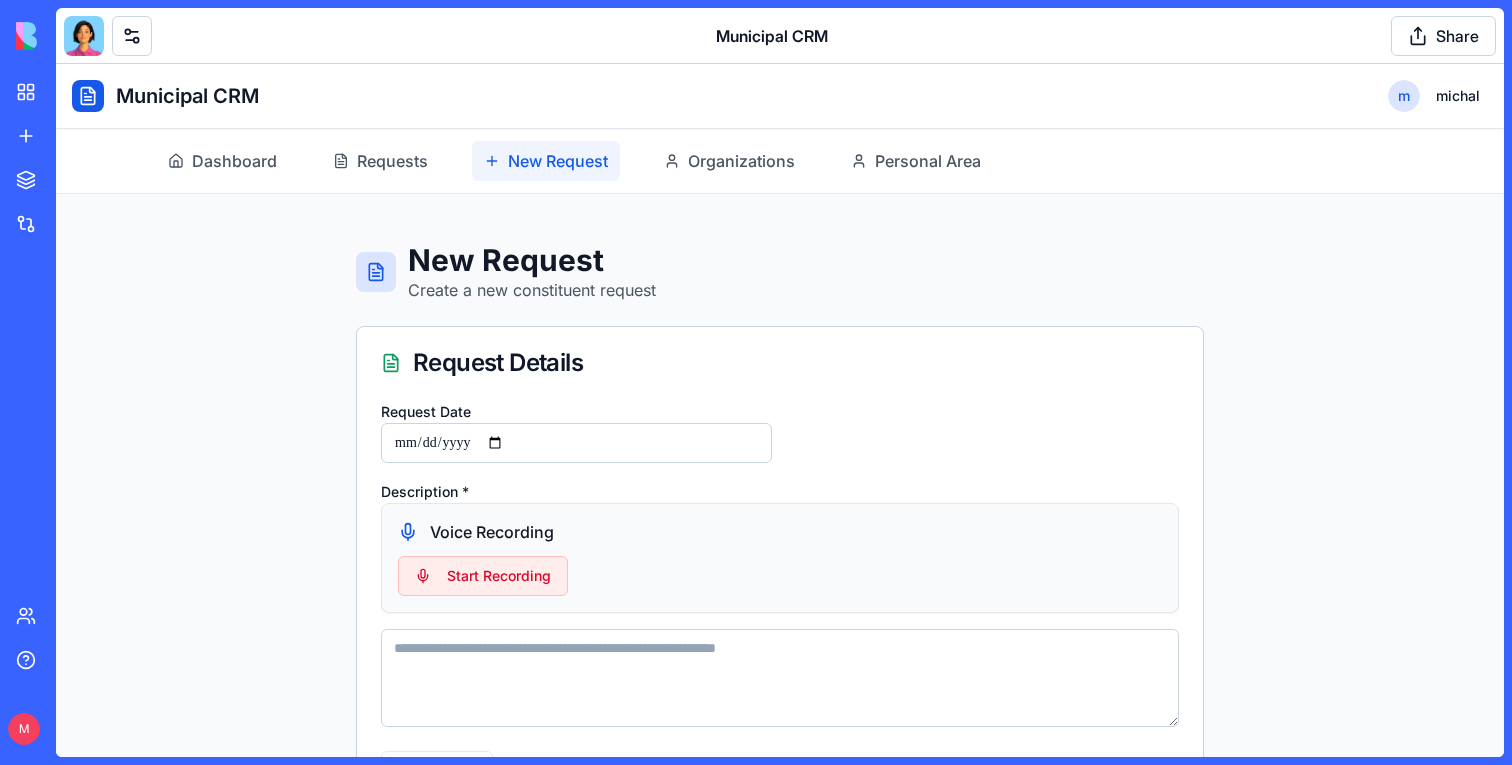 click on "Dashboard Requests New Request Organizations Personal Area" at bounding box center (780, 161) 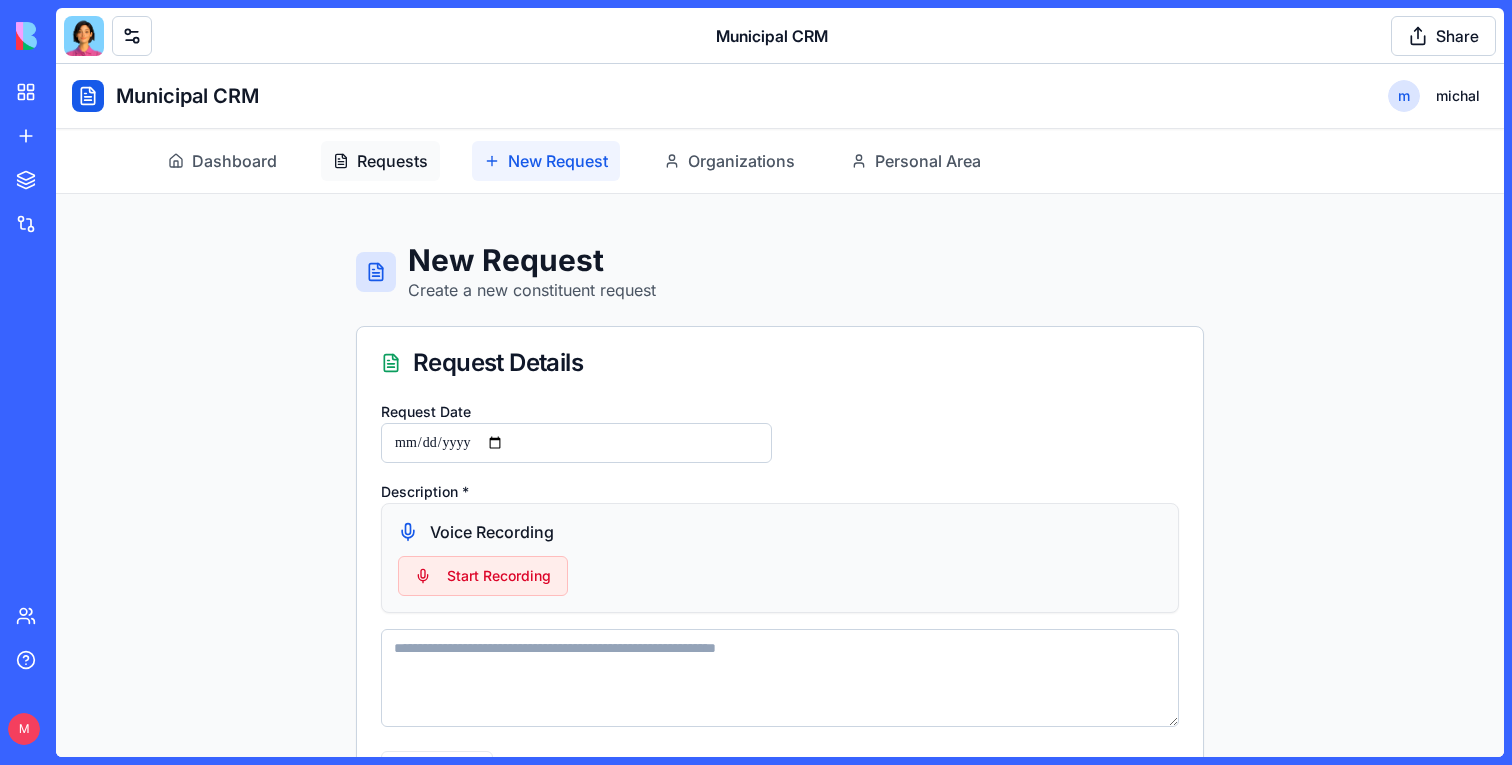 click on "Requests" at bounding box center (392, 161) 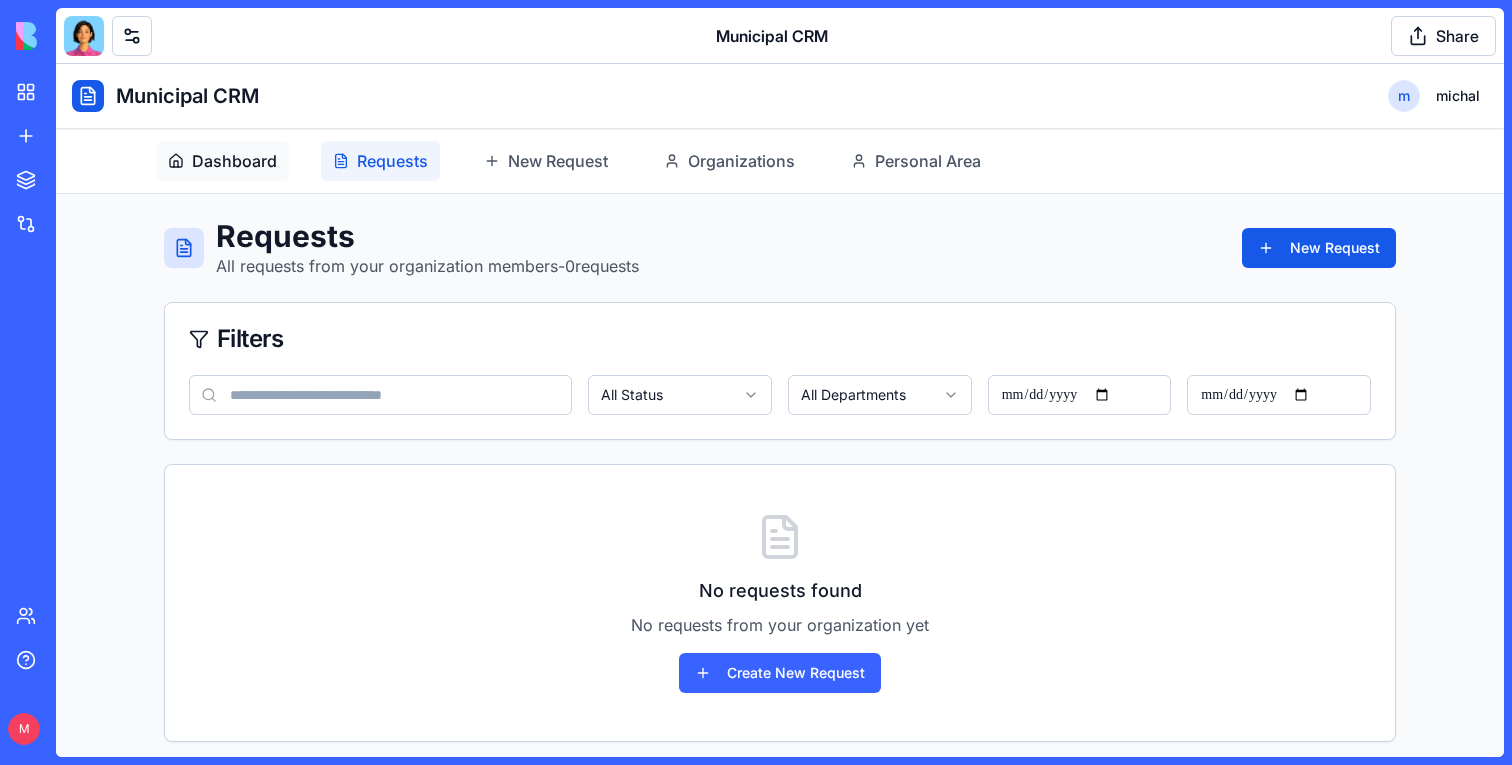 click on "Dashboard" at bounding box center (234, 161) 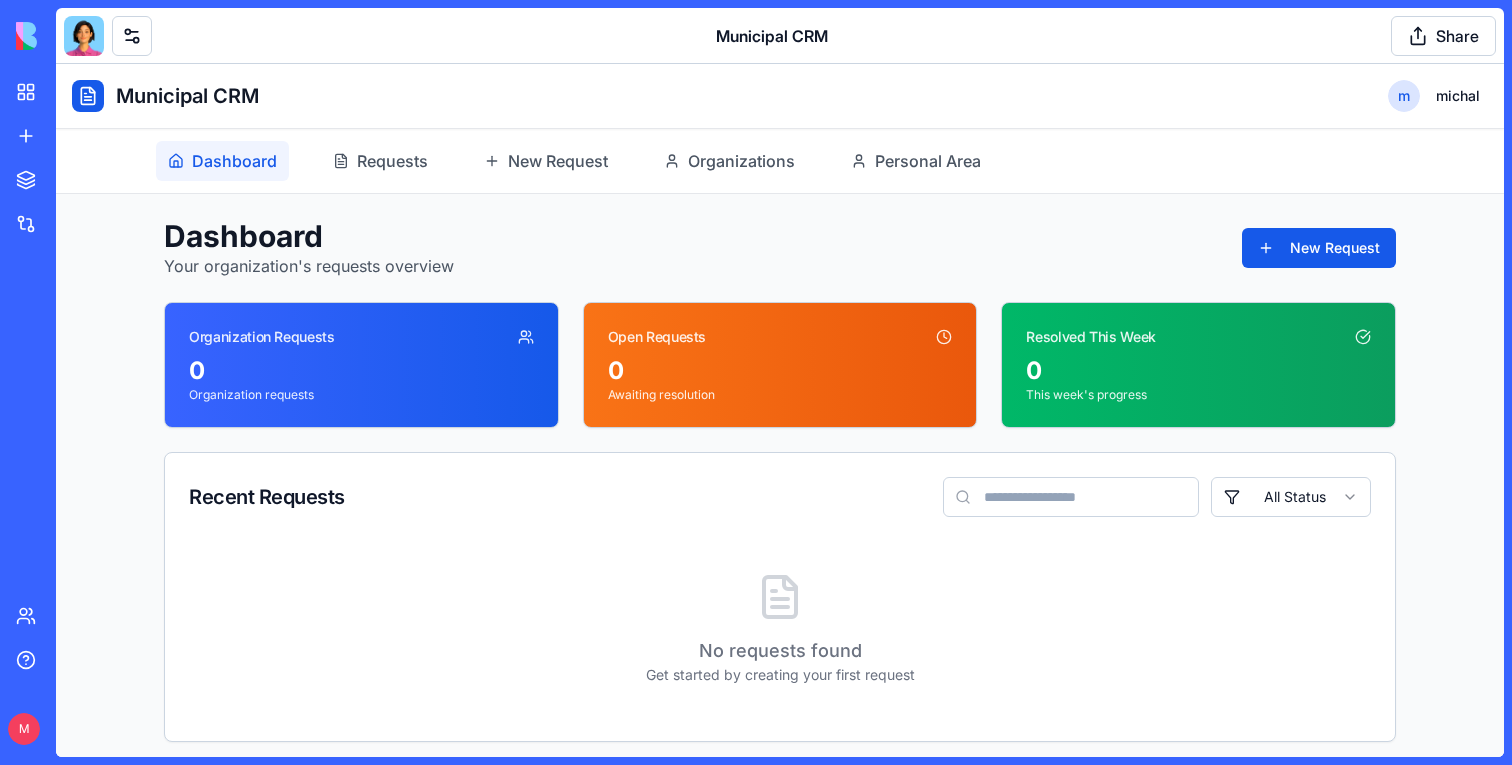 click on "Municipal CRM Share" at bounding box center (780, 36) 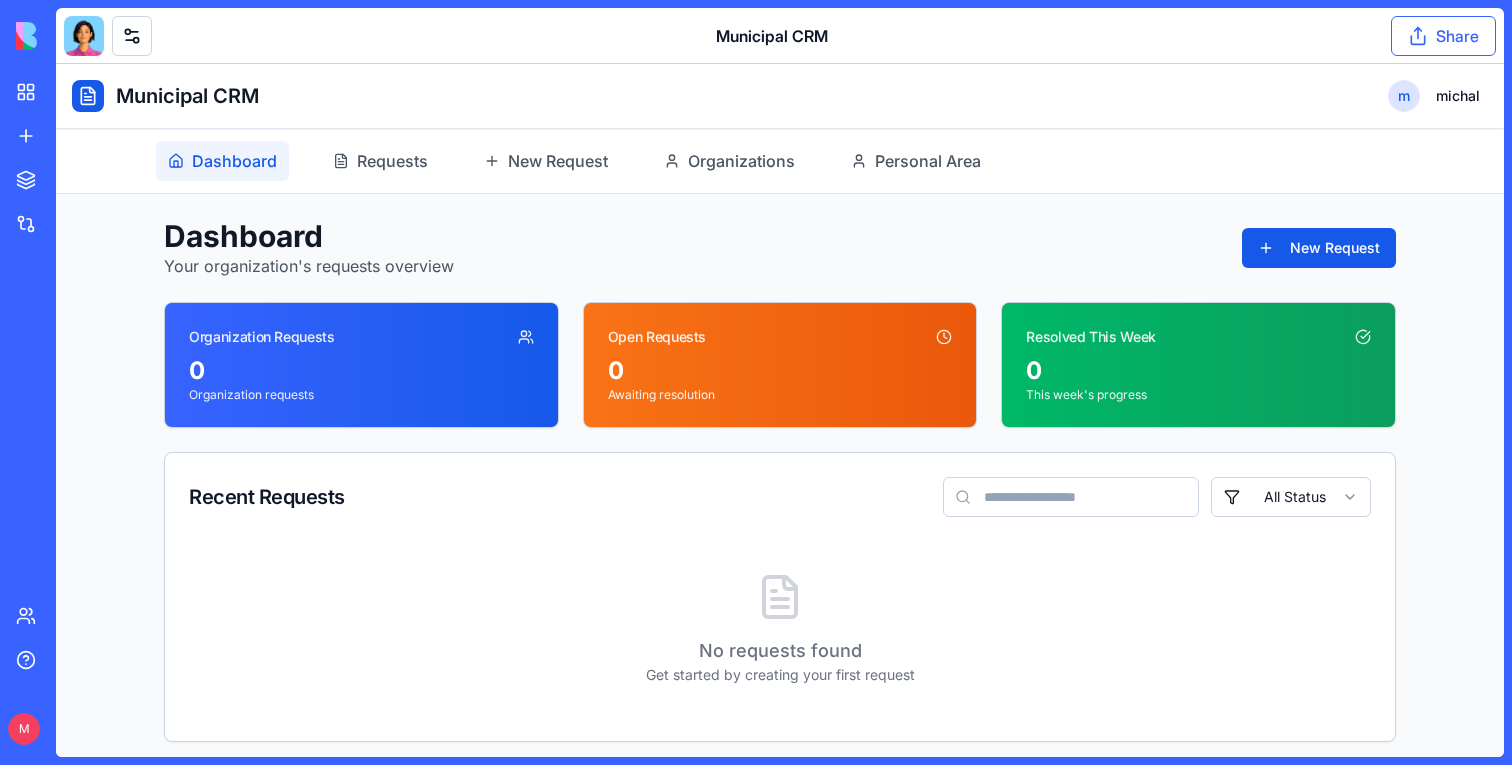 click on "Share" at bounding box center [1443, 36] 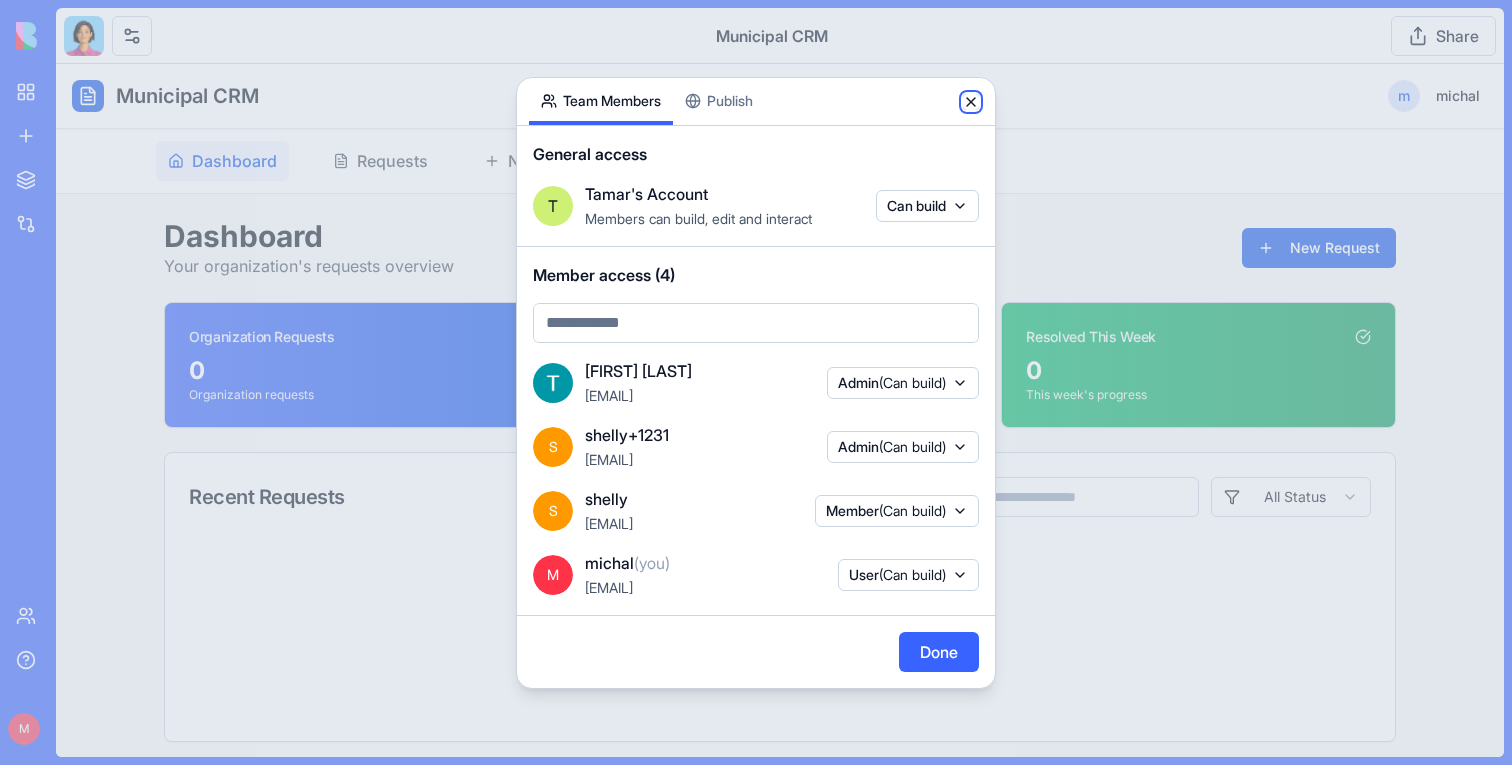 click 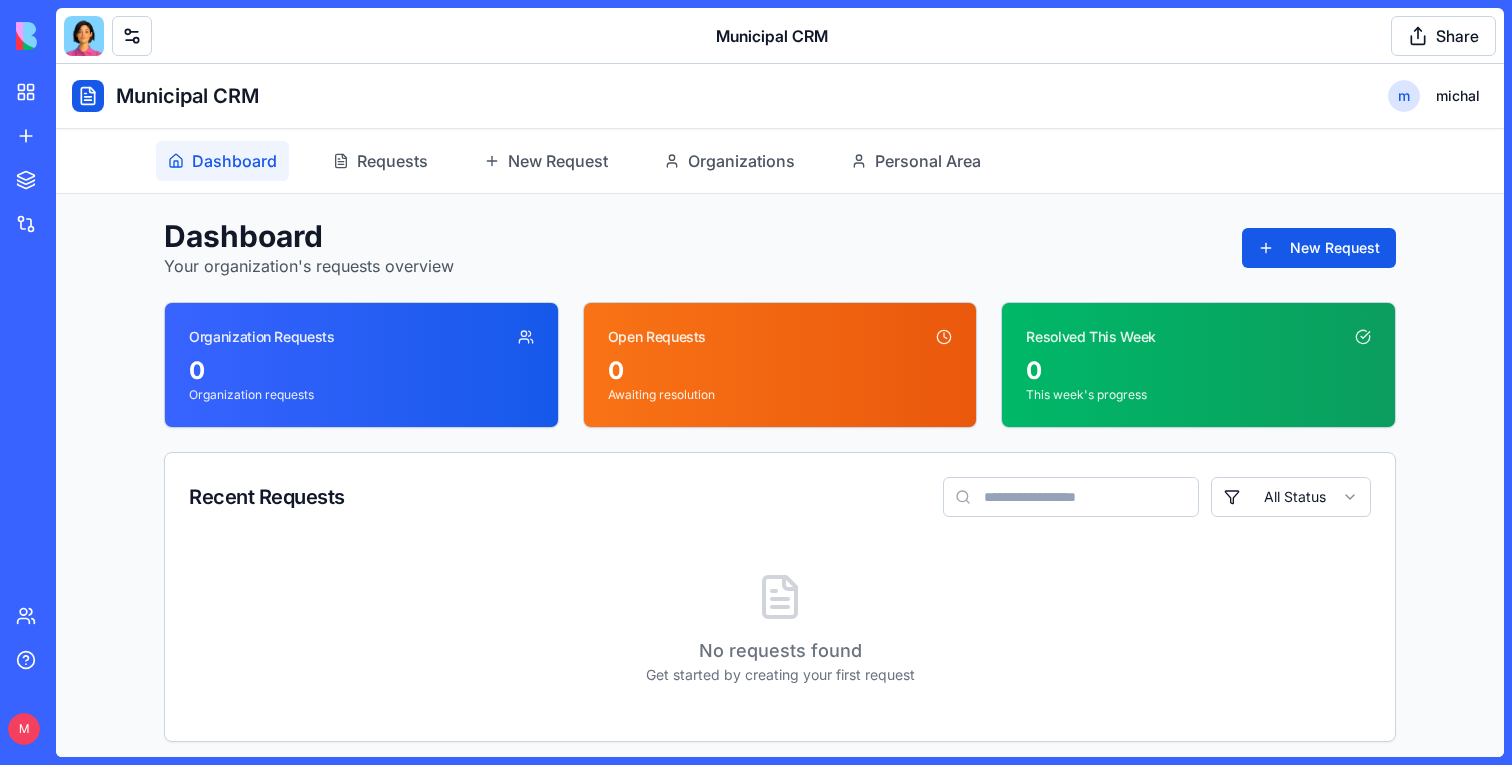 click at bounding box center [84, 36] 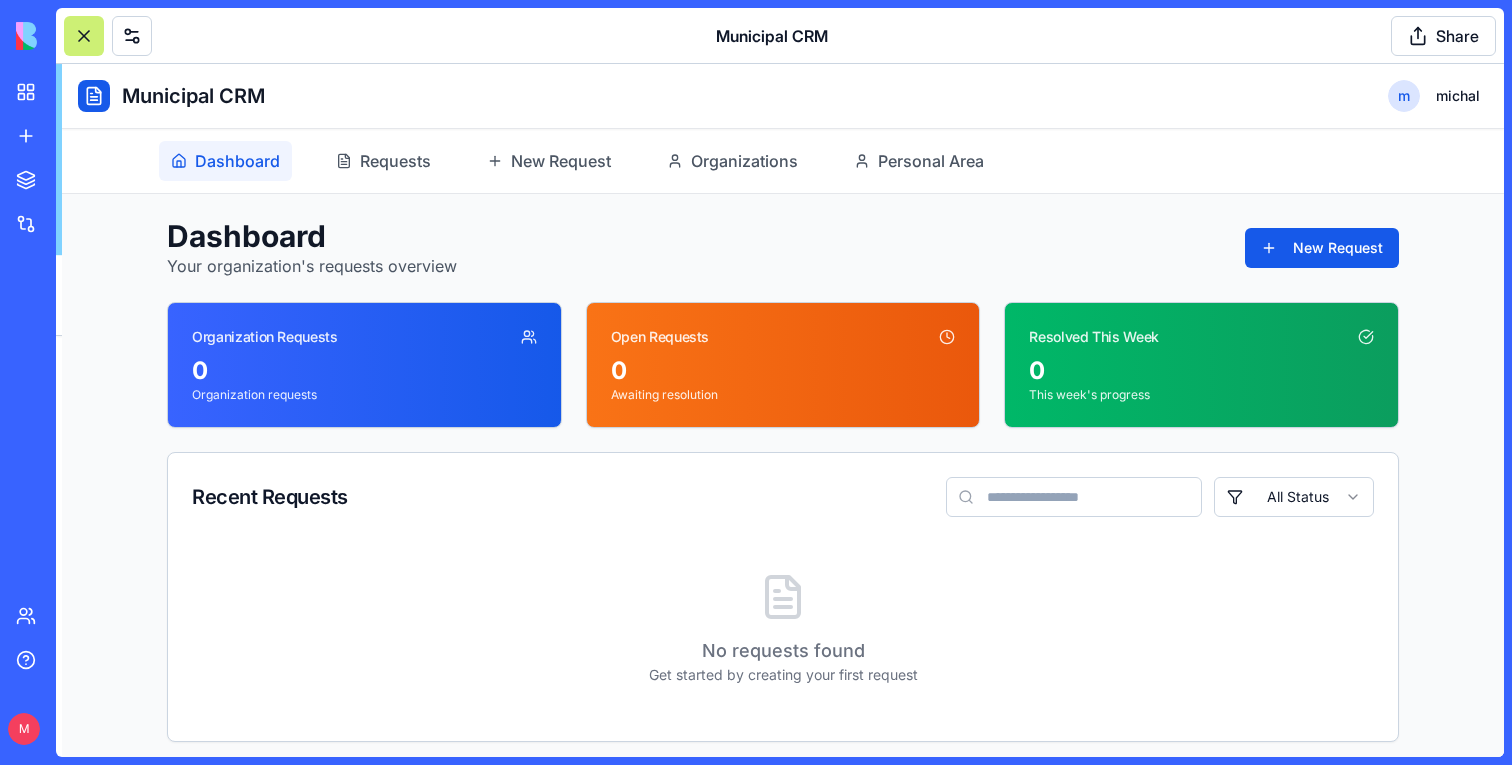 scroll, scrollTop: 55117, scrollLeft: 0, axis: vertical 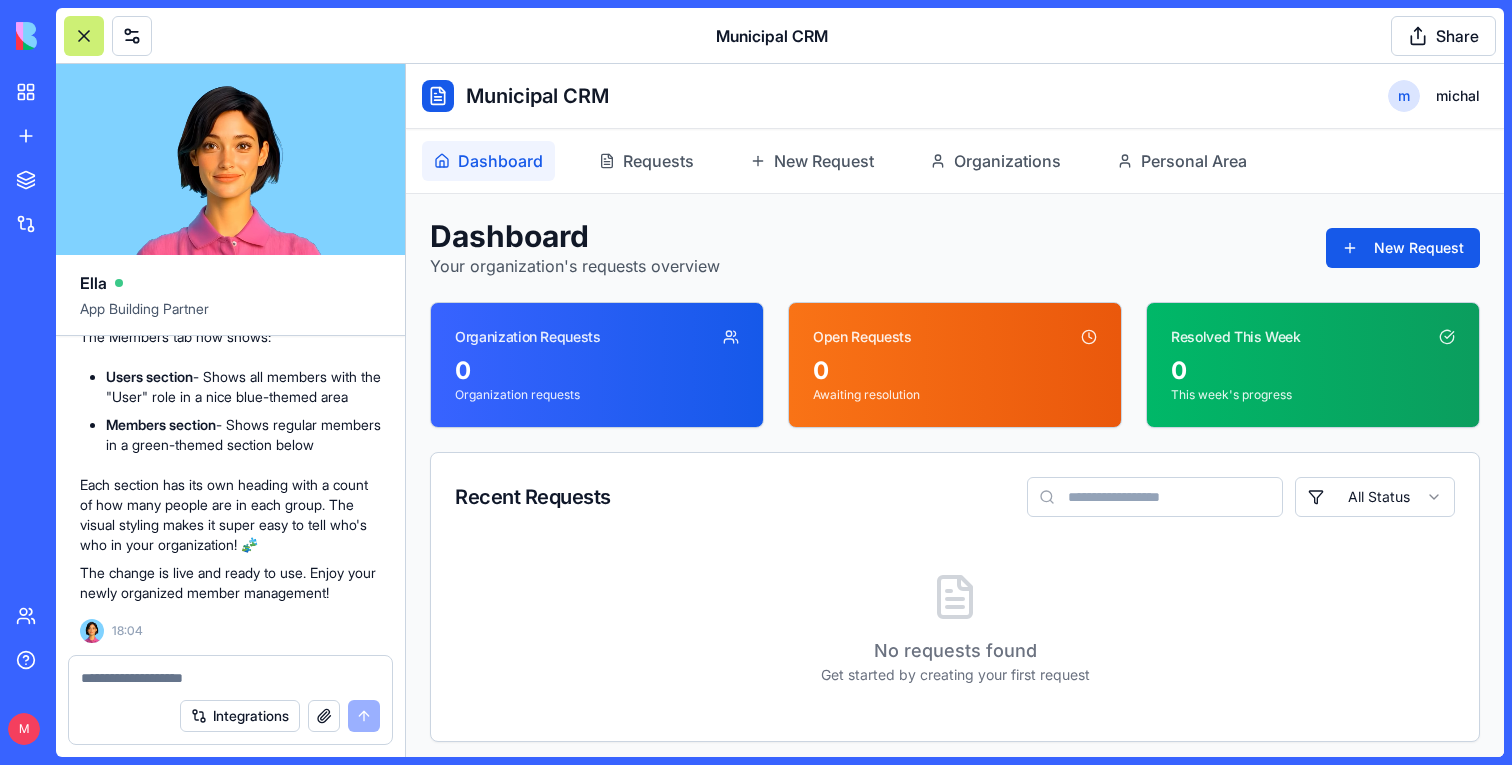 click at bounding box center (230, 678) 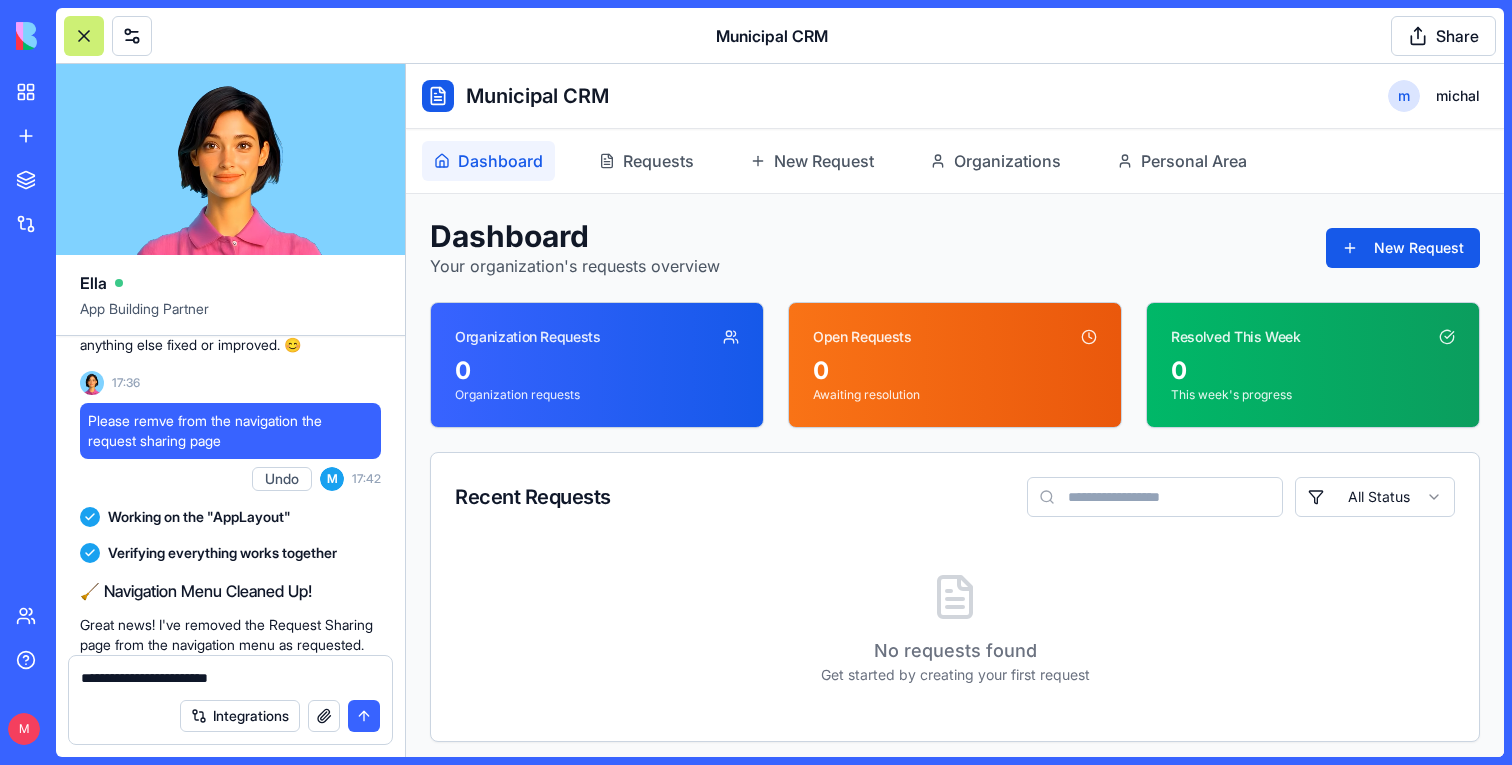 scroll, scrollTop: 51354, scrollLeft: 0, axis: vertical 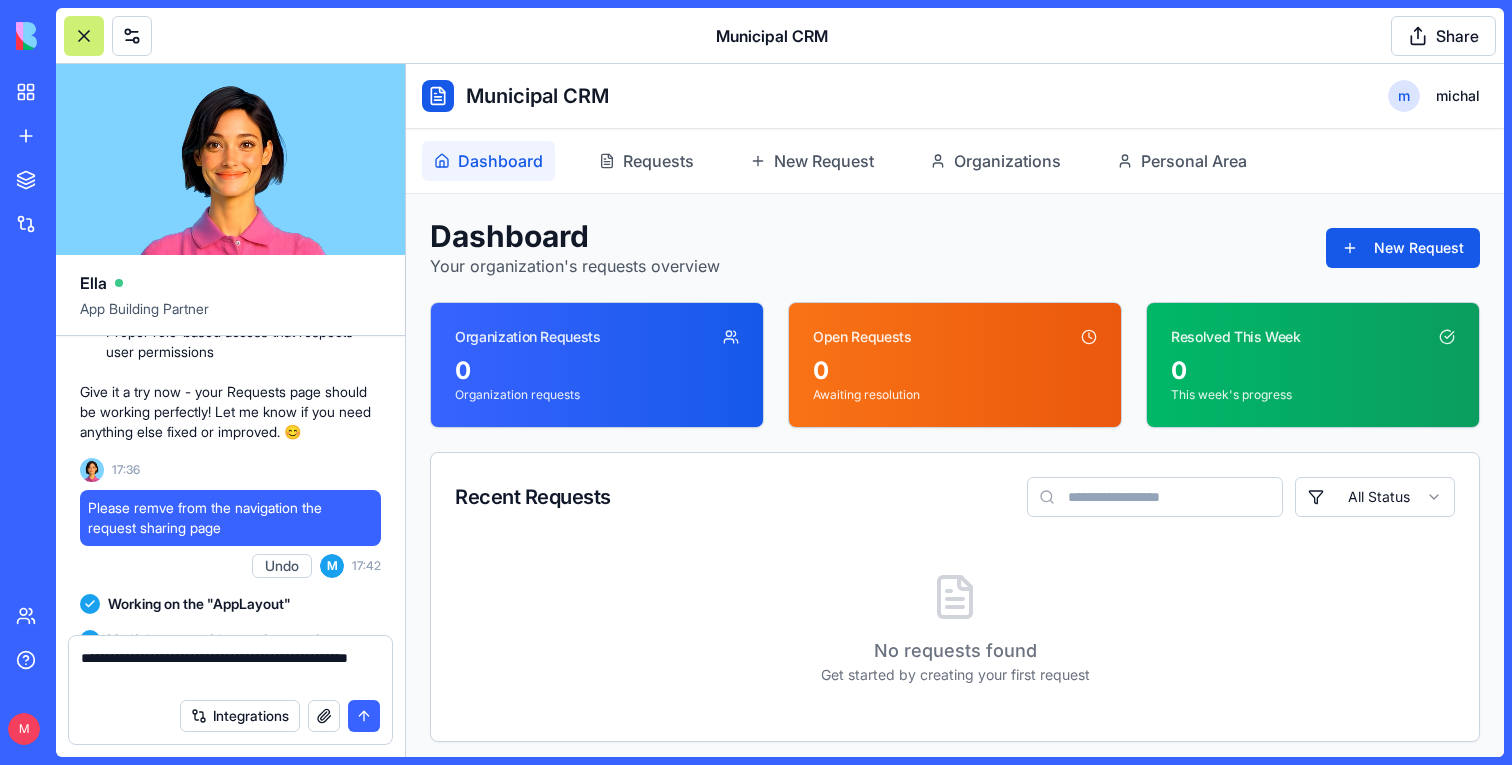 type on "**********" 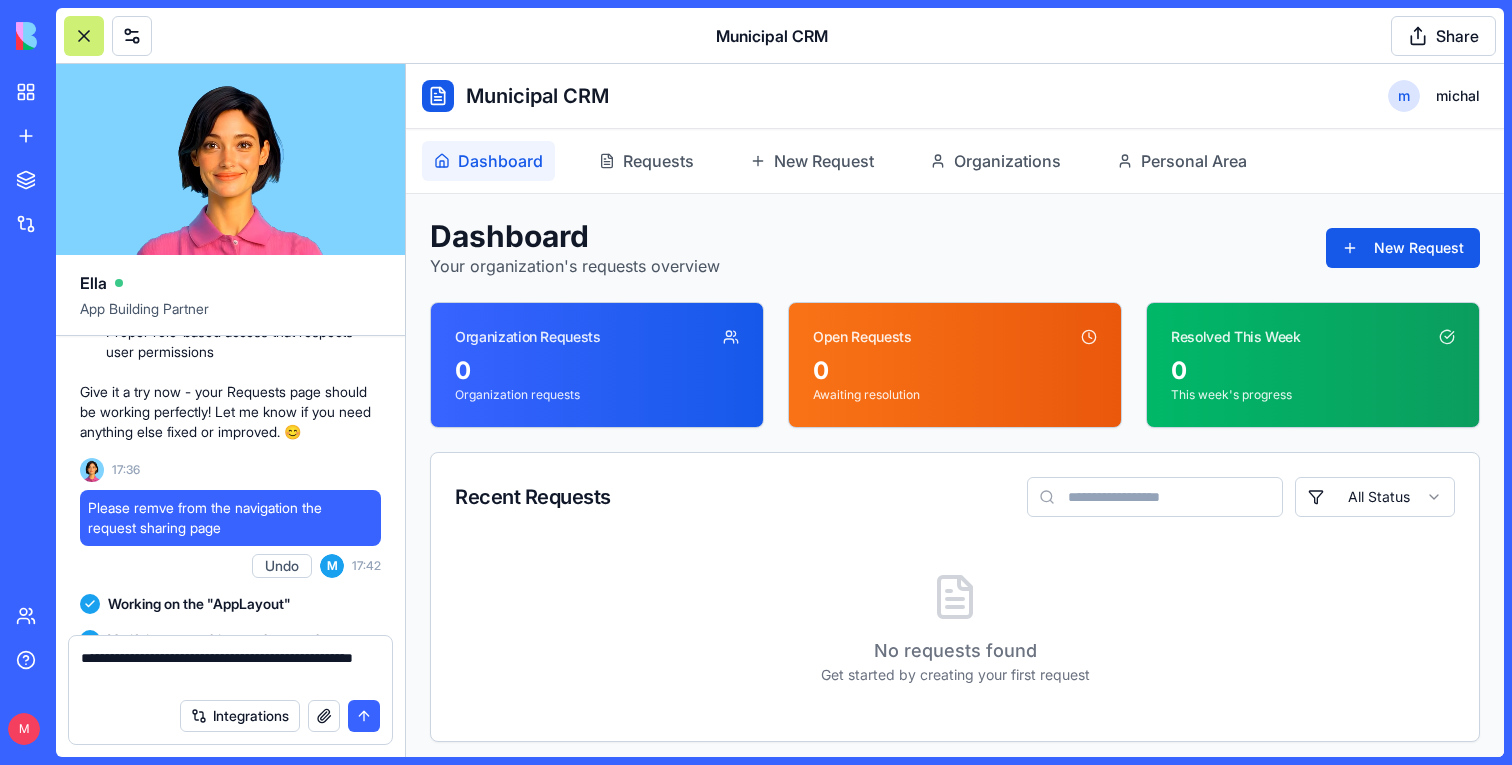 type 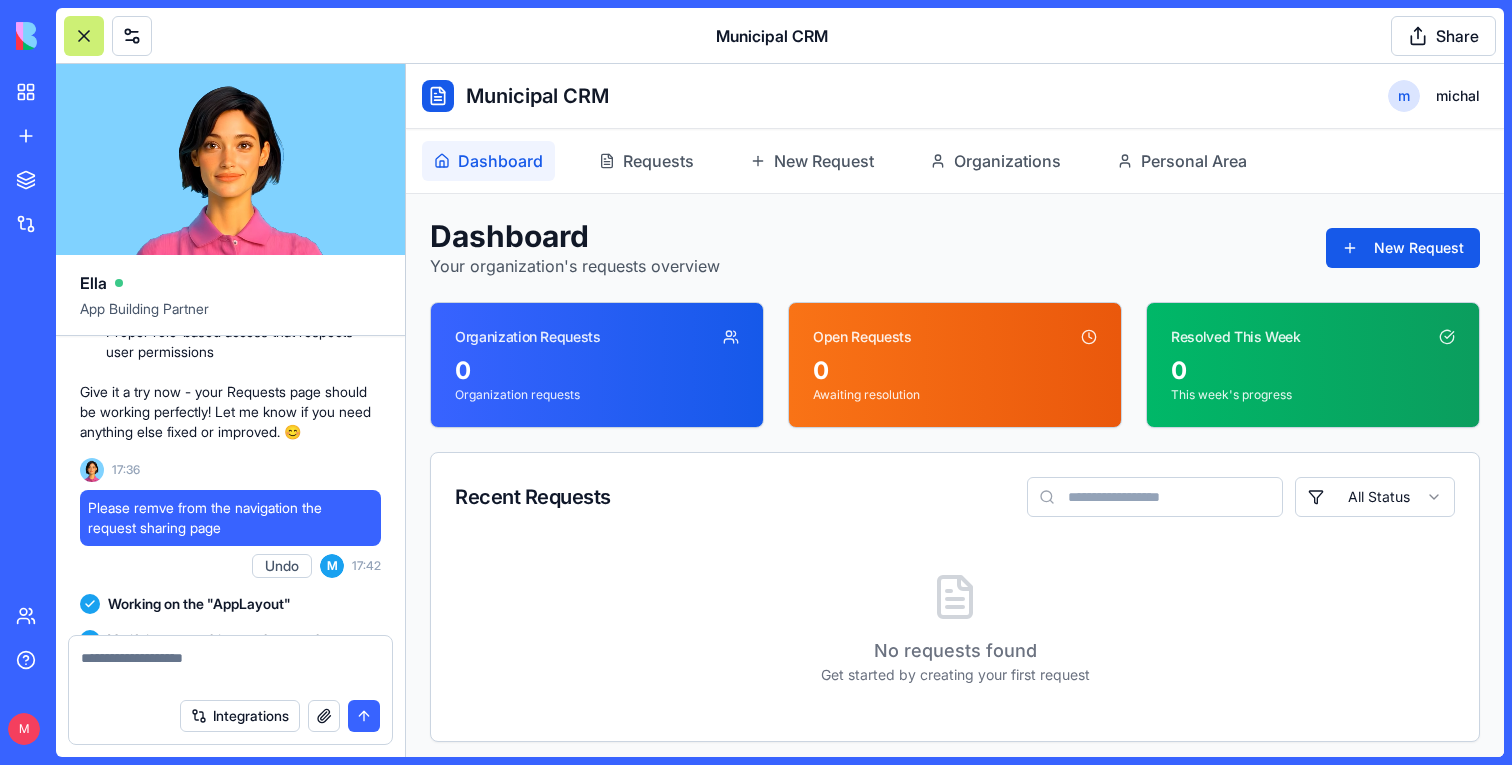 scroll, scrollTop: 55213, scrollLeft: 0, axis: vertical 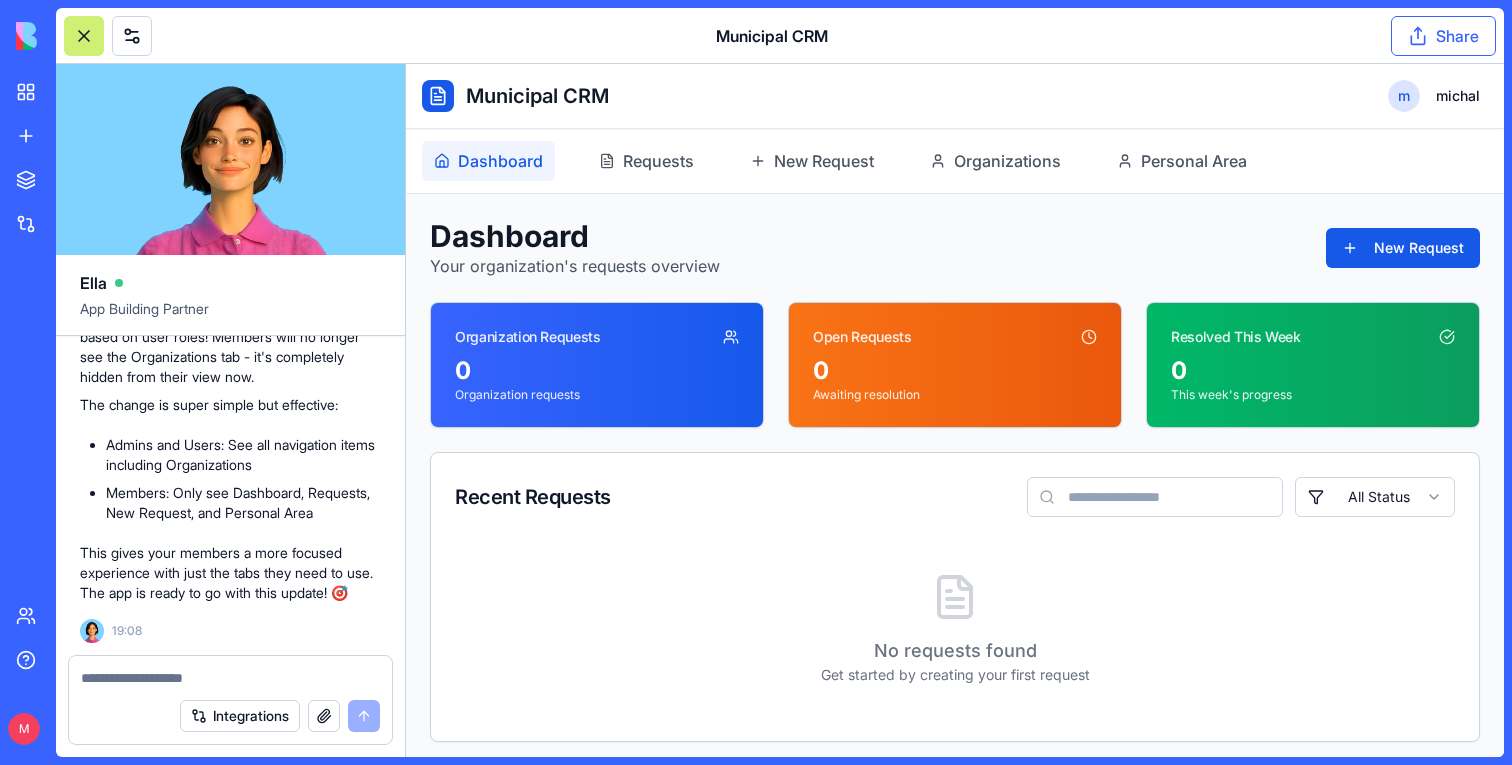 click on "Share" at bounding box center [1443, 36] 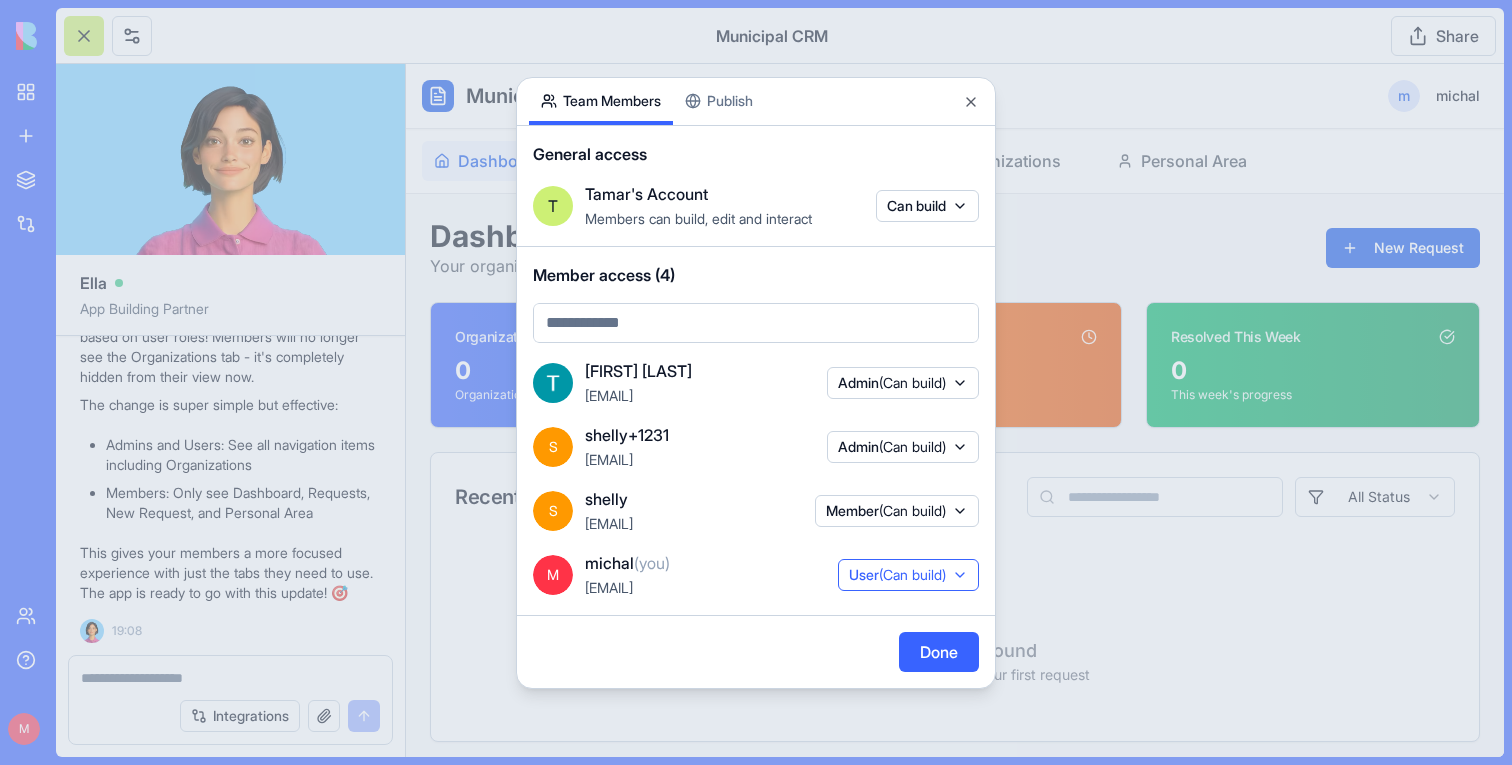 click on "(Can build)" at bounding box center (912, 574) 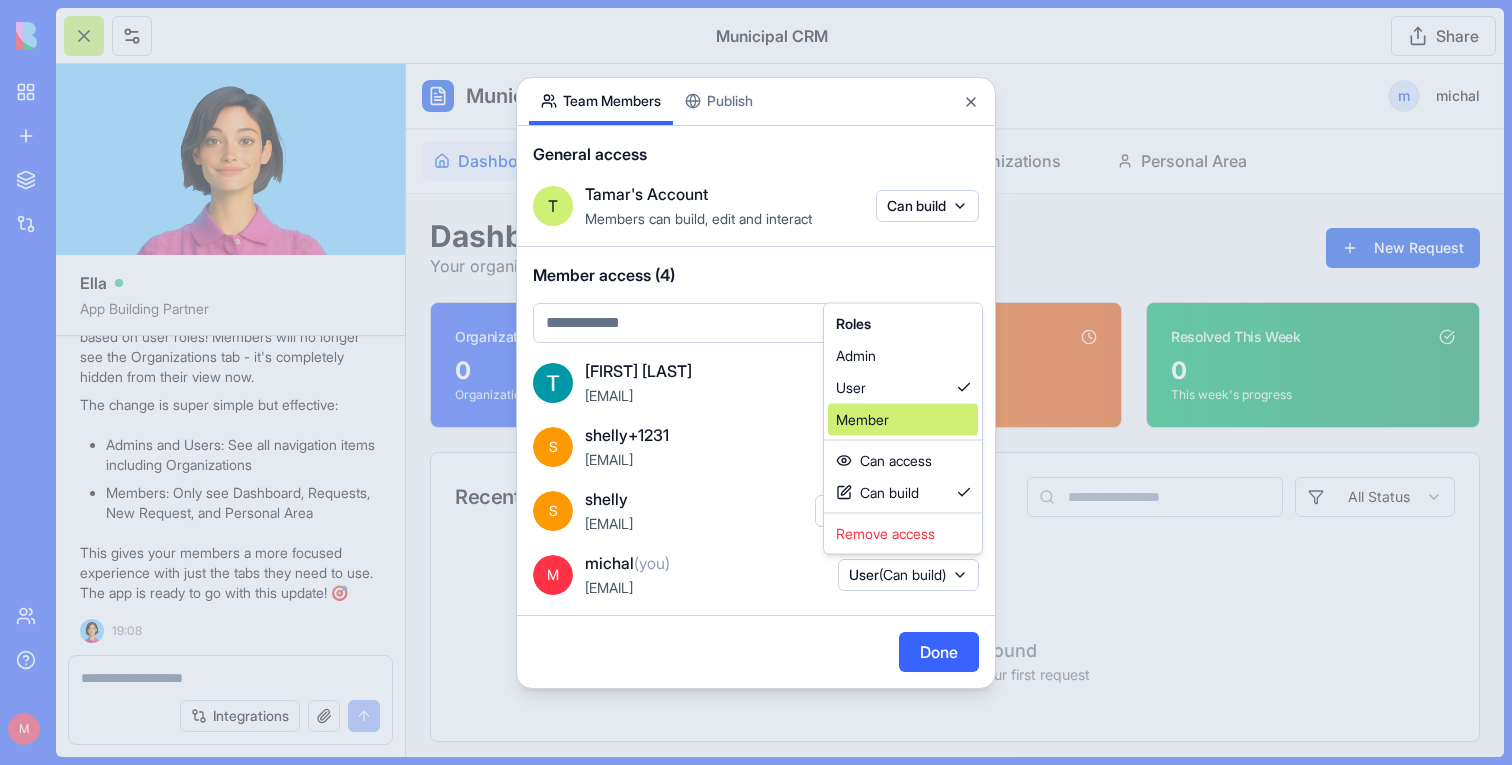 click on "Member" at bounding box center (903, 420) 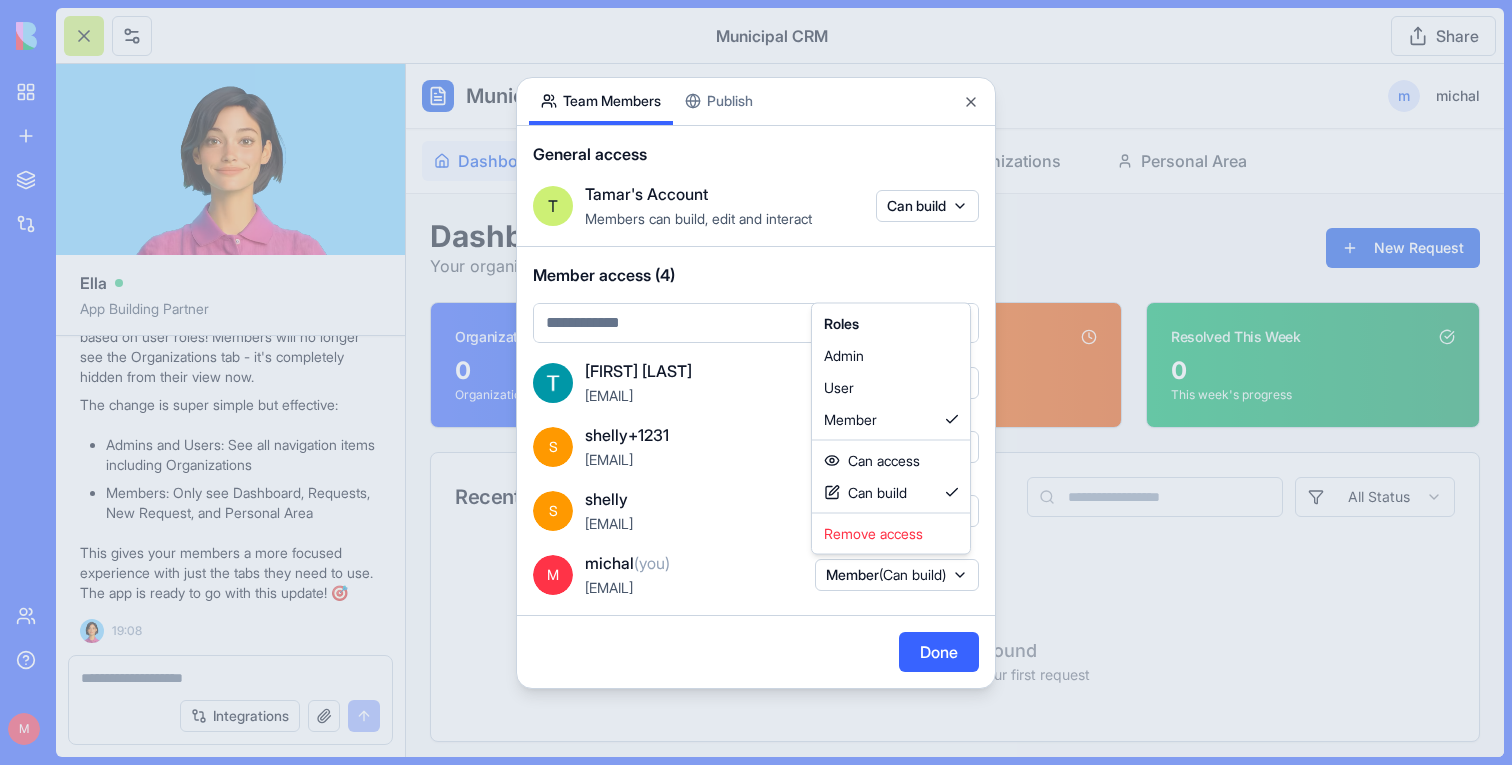 click at bounding box center (756, 382) 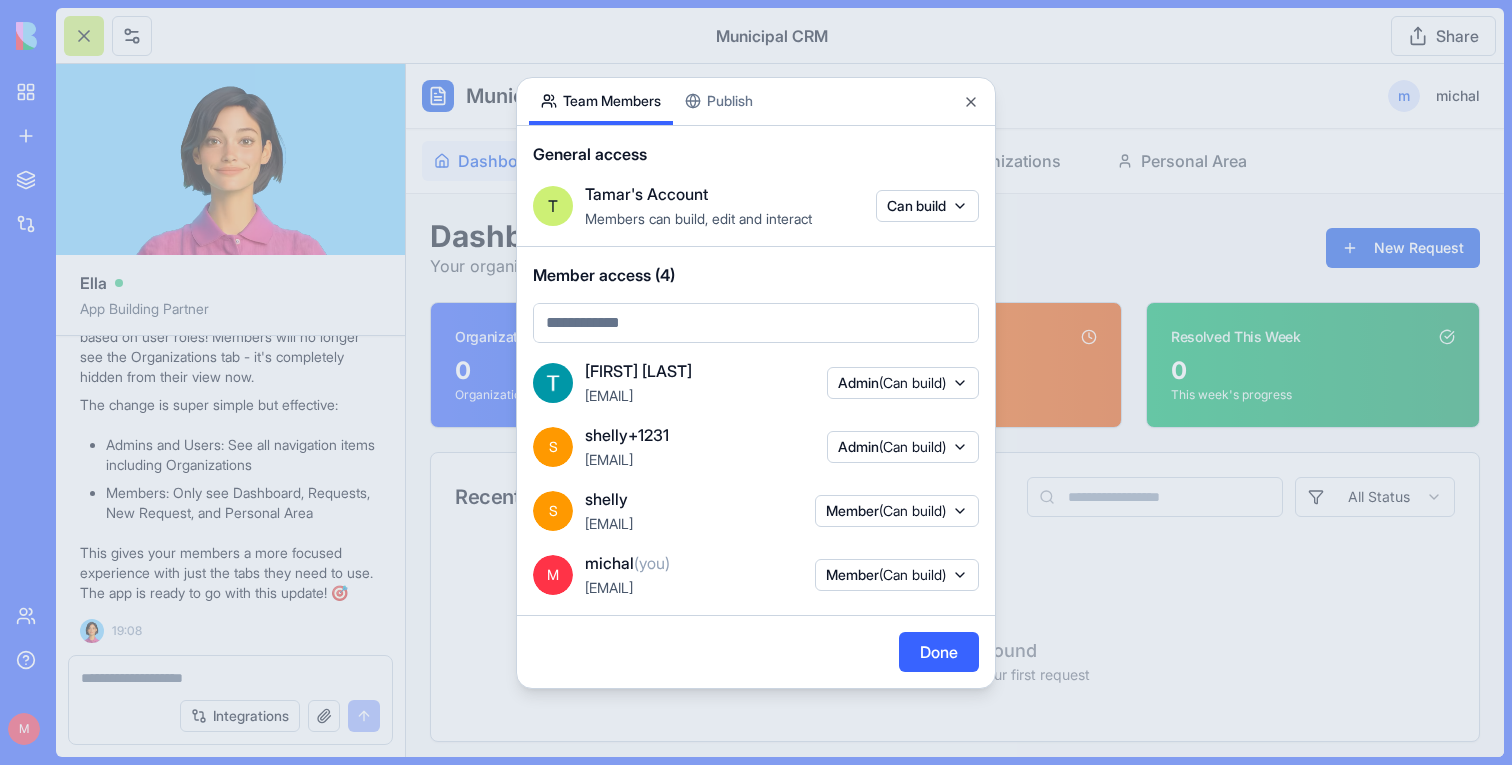 click on "Done" at bounding box center [939, 652] 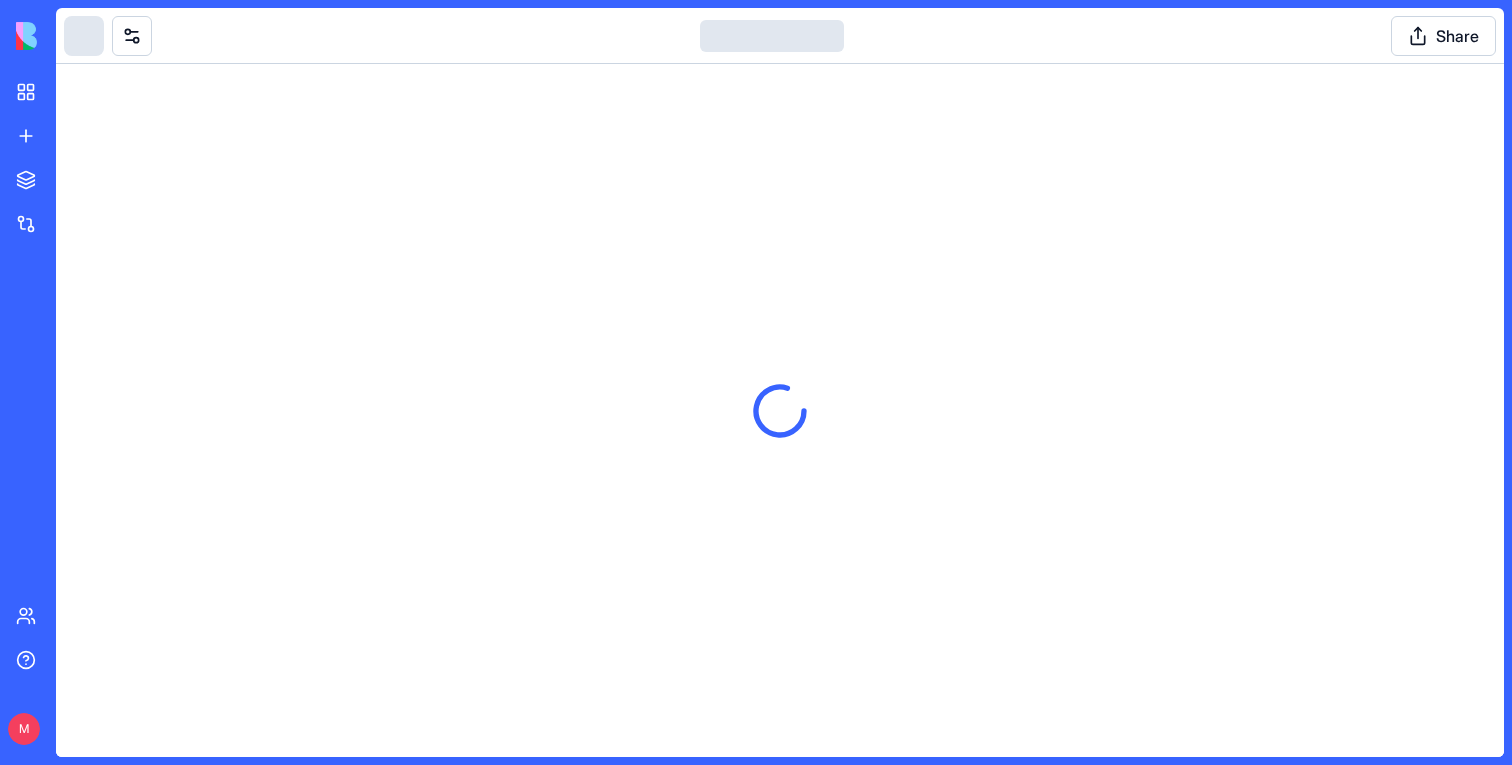 scroll, scrollTop: 0, scrollLeft: 0, axis: both 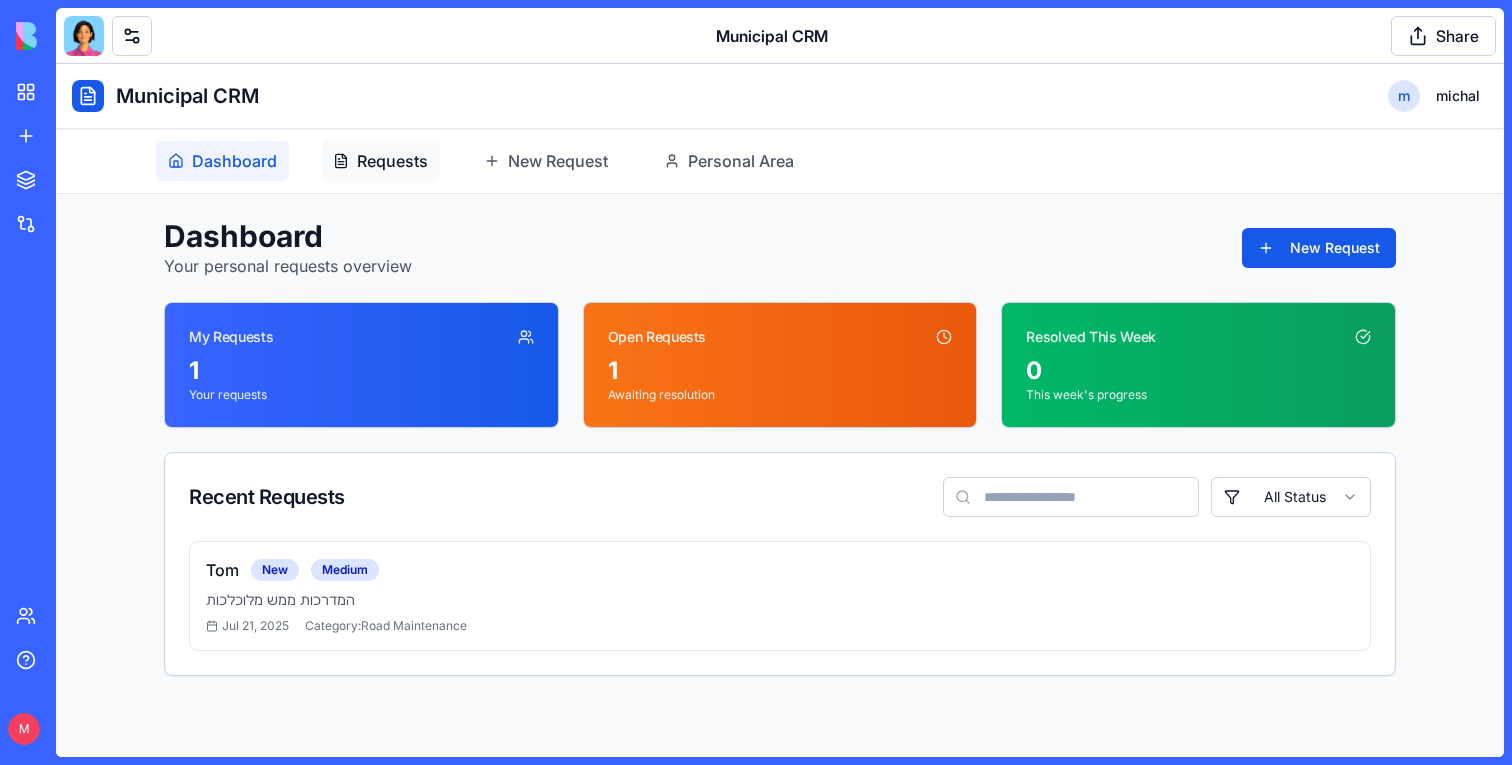 click on "Requests" at bounding box center [392, 161] 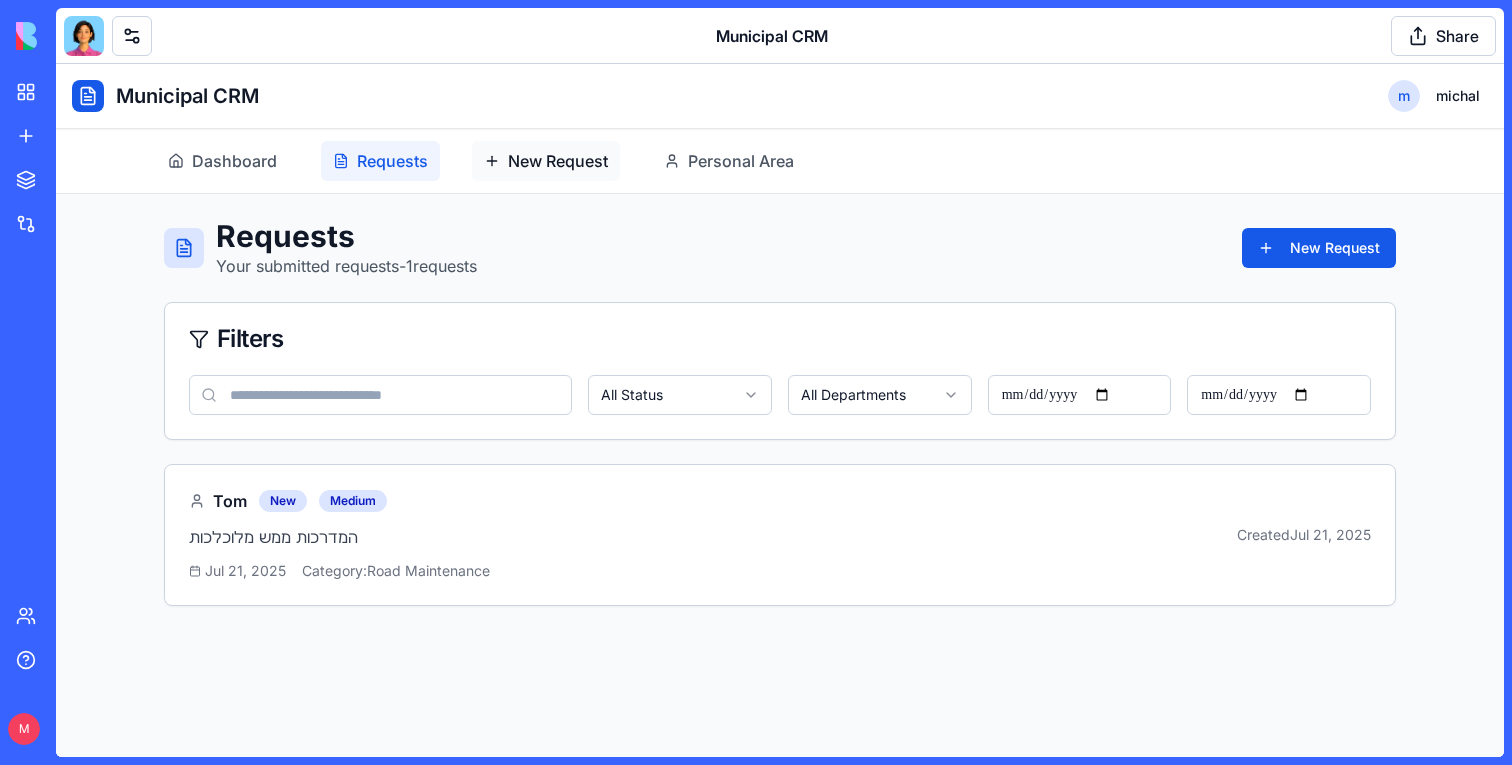 click on "New Request" at bounding box center [558, 161] 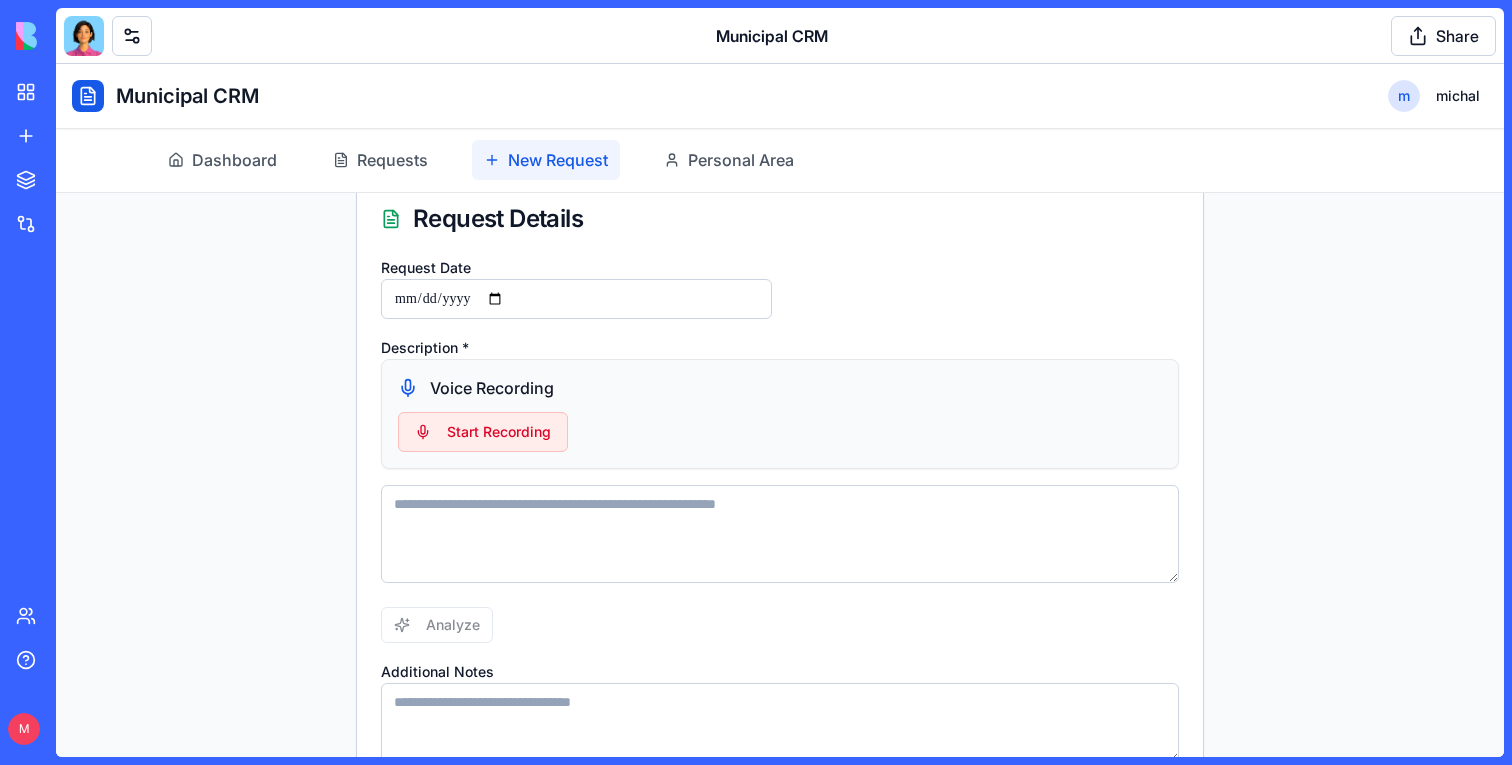 scroll, scrollTop: 124, scrollLeft: 0, axis: vertical 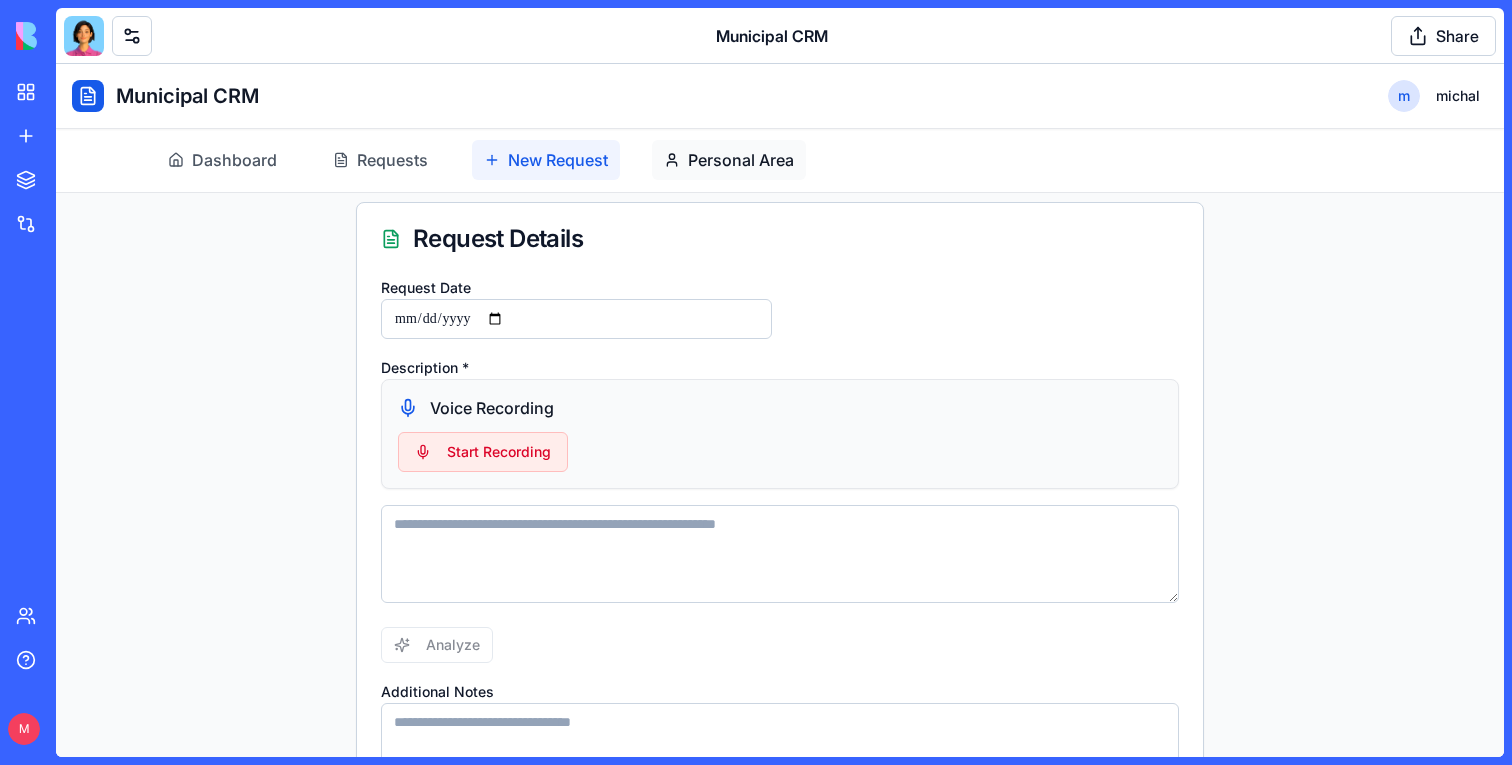 click on "Personal Area" at bounding box center [741, 160] 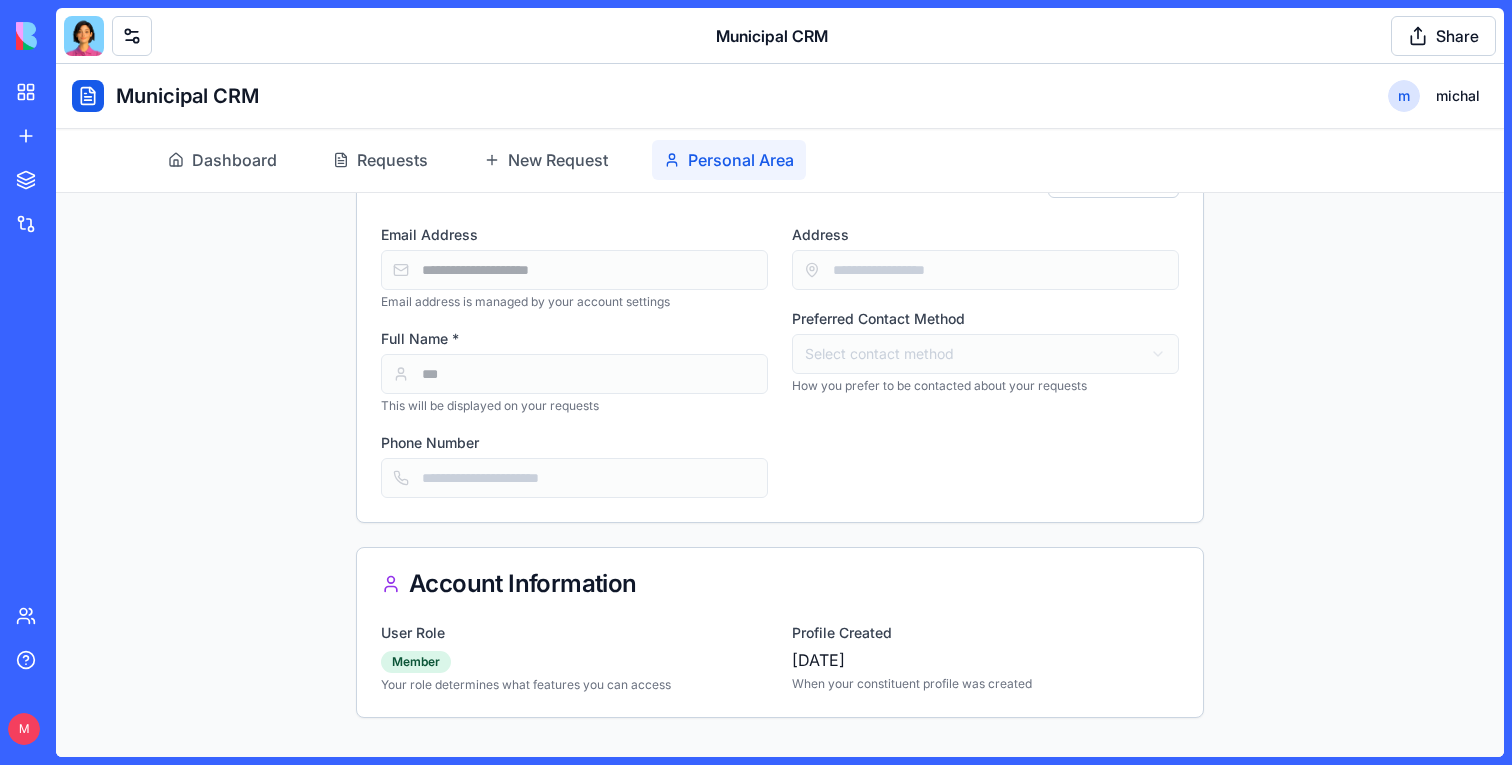 scroll, scrollTop: 0, scrollLeft: 0, axis: both 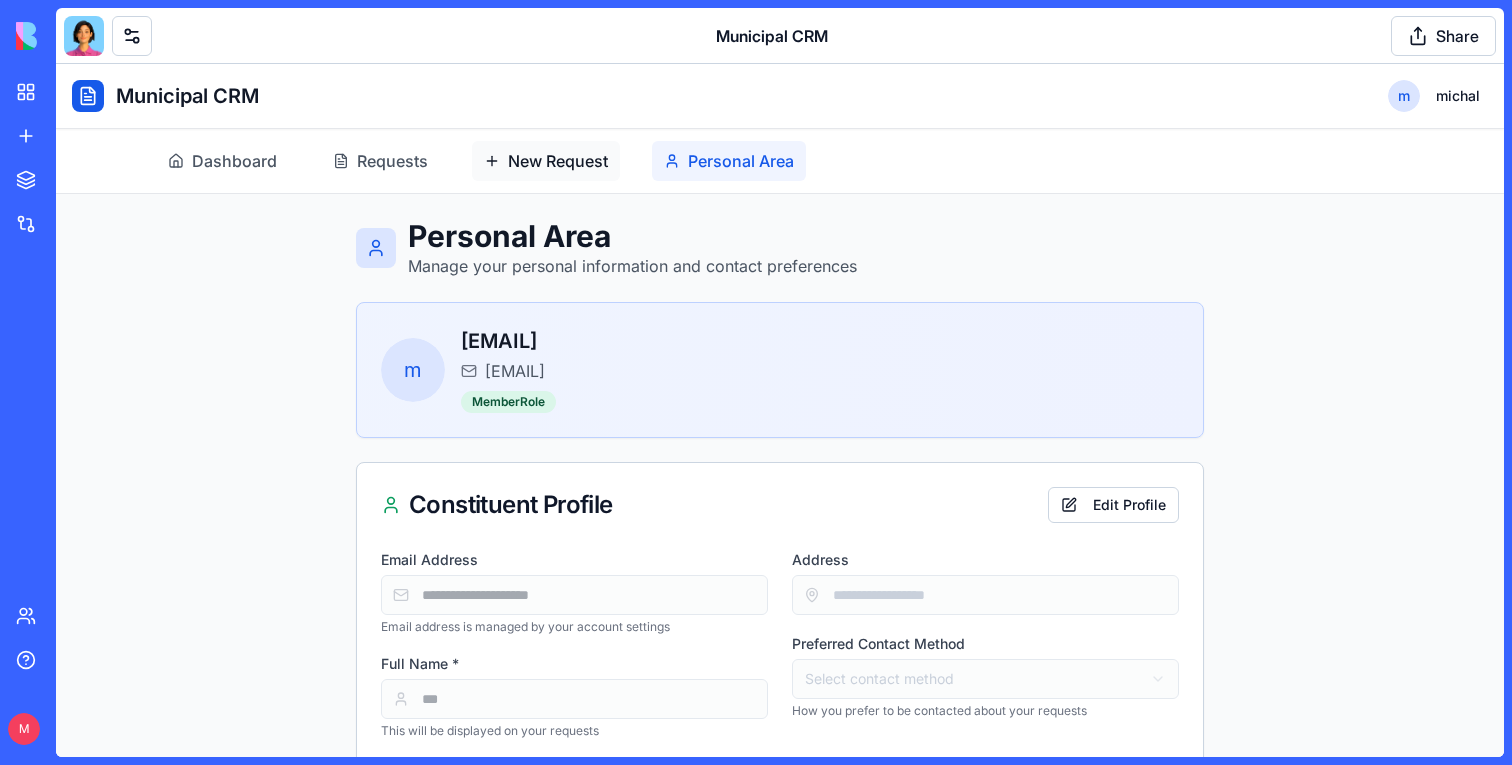 click on "New Request" at bounding box center [558, 161] 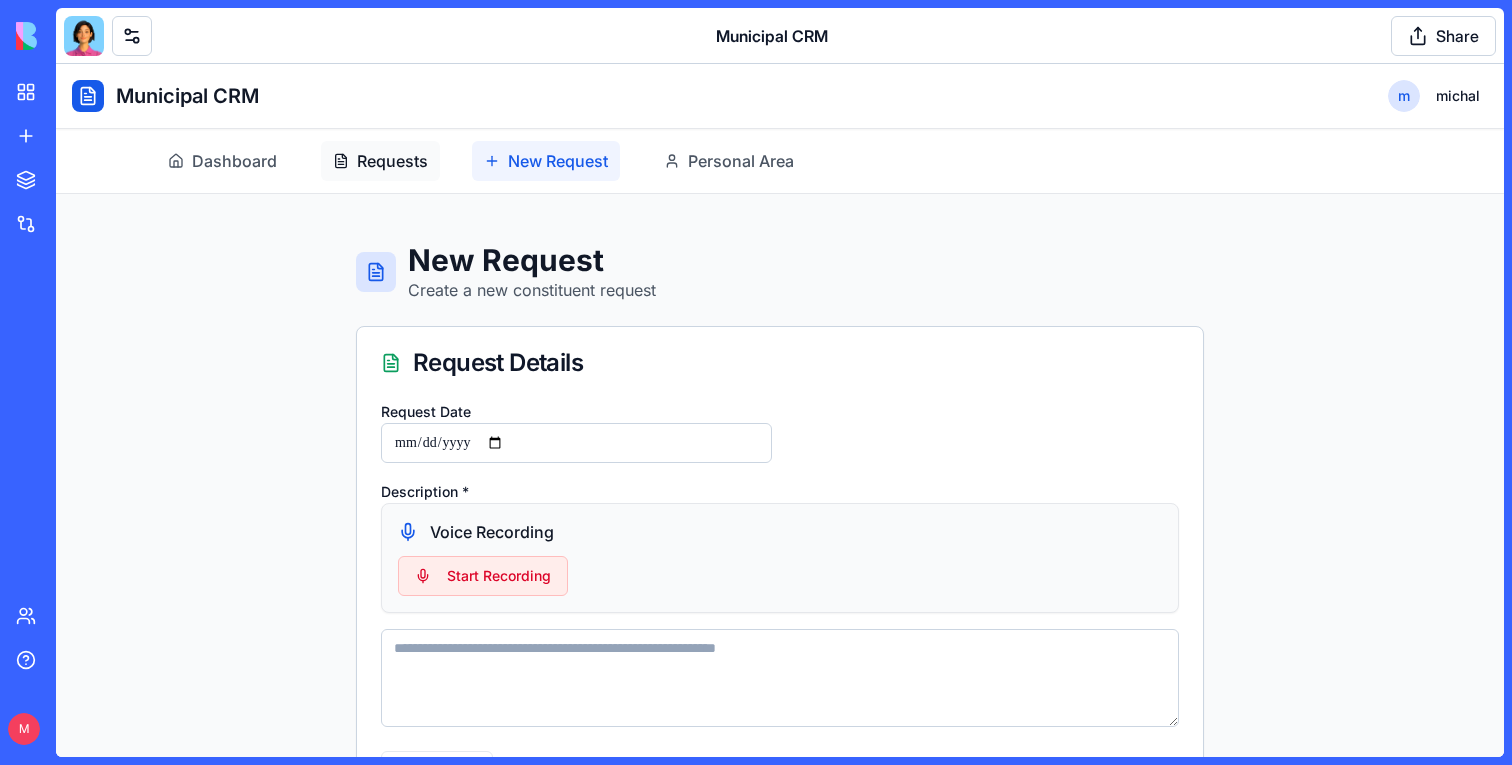 click on "Requests" at bounding box center [380, 161] 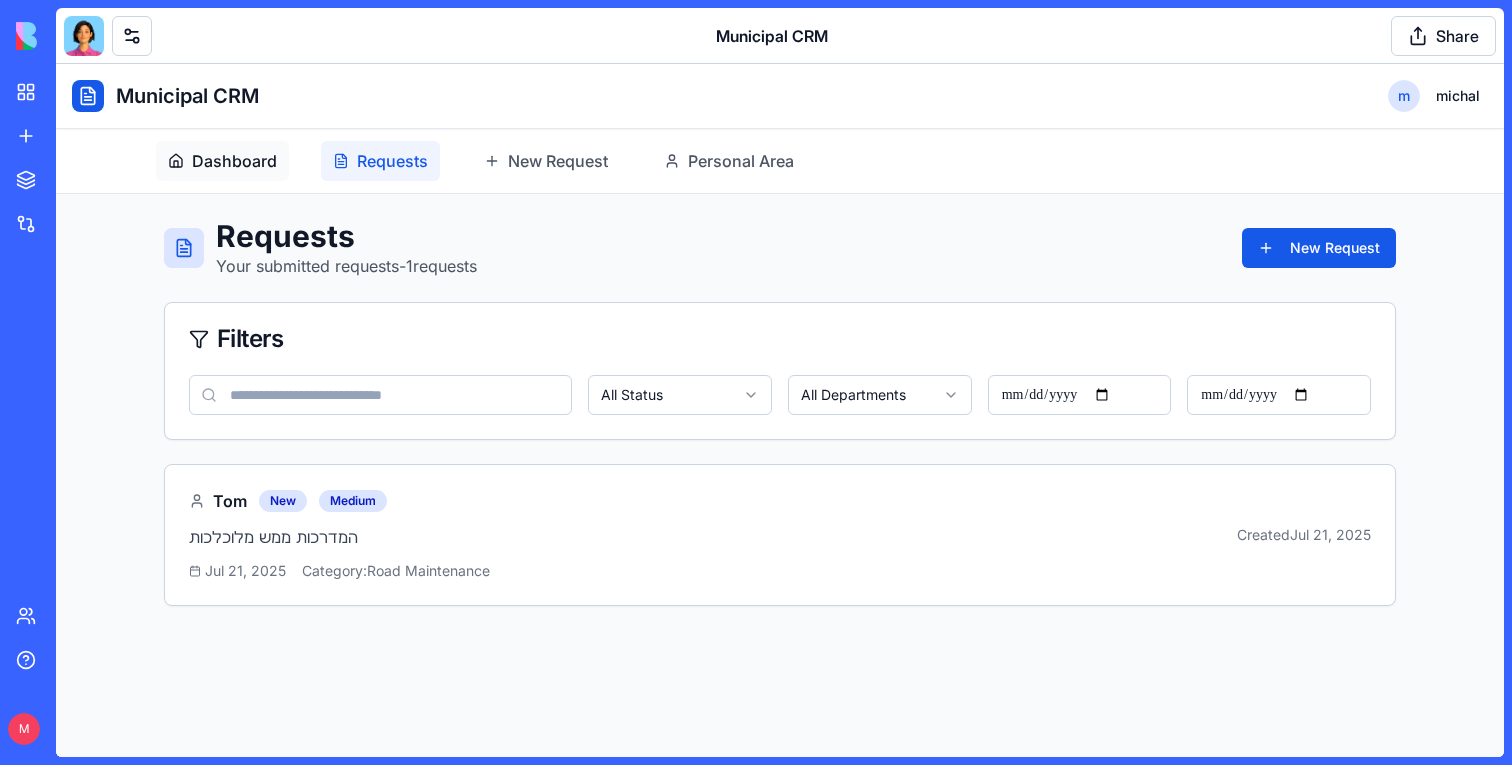 click on "Dashboard" at bounding box center (234, 161) 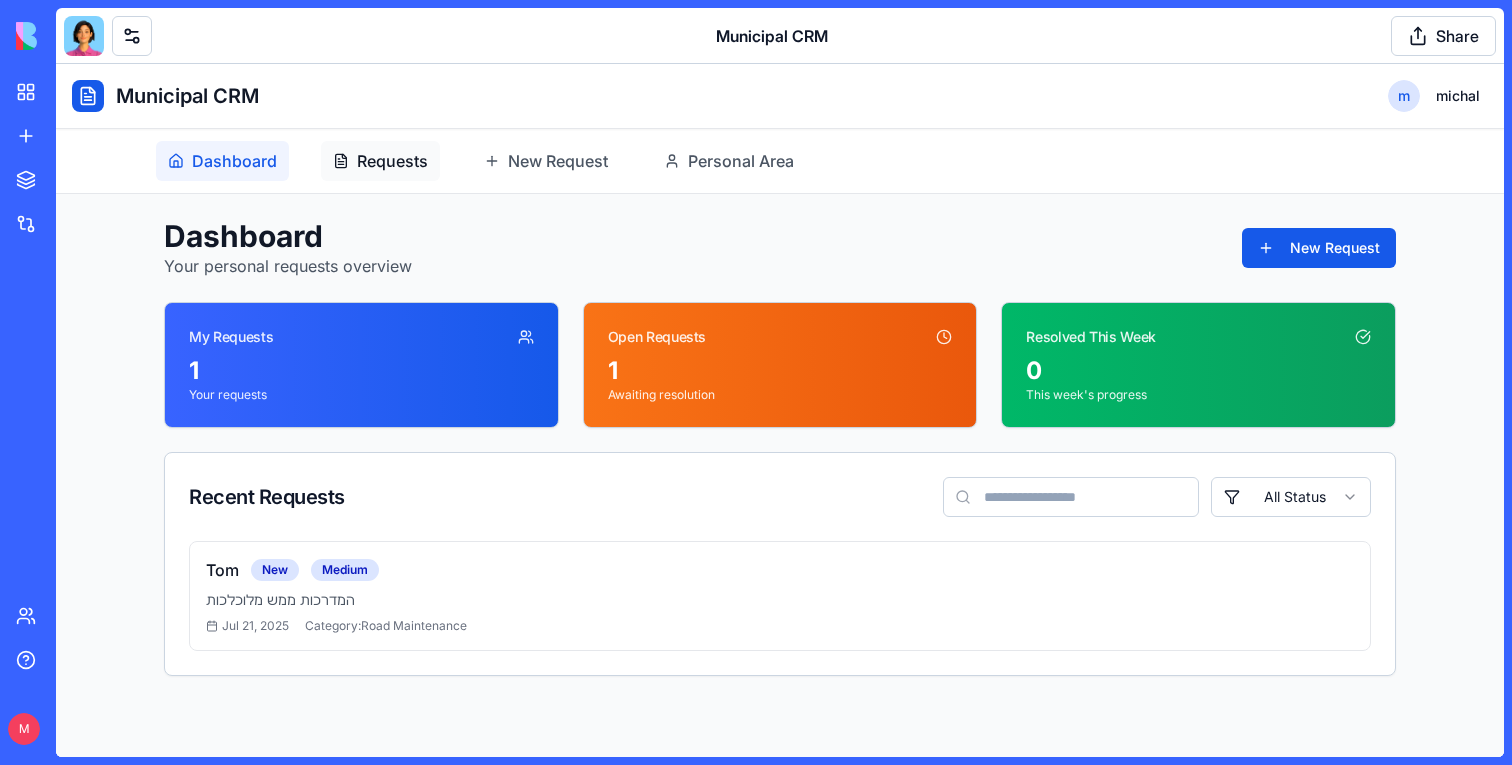 click on "Requests" at bounding box center (392, 161) 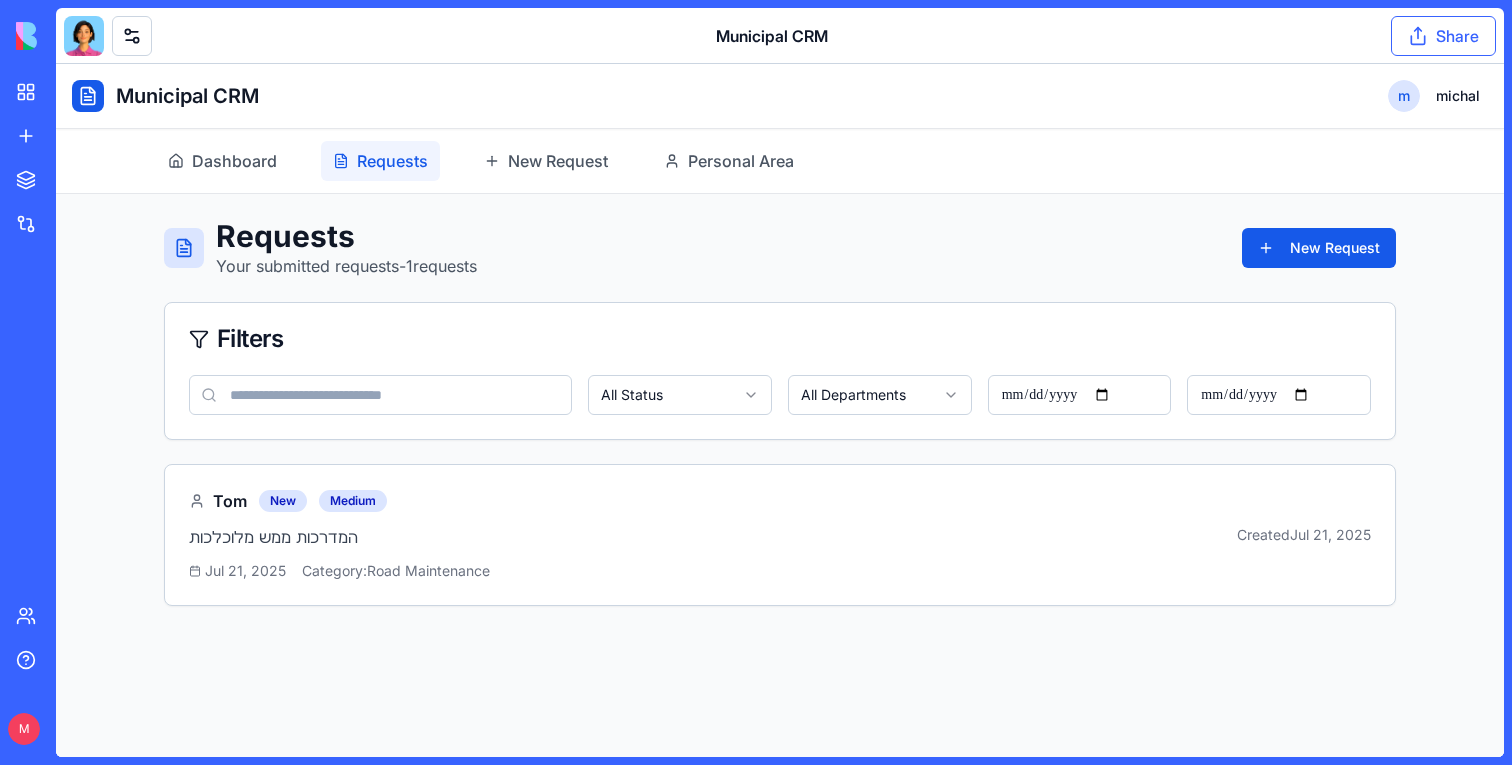 click on "Share" at bounding box center (1443, 36) 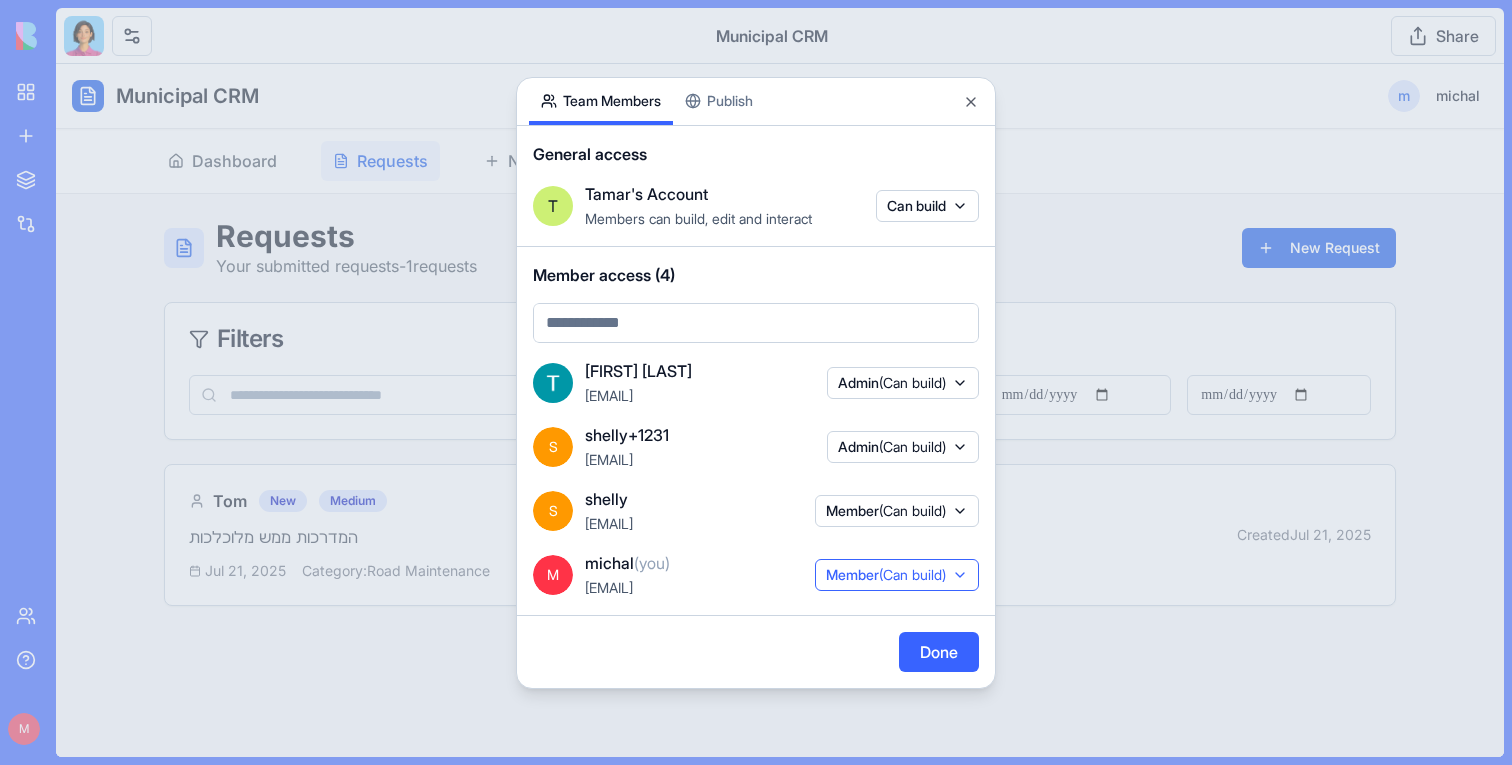 click on "Member  (Can build)" at bounding box center (897, 575) 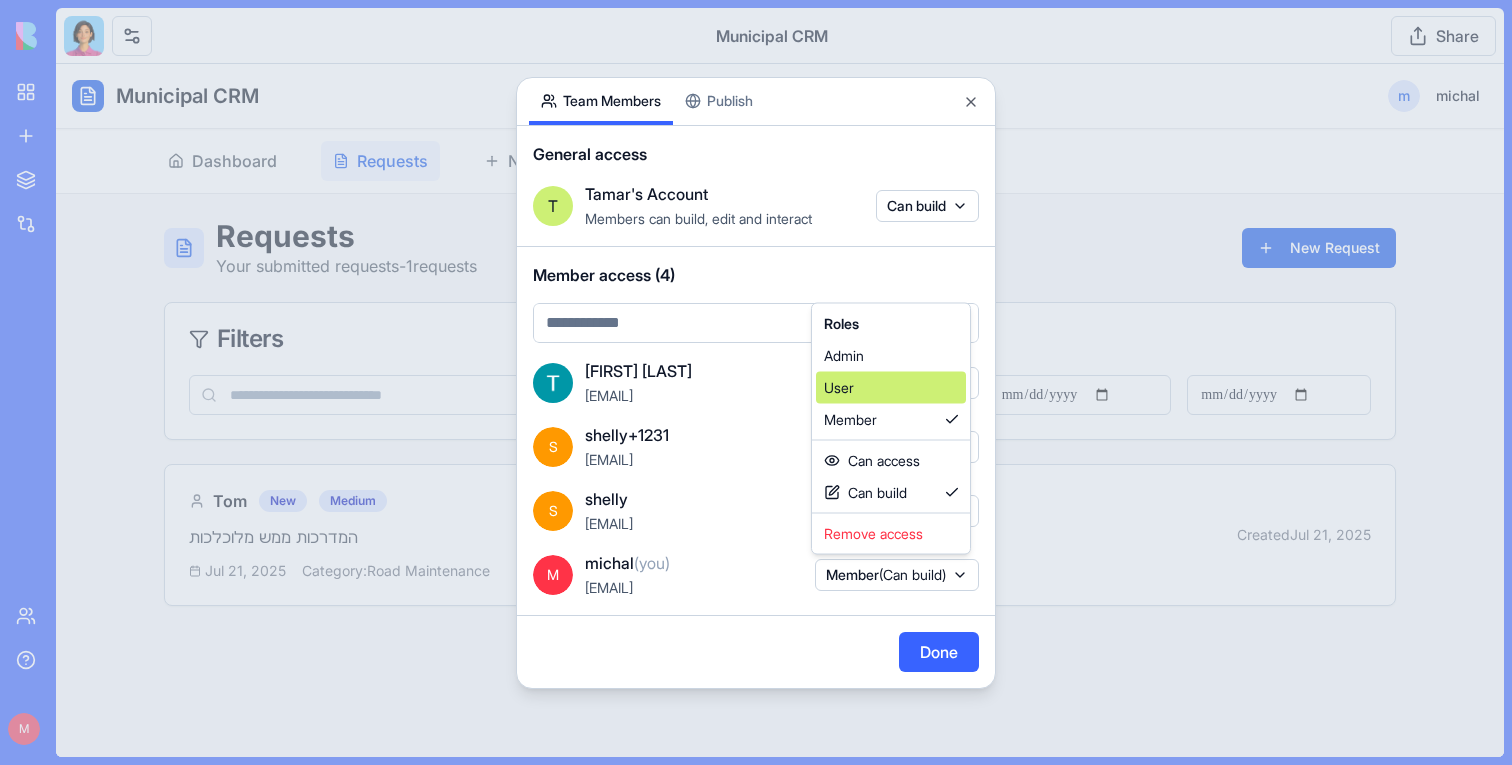 click on "User" at bounding box center (891, 388) 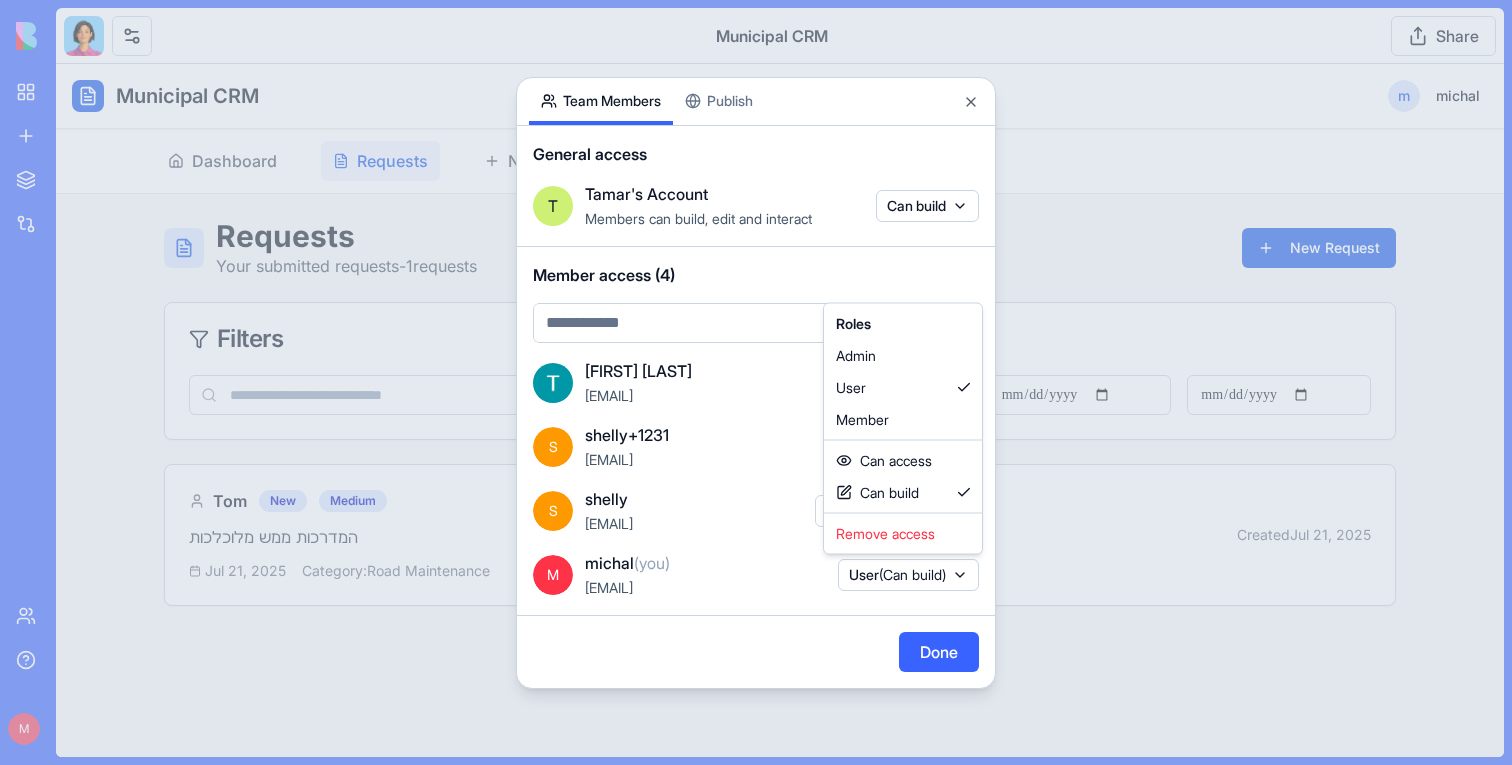 click at bounding box center [756, 382] 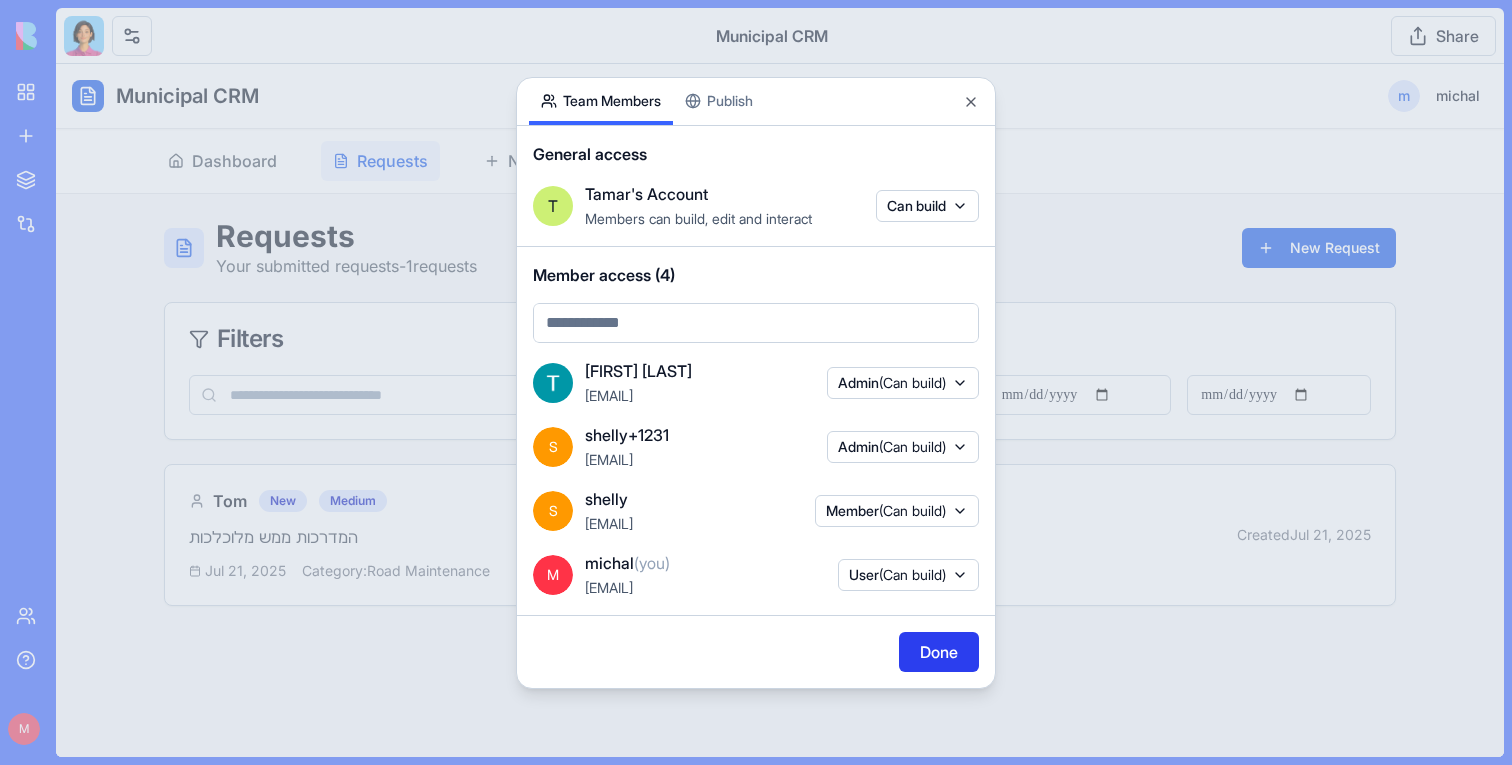 click on "Done" at bounding box center (939, 652) 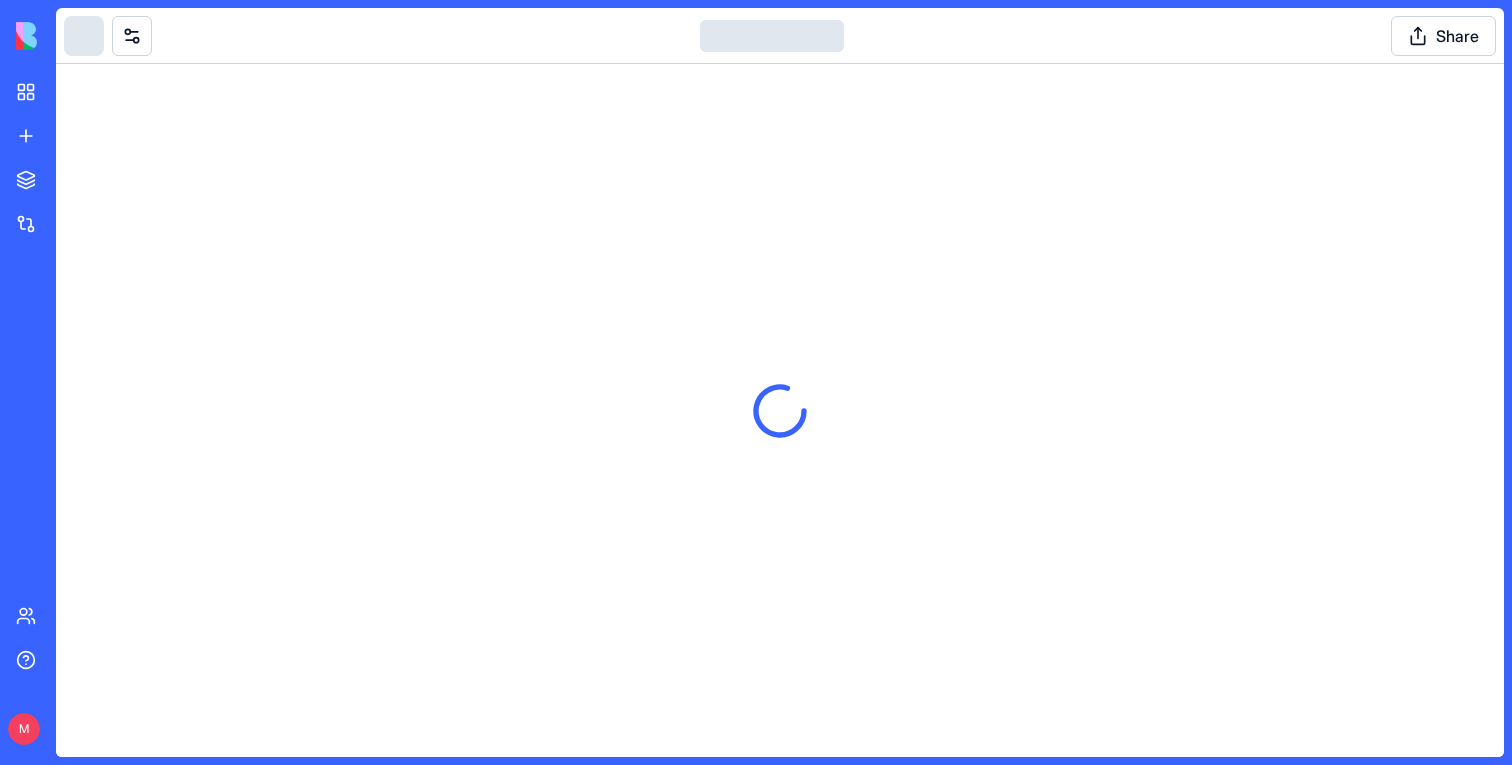 scroll, scrollTop: 0, scrollLeft: 0, axis: both 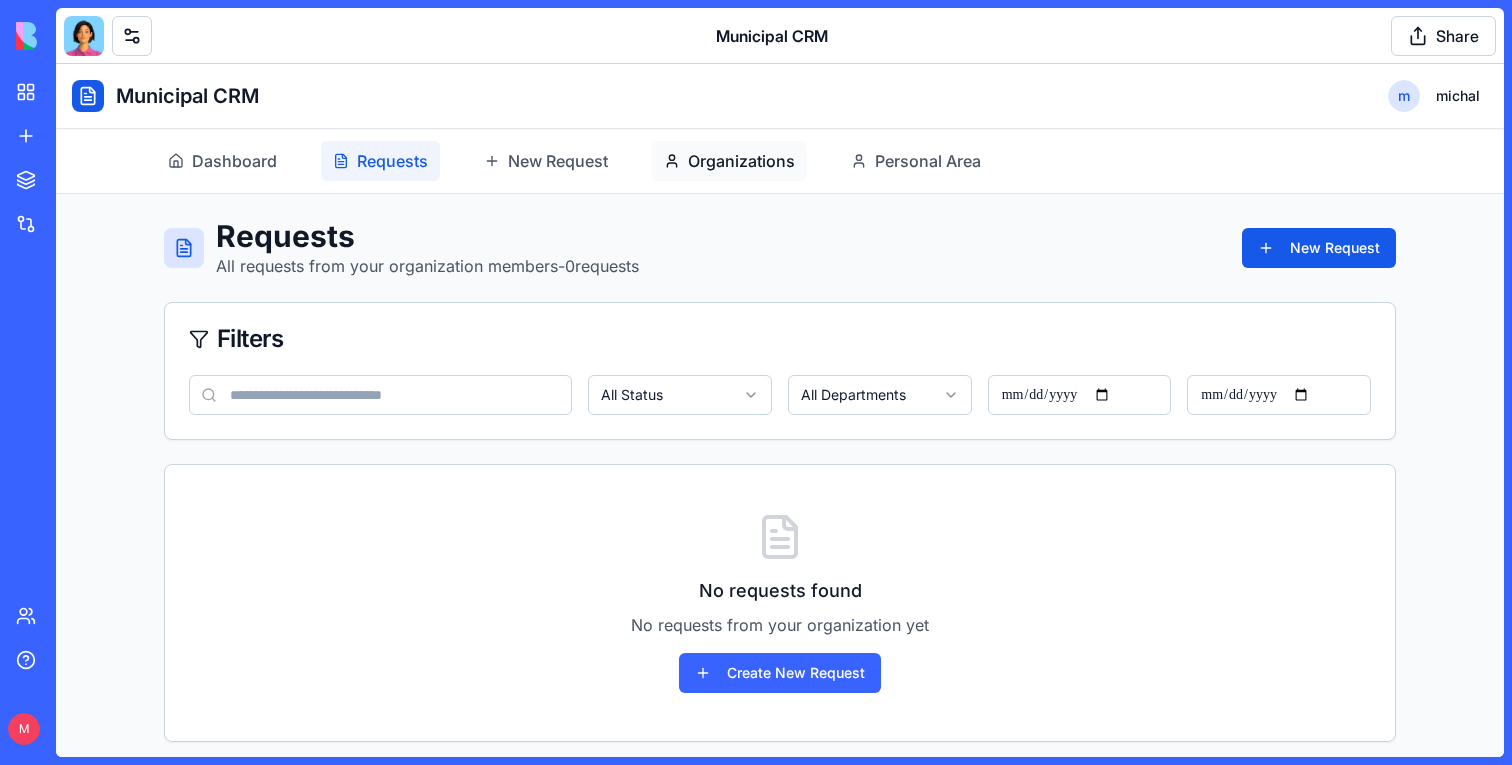 click on "Organizations" at bounding box center [729, 161] 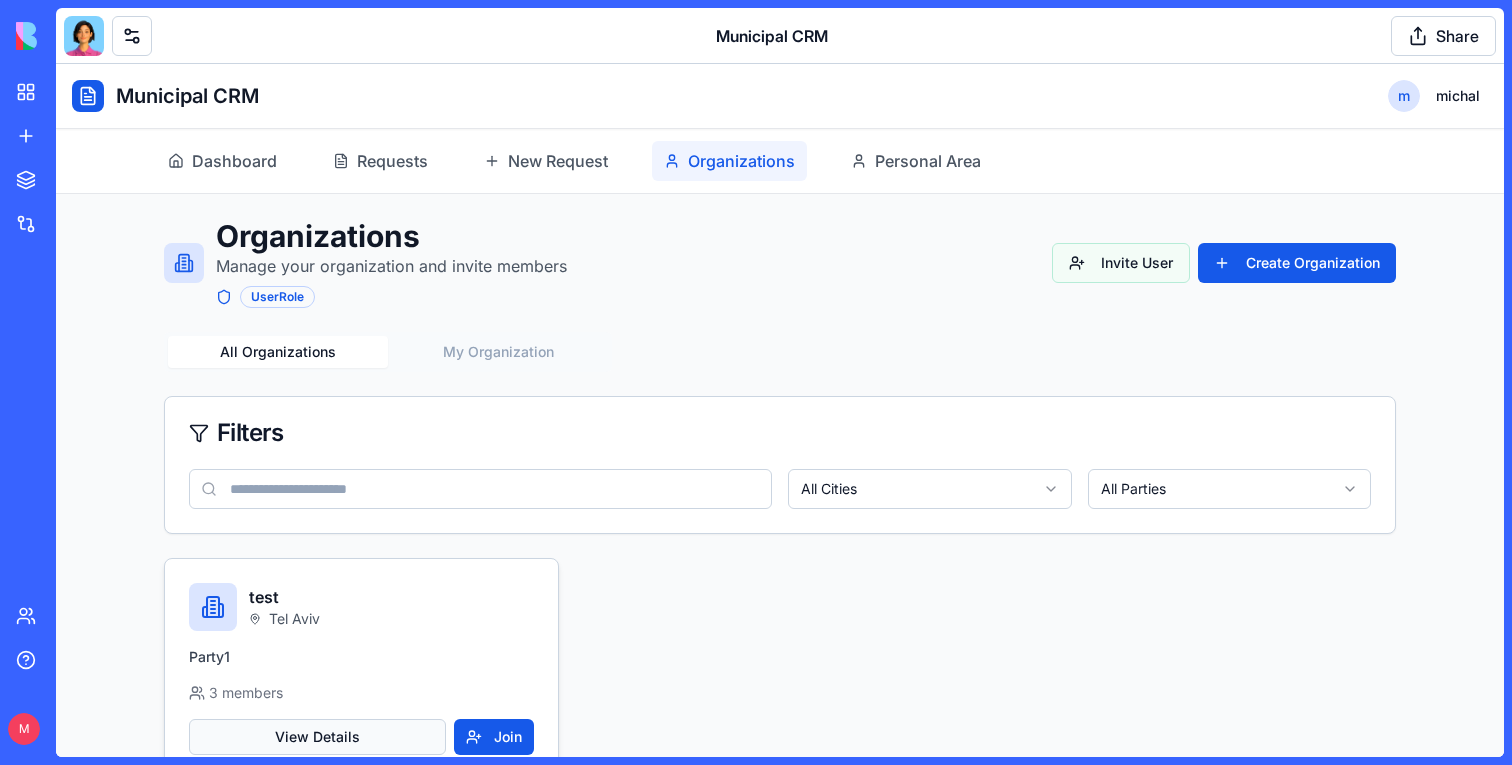 click on "View Details" at bounding box center [317, 737] 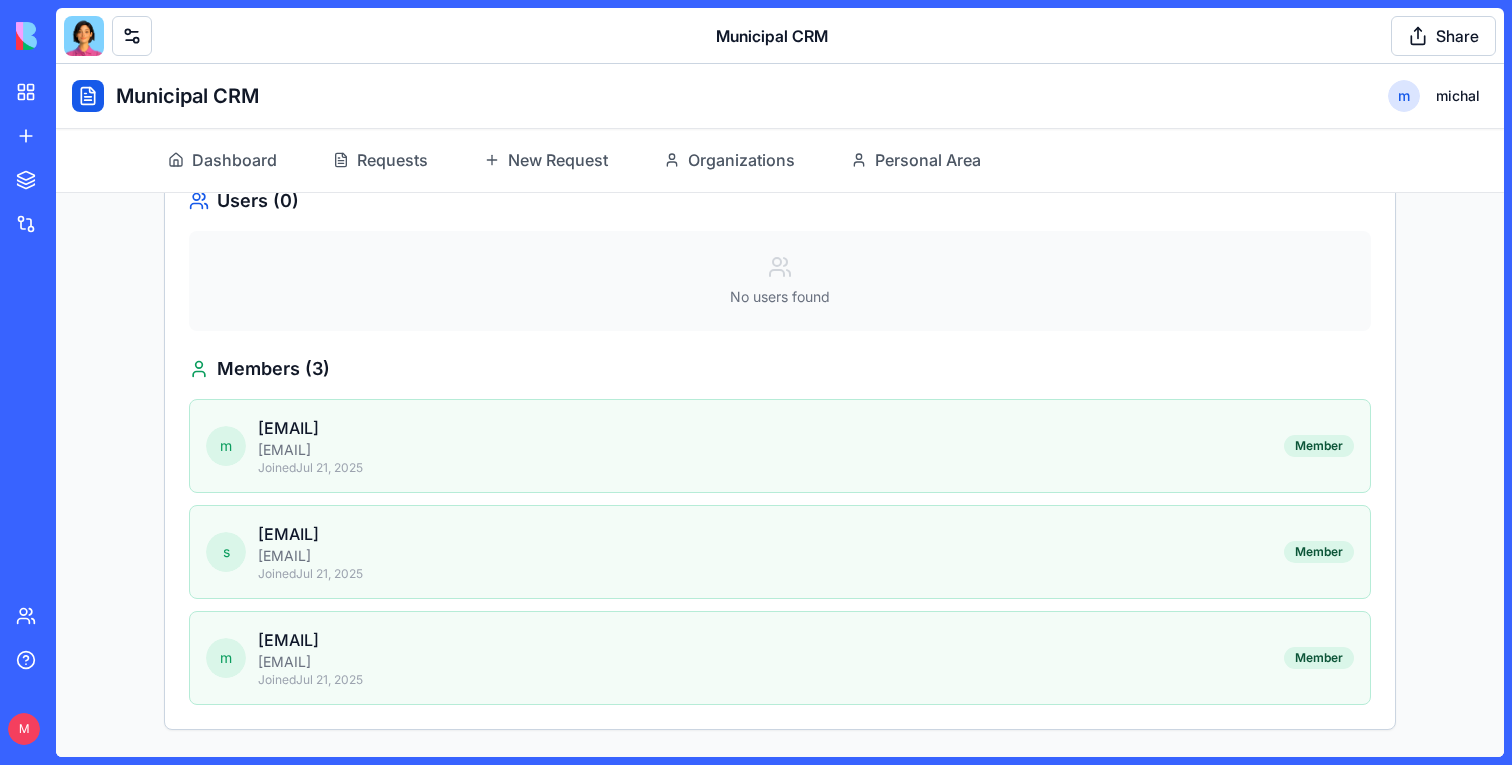 scroll, scrollTop: 533, scrollLeft: 0, axis: vertical 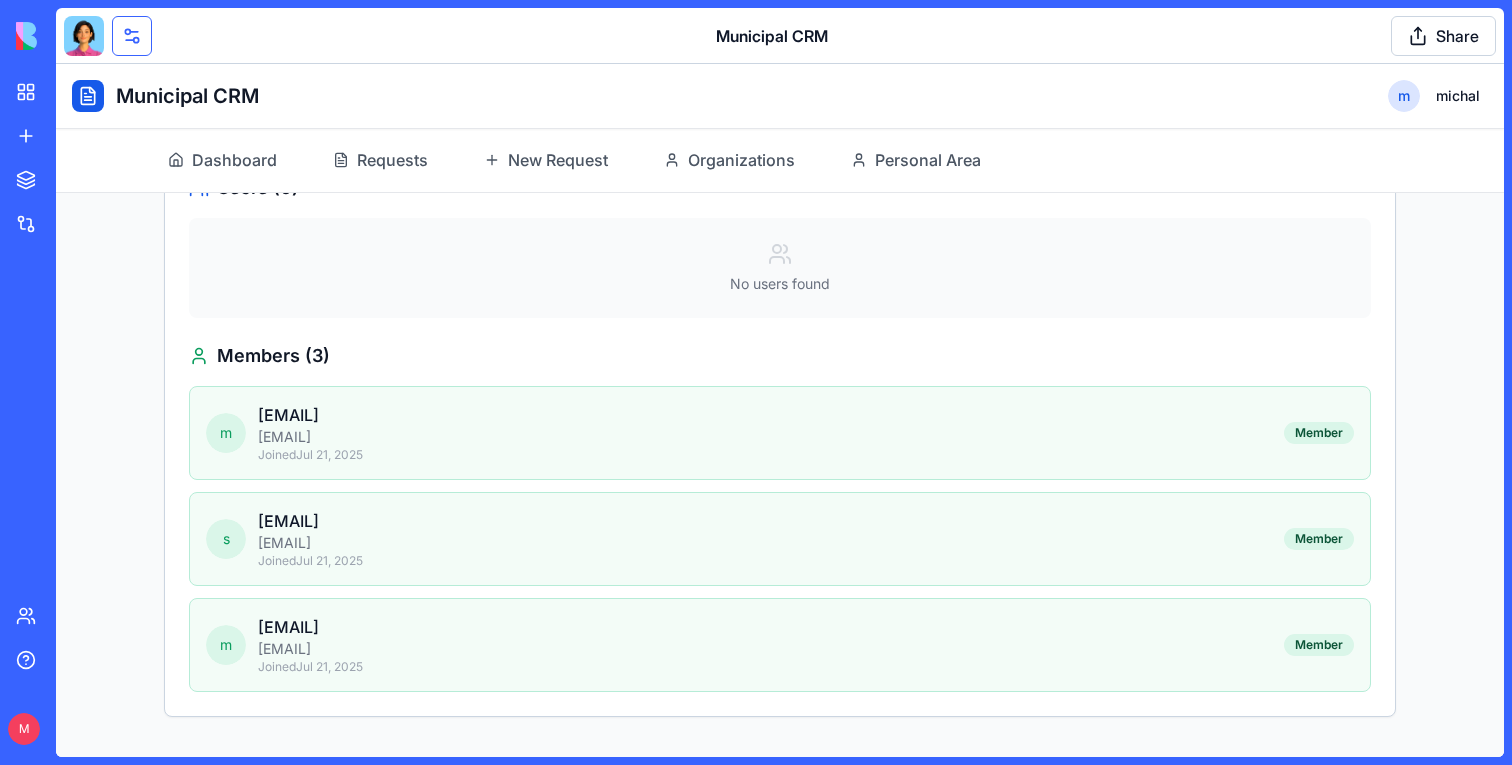 click at bounding box center (132, 36) 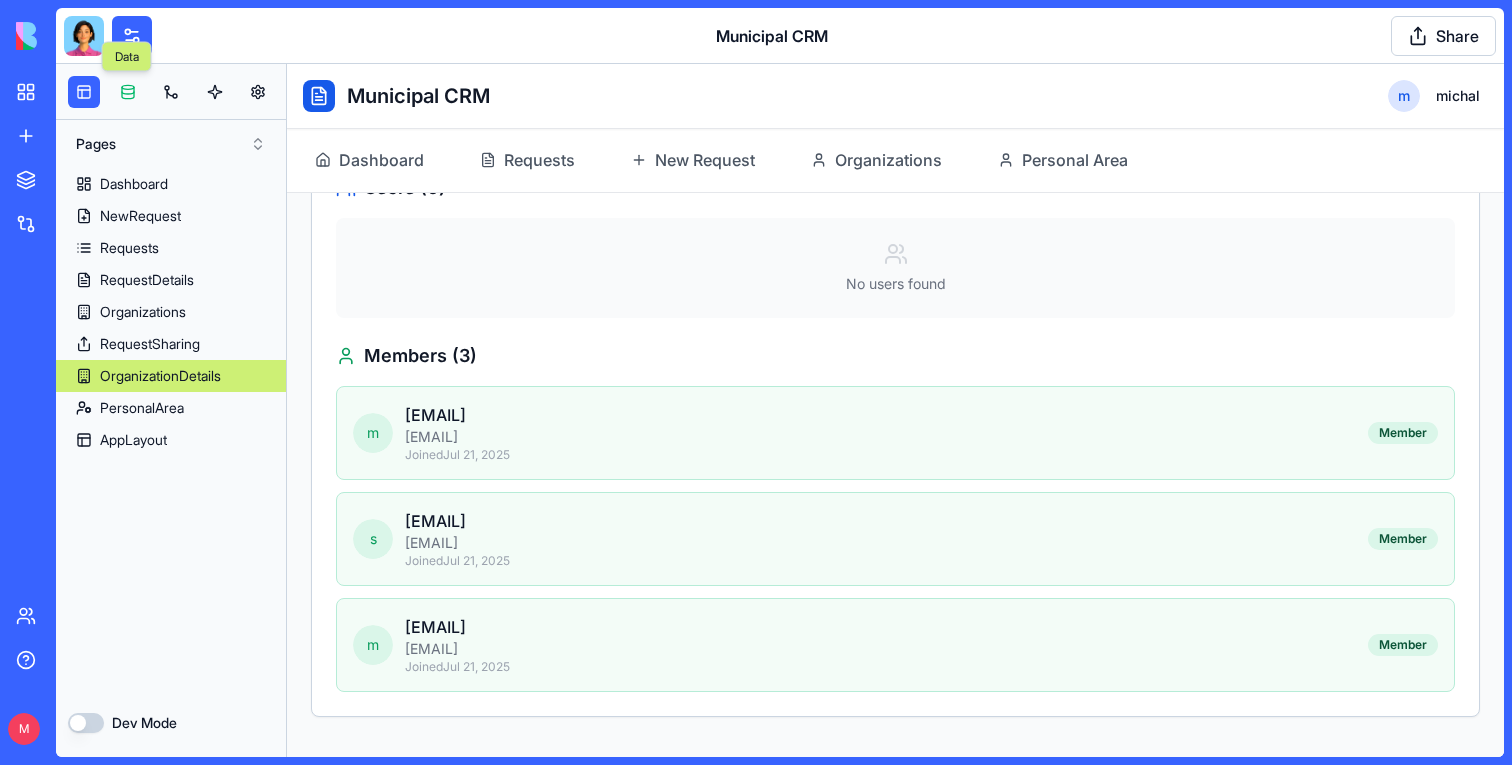 click at bounding box center [128, 92] 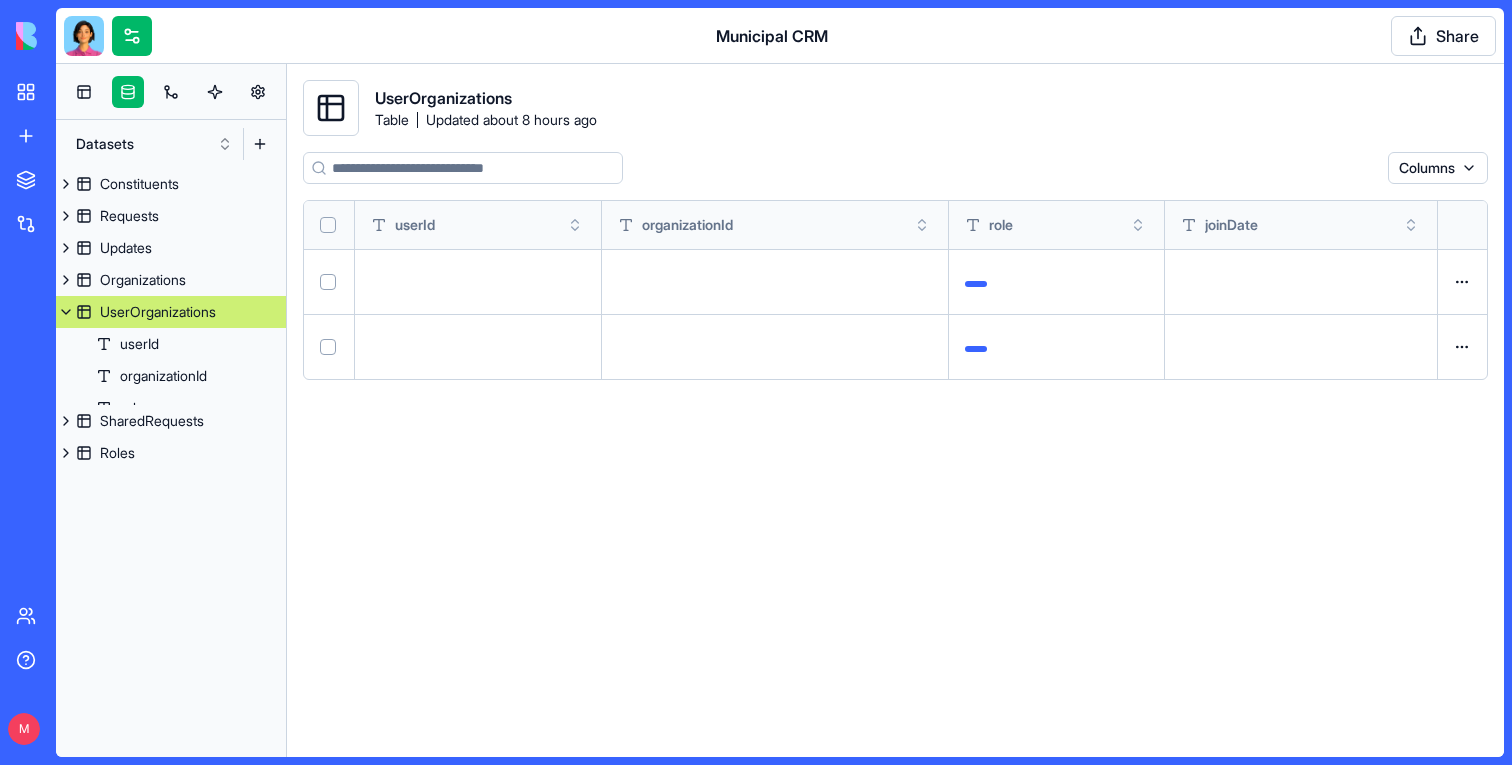click on "UserOrganizations" at bounding box center [158, 312] 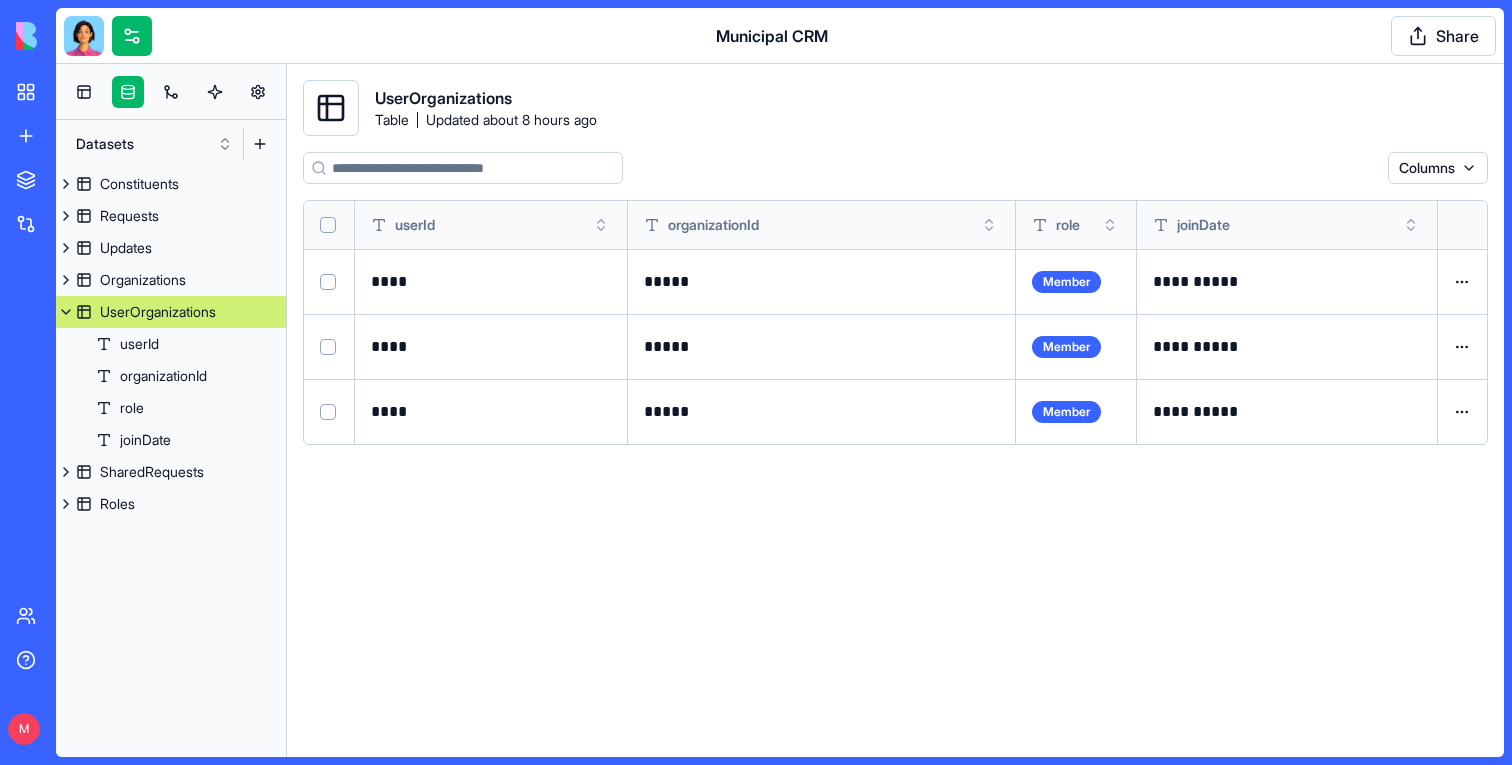 click at bounding box center (84, 36) 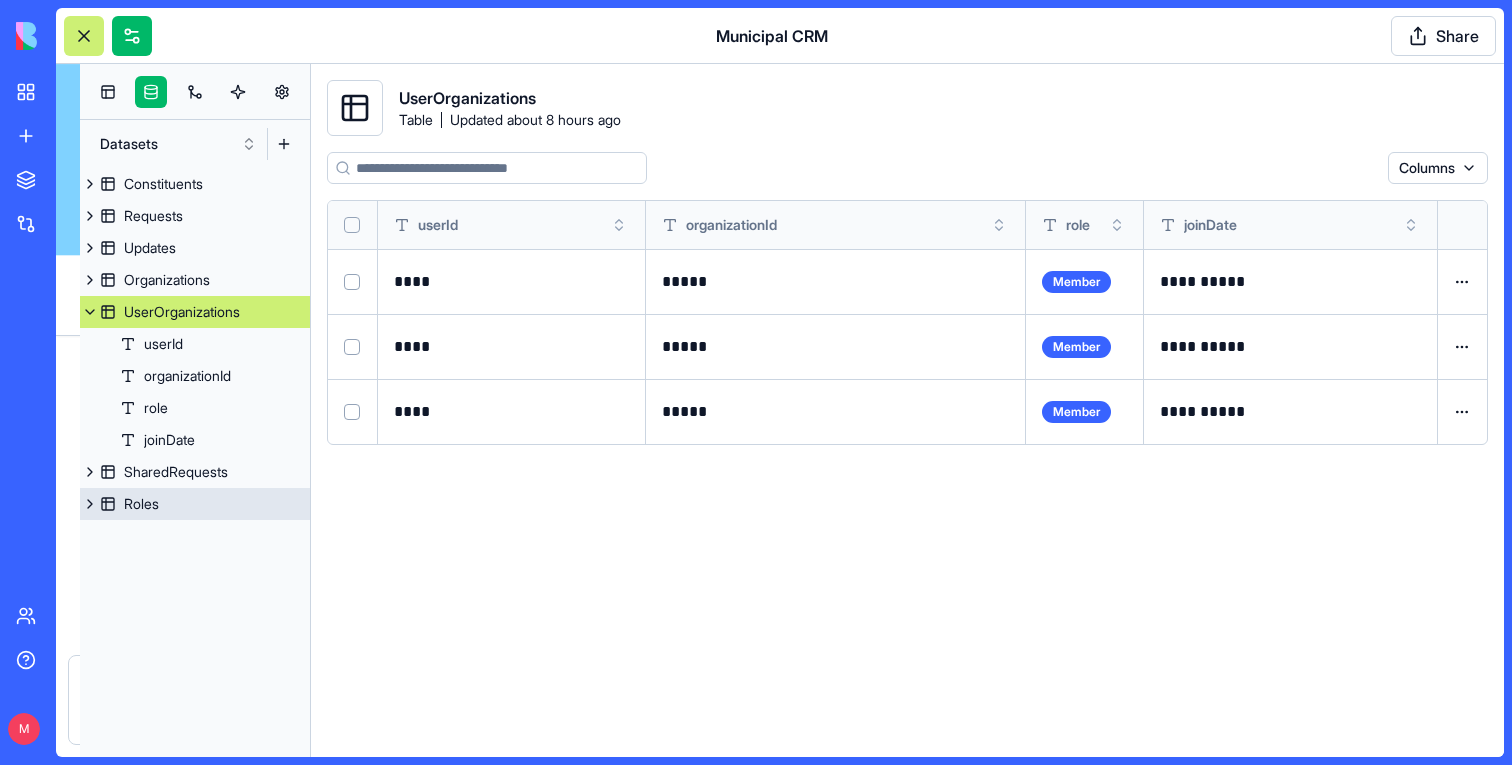 scroll, scrollTop: 55713, scrollLeft: 0, axis: vertical 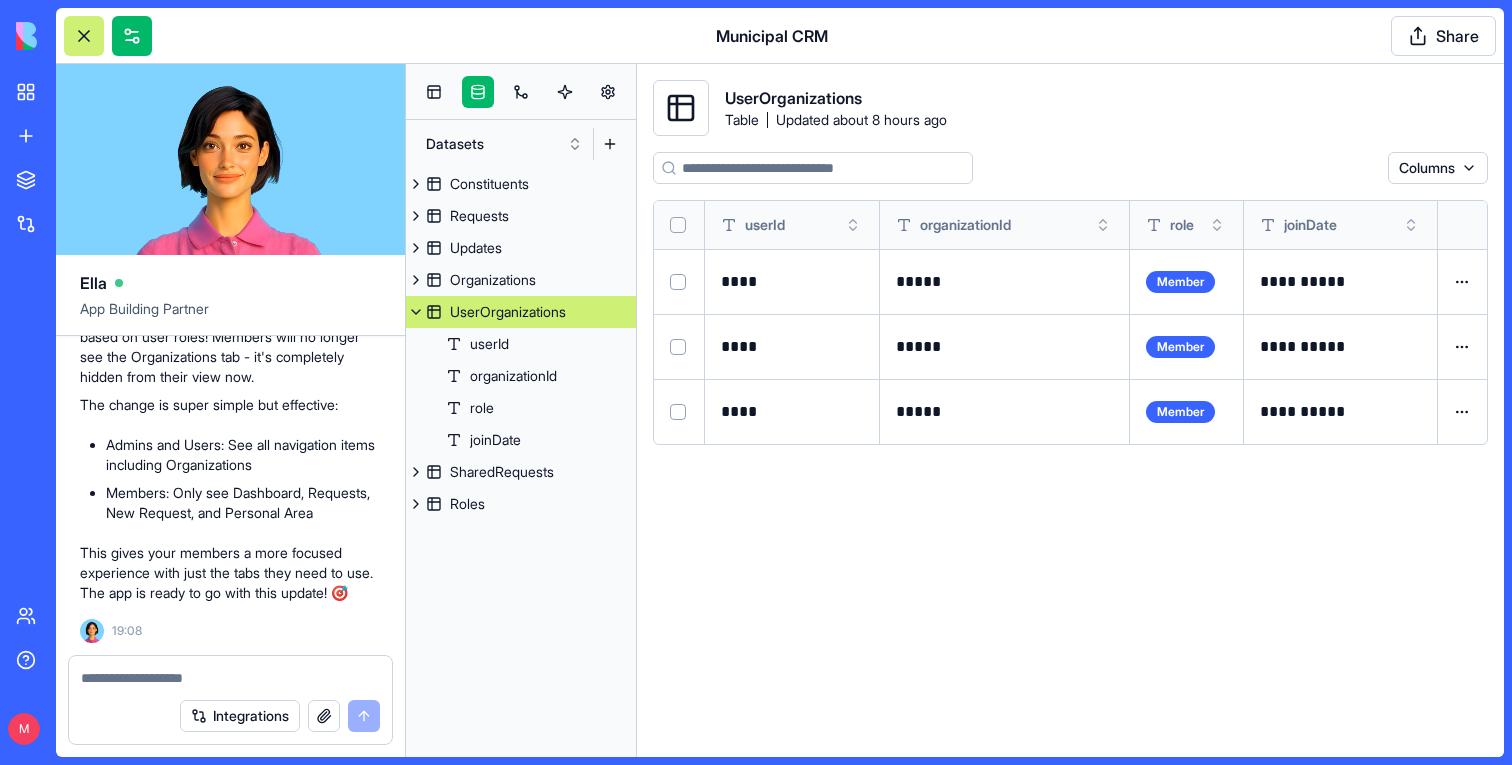 click at bounding box center (230, 678) 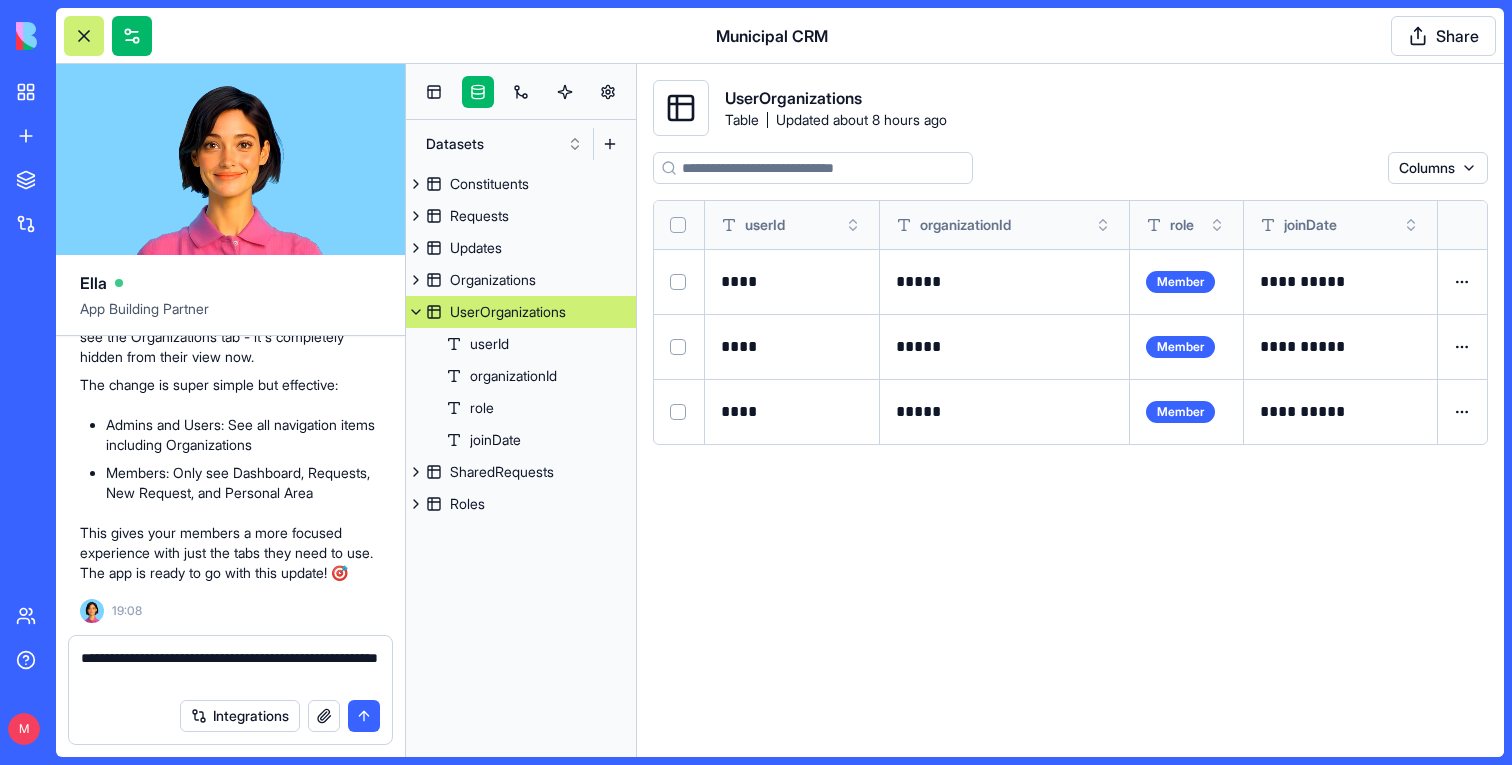 click on "**********" at bounding box center (230, 668) 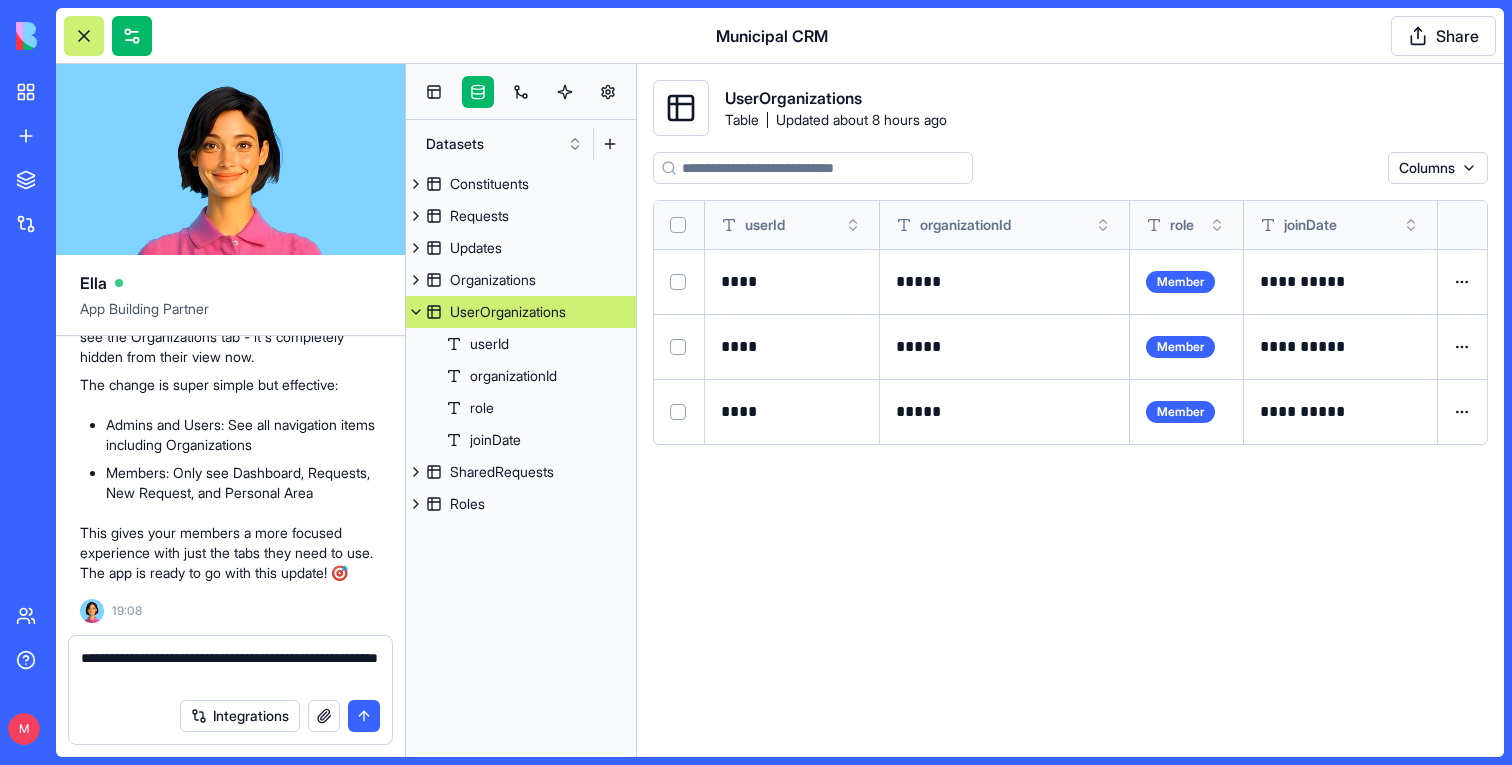 click on "**********" at bounding box center [230, 668] 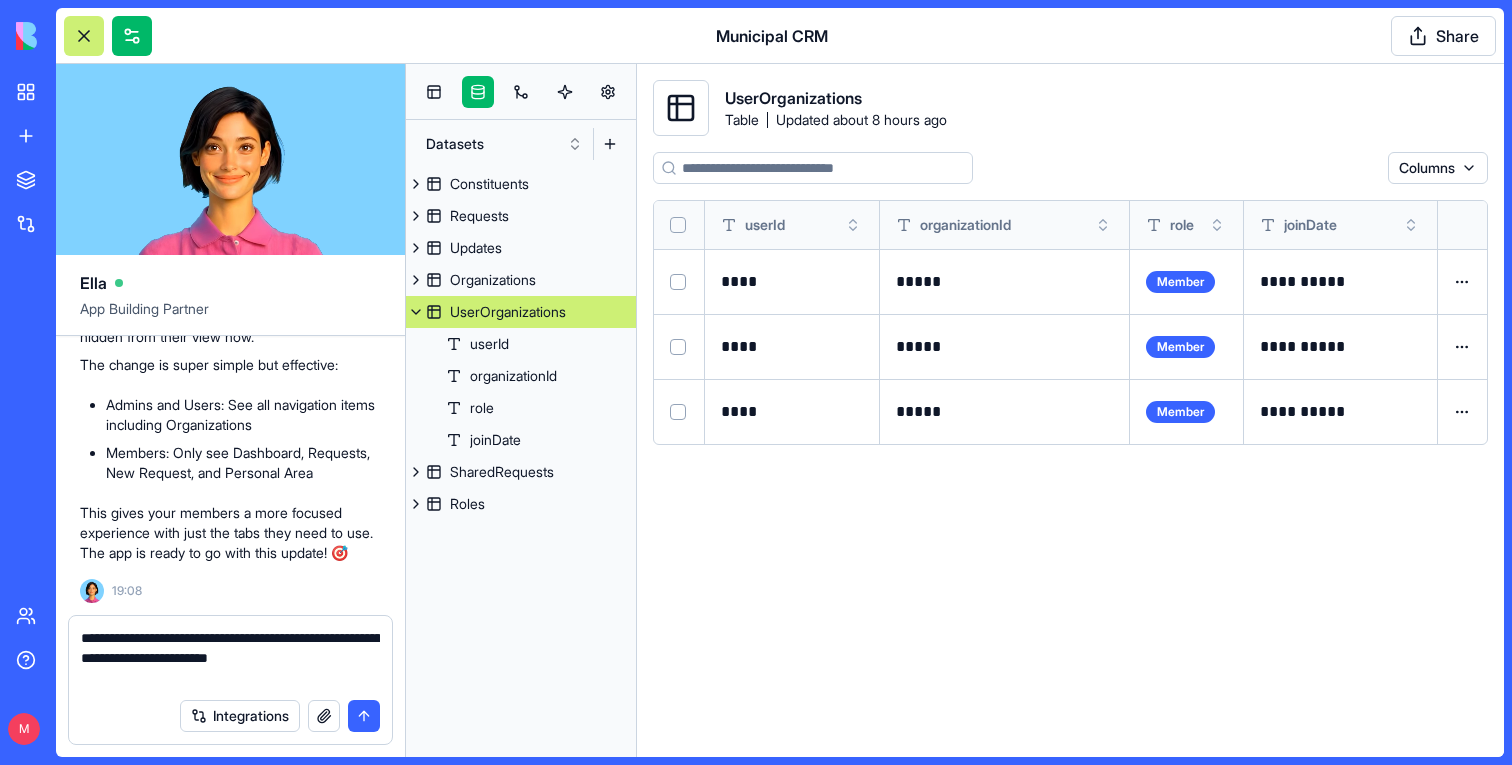 type on "**********" 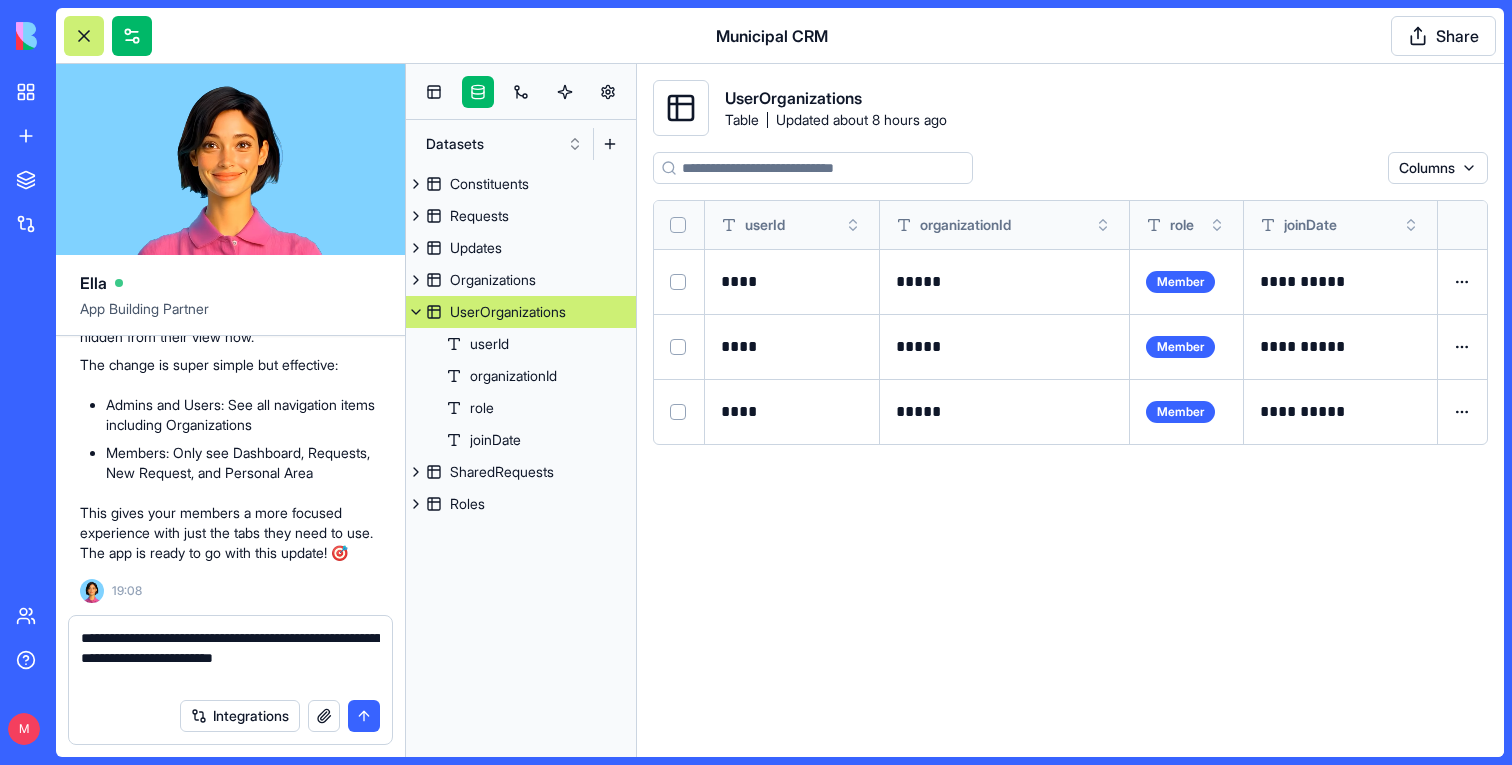 type 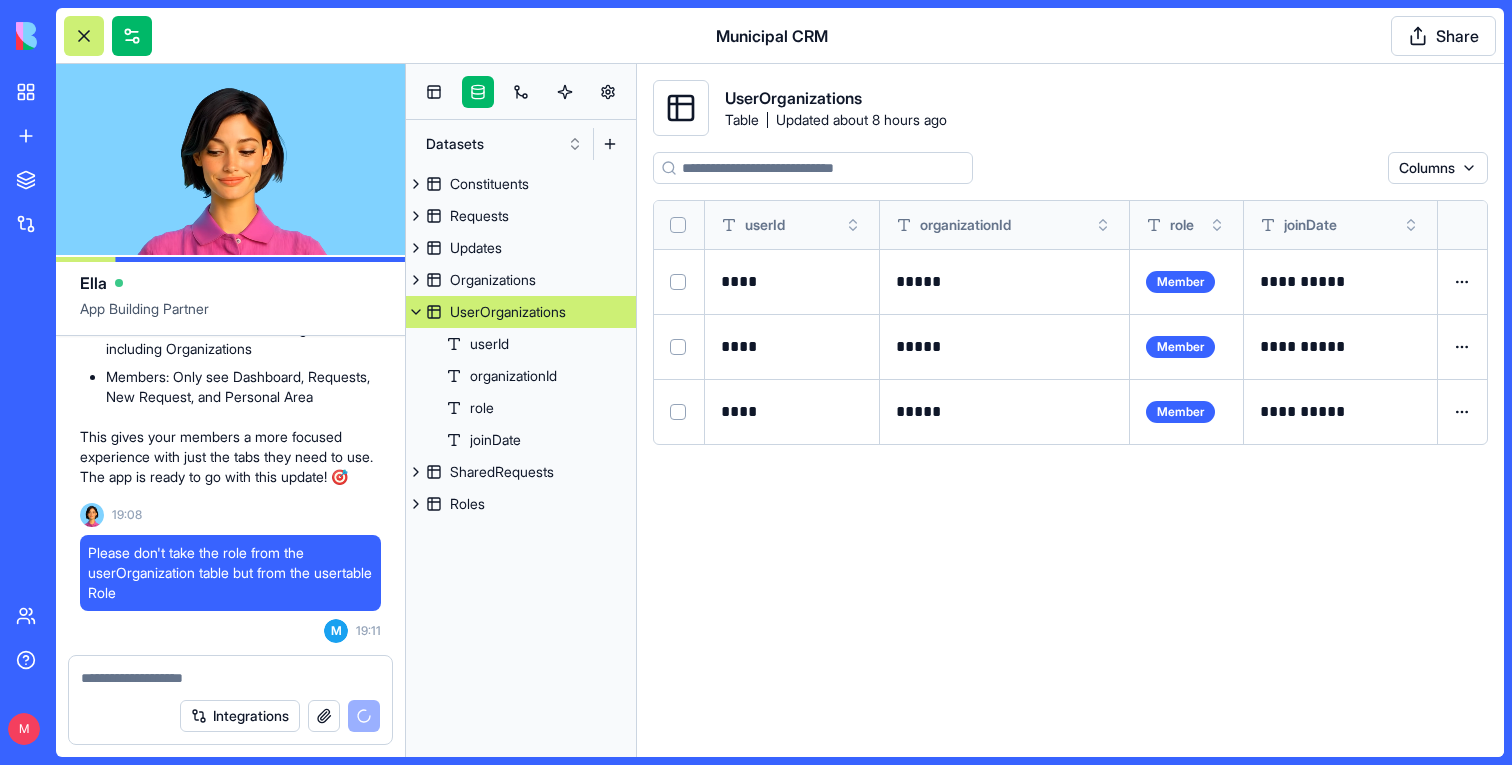 scroll, scrollTop: 56177, scrollLeft: 0, axis: vertical 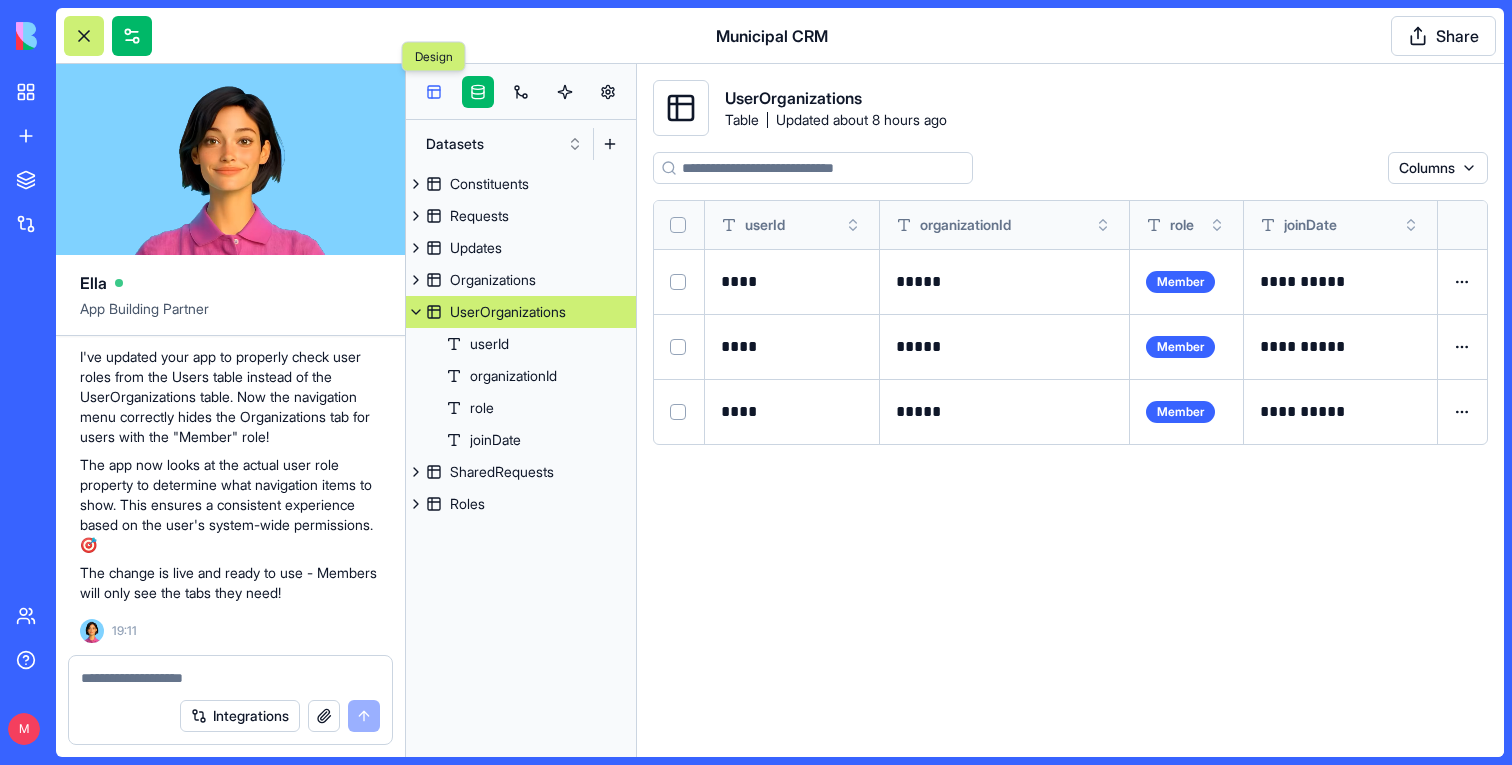 click at bounding box center [434, 92] 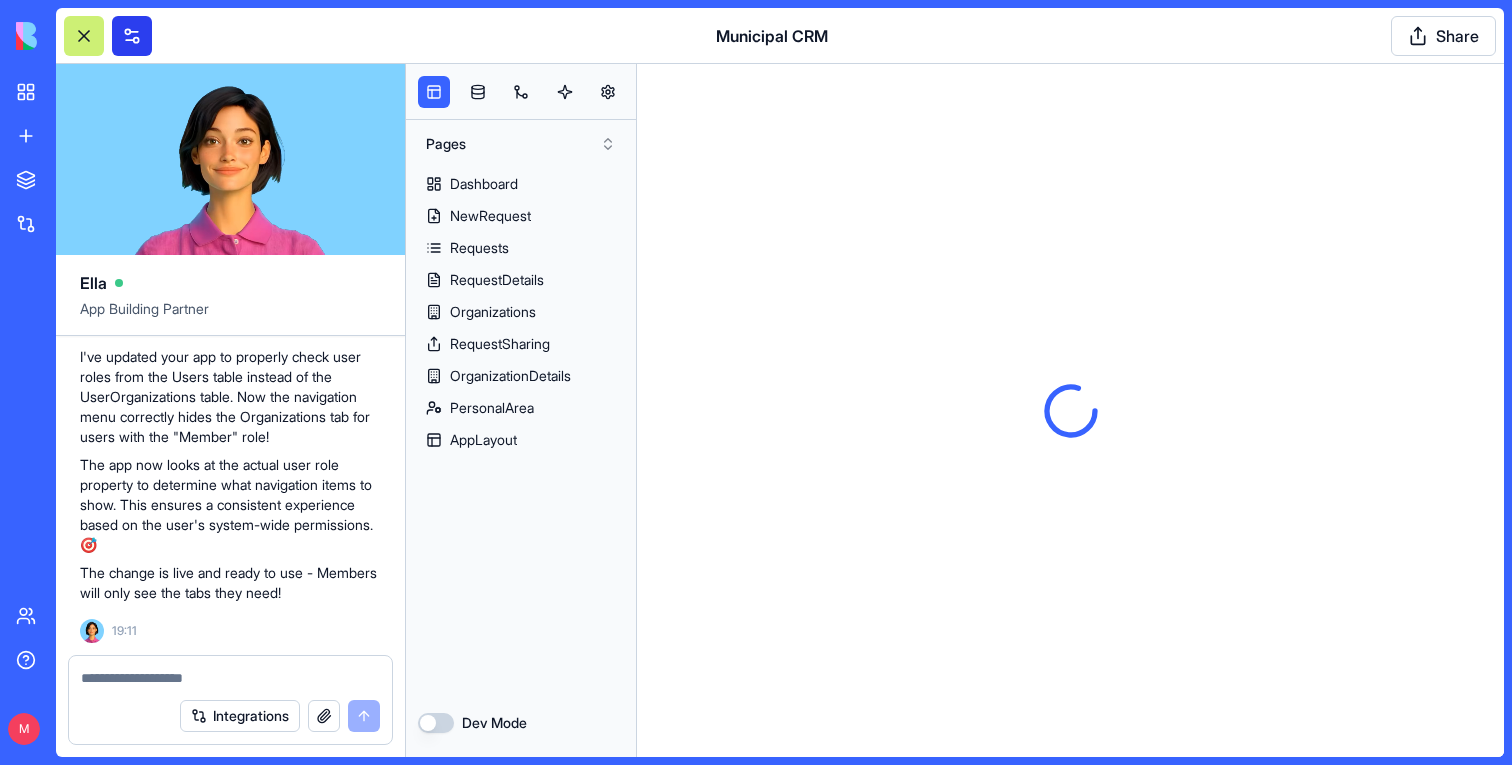 click at bounding box center (132, 36) 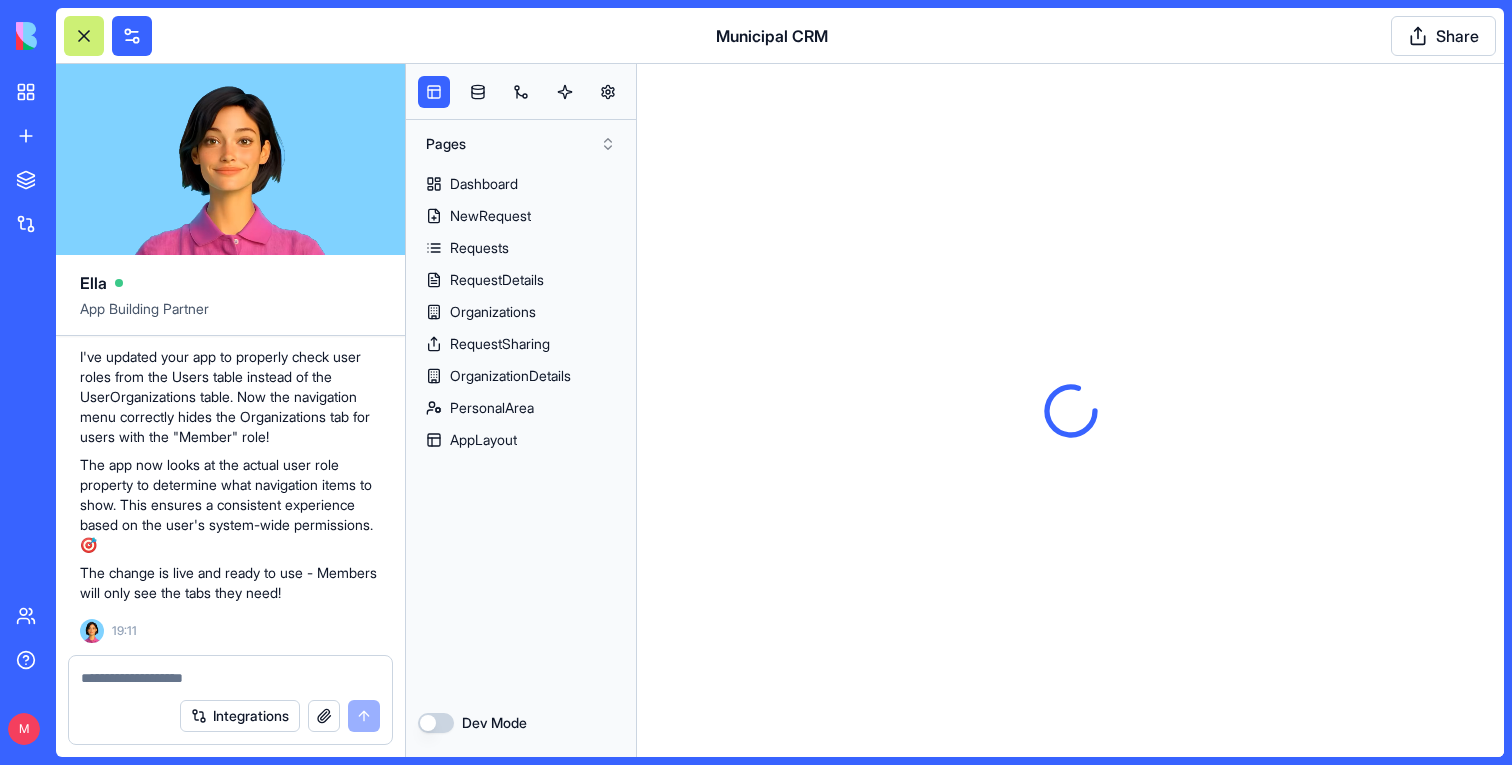 scroll, scrollTop: 0, scrollLeft: 0, axis: both 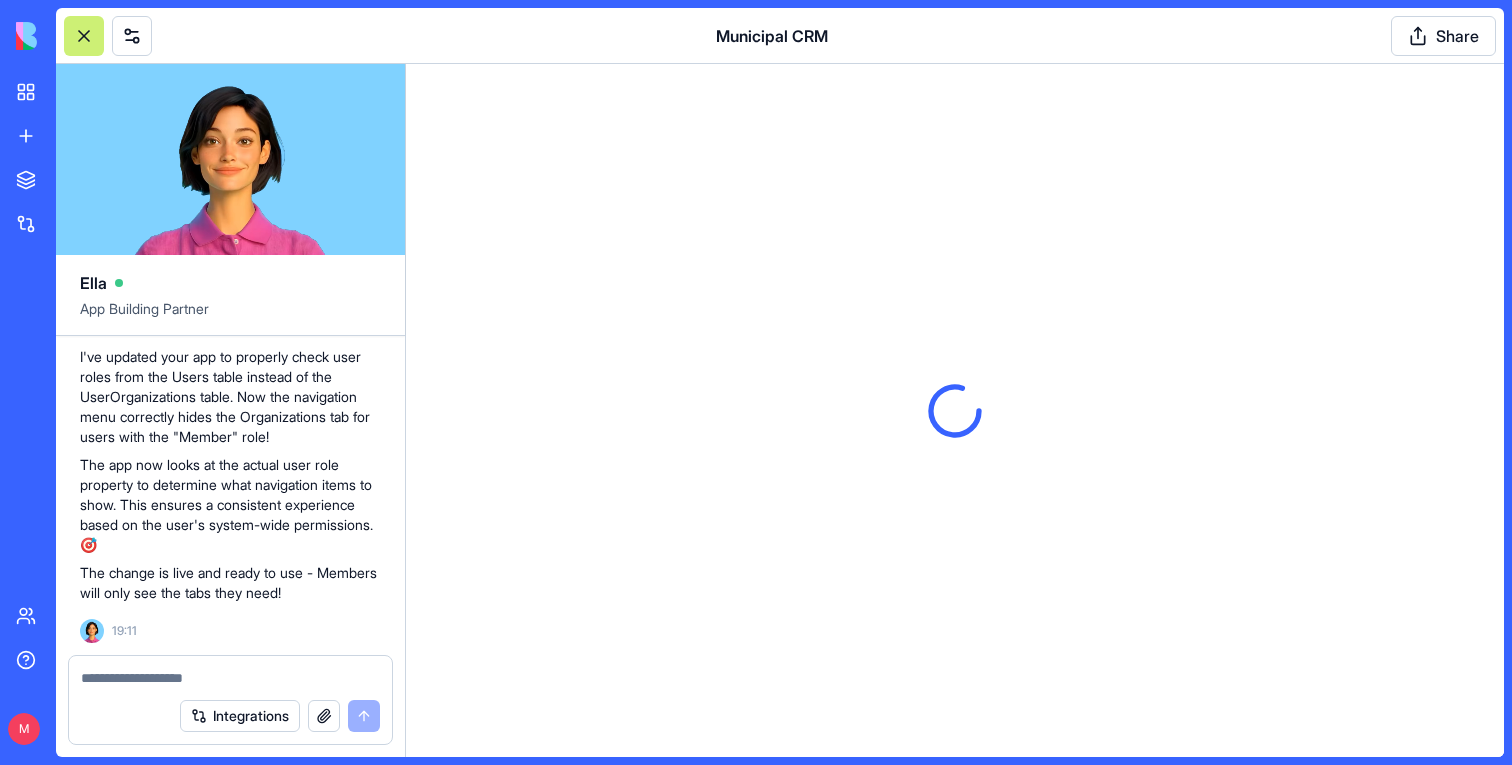 click at bounding box center (84, 36) 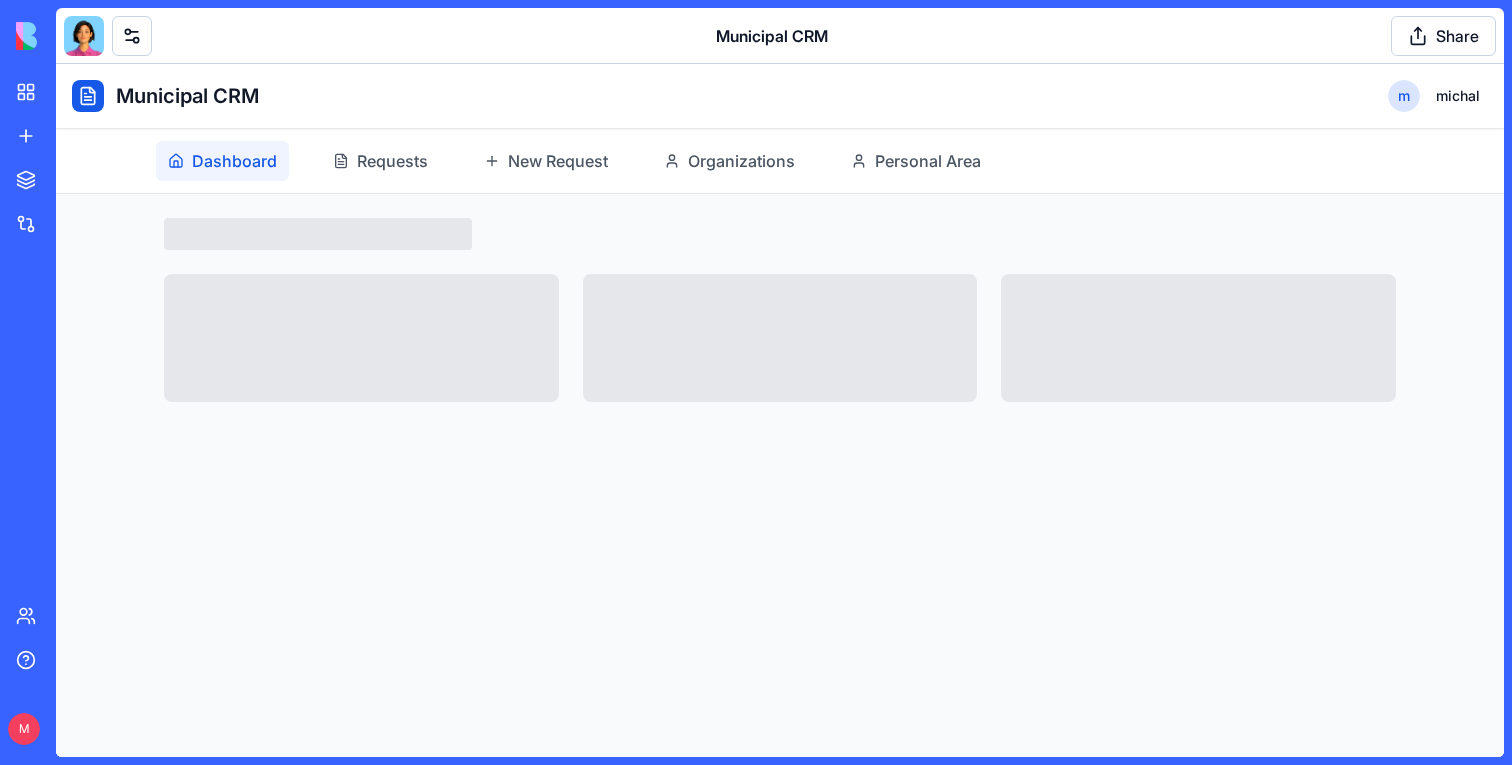 click on "Dashboard Requests New Request Organizations Personal Area" at bounding box center [780, 161] 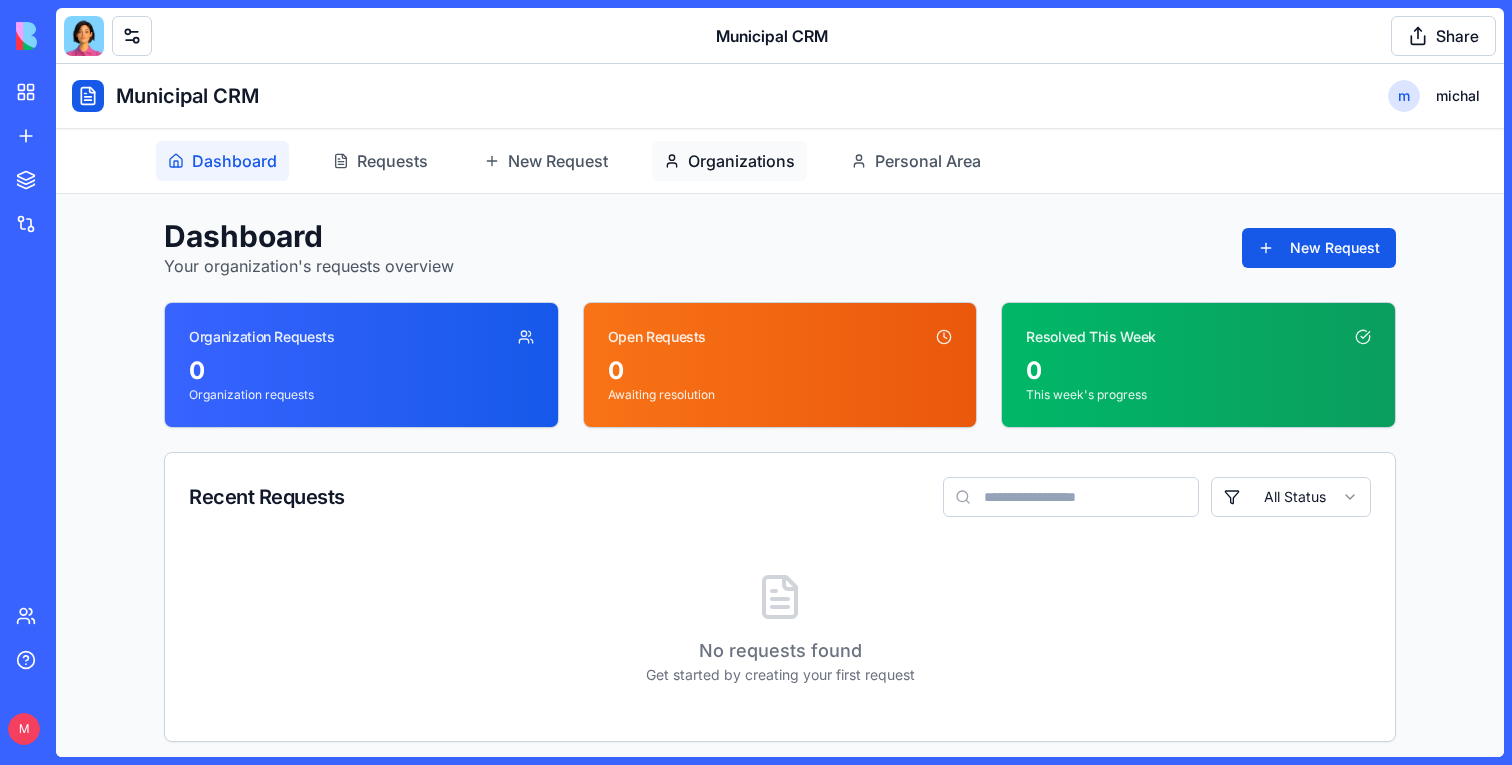 click on "Organizations" at bounding box center (729, 161) 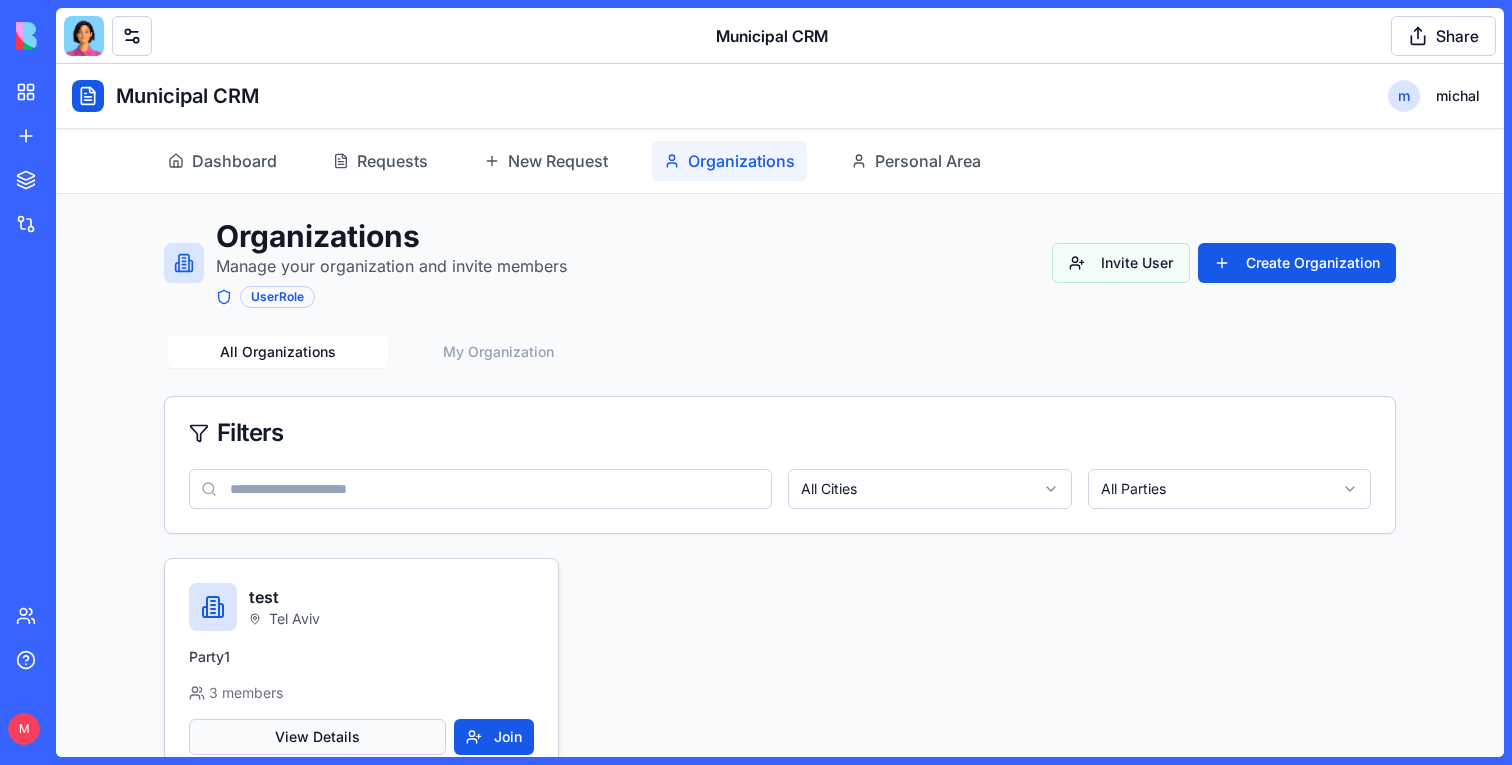click on "View Details" at bounding box center [317, 737] 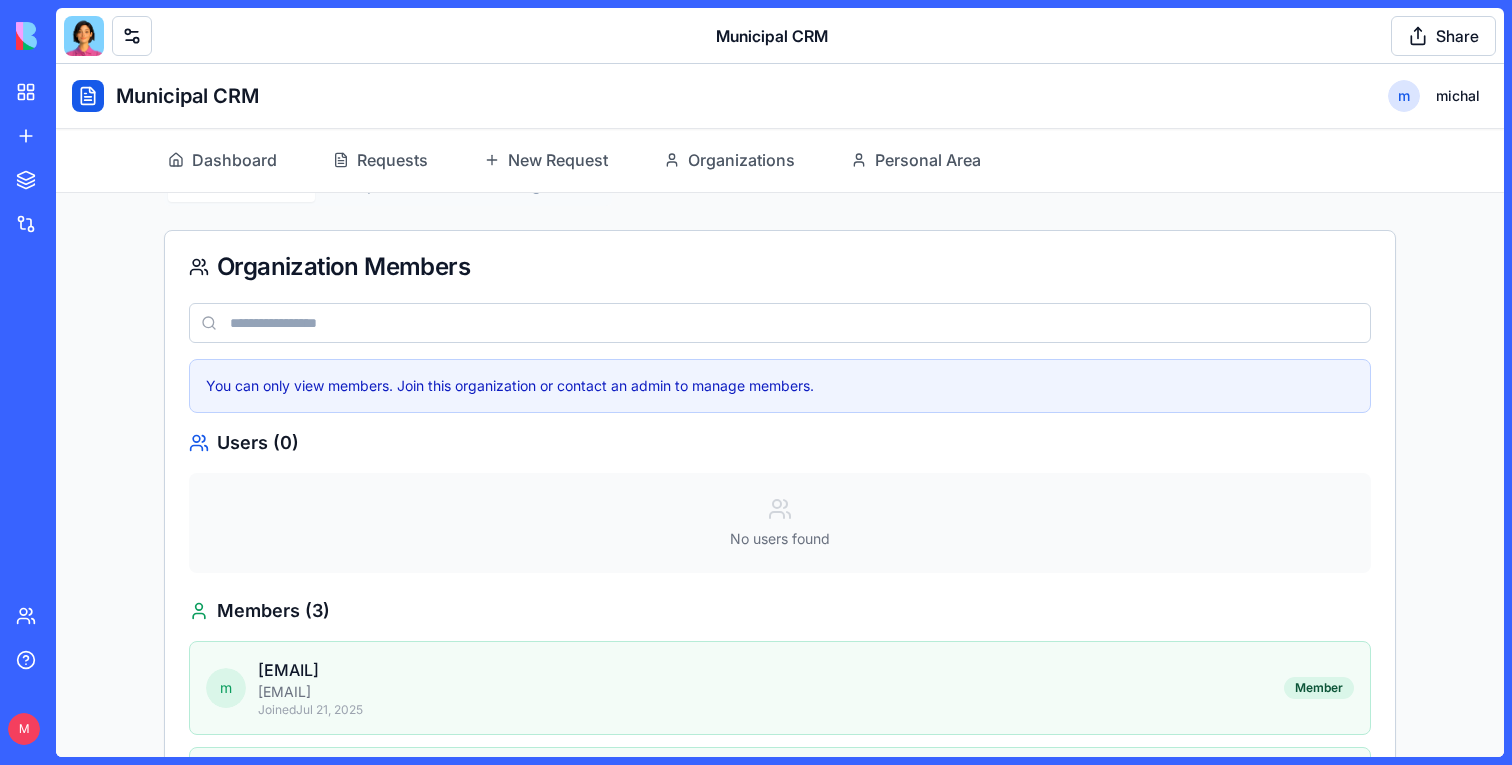 scroll, scrollTop: 533, scrollLeft: 0, axis: vertical 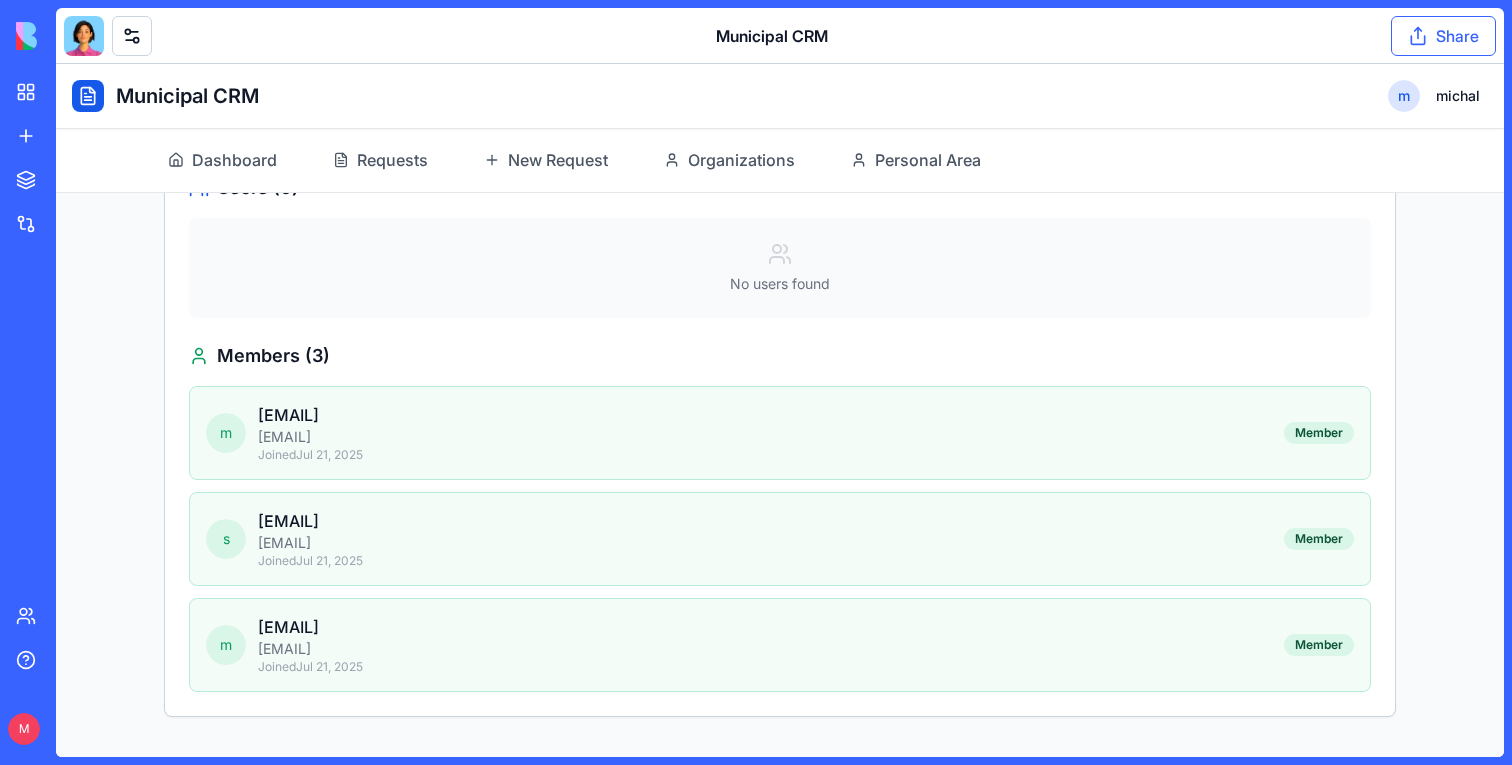click on "Share" at bounding box center (1443, 36) 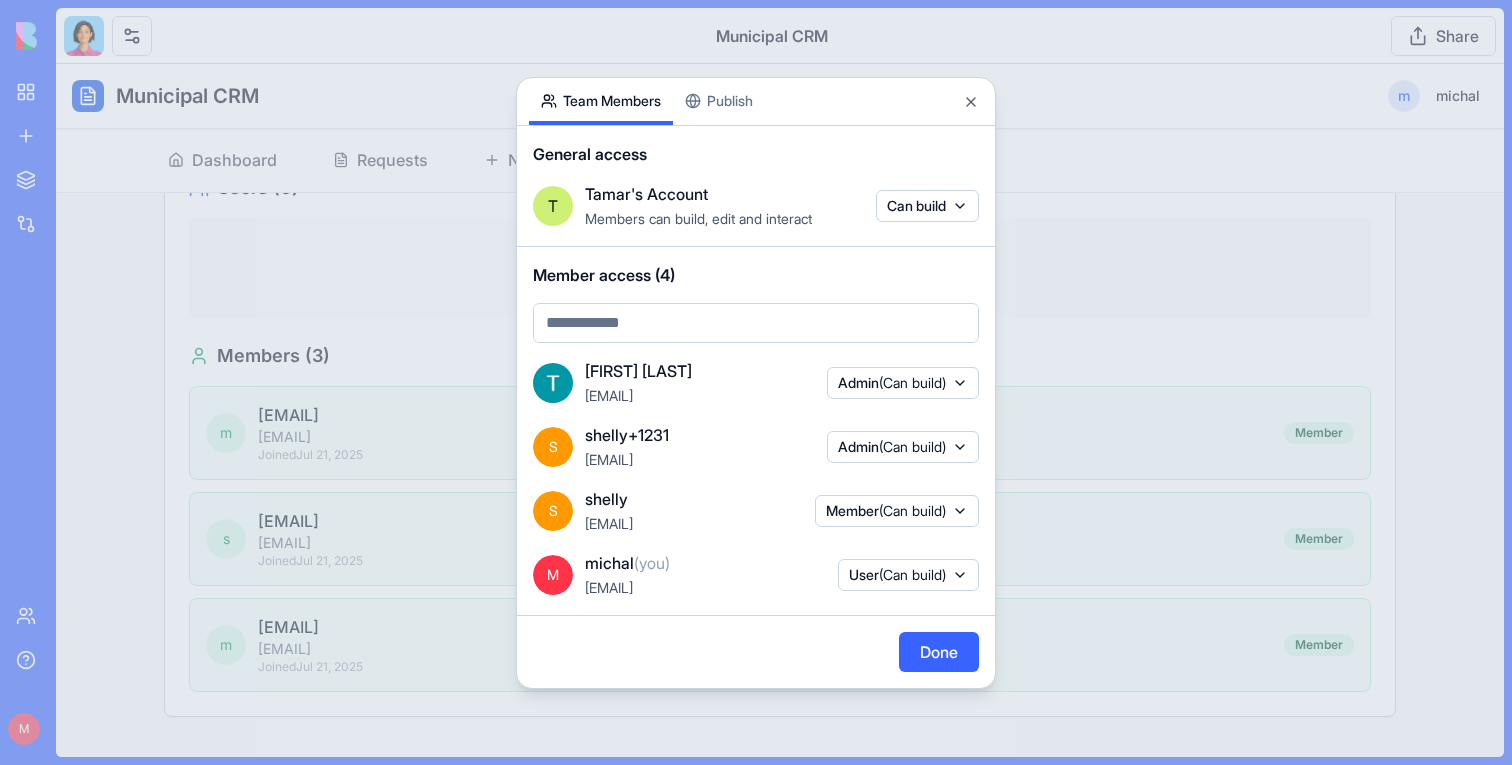 type 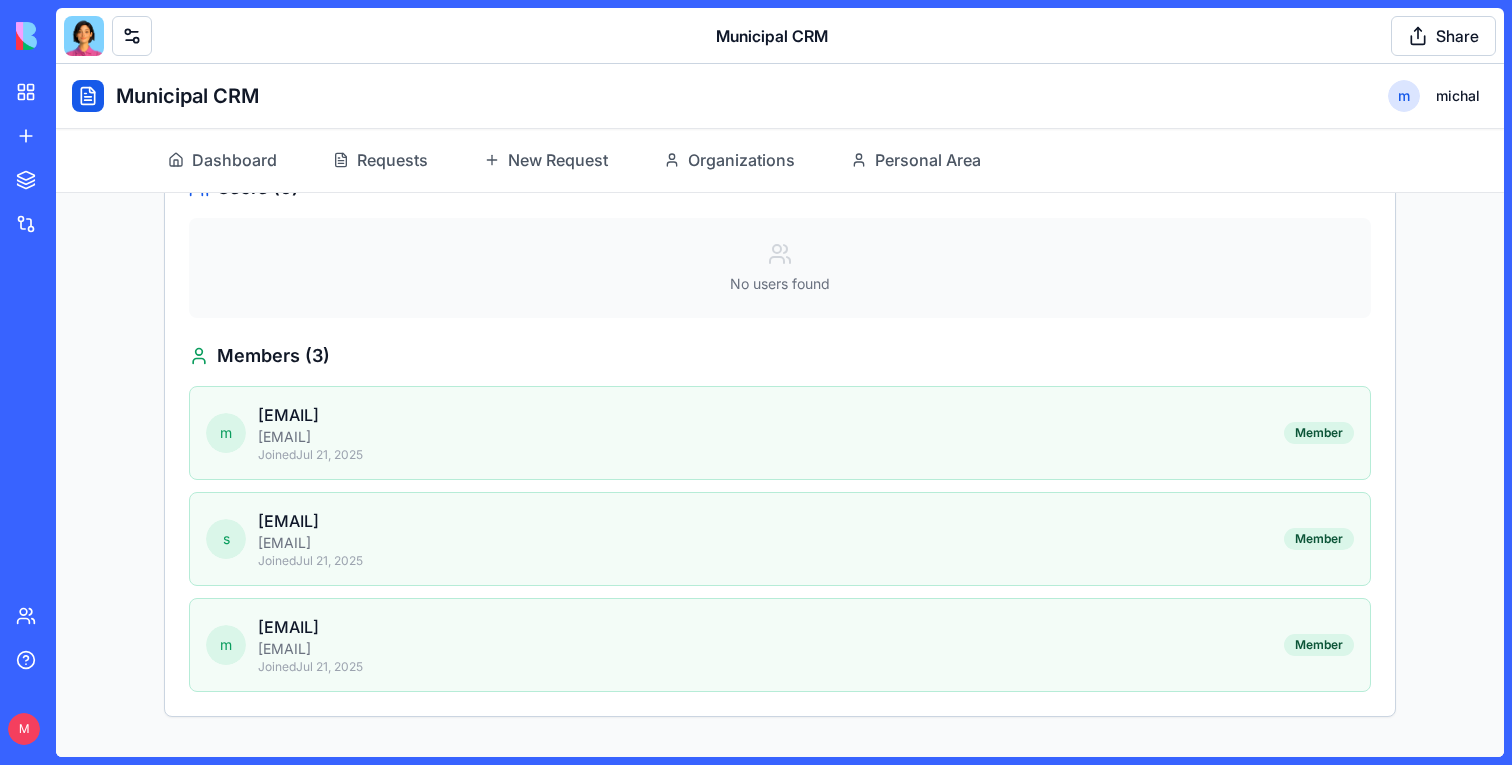 click at bounding box center (84, 36) 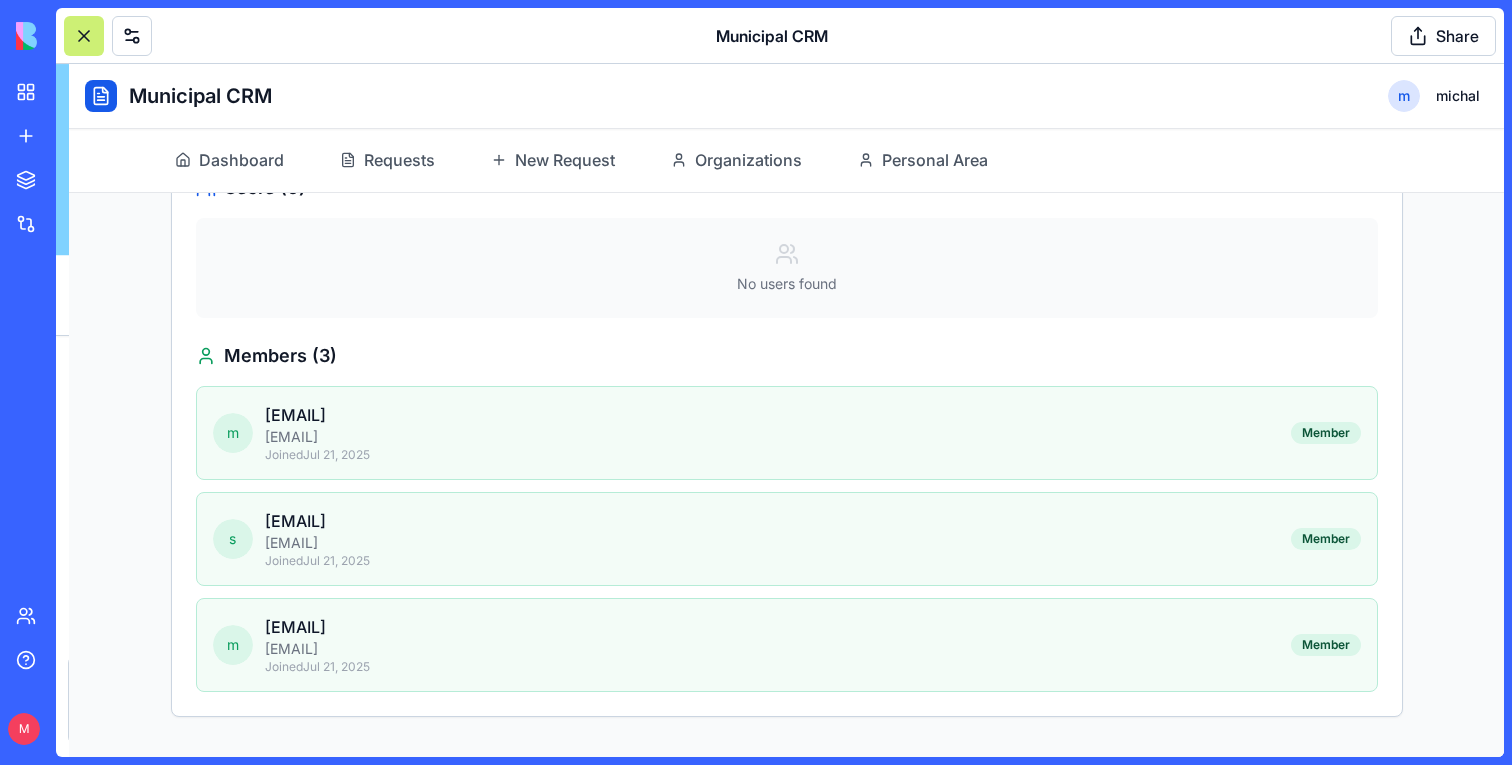 scroll, scrollTop: 56177, scrollLeft: 0, axis: vertical 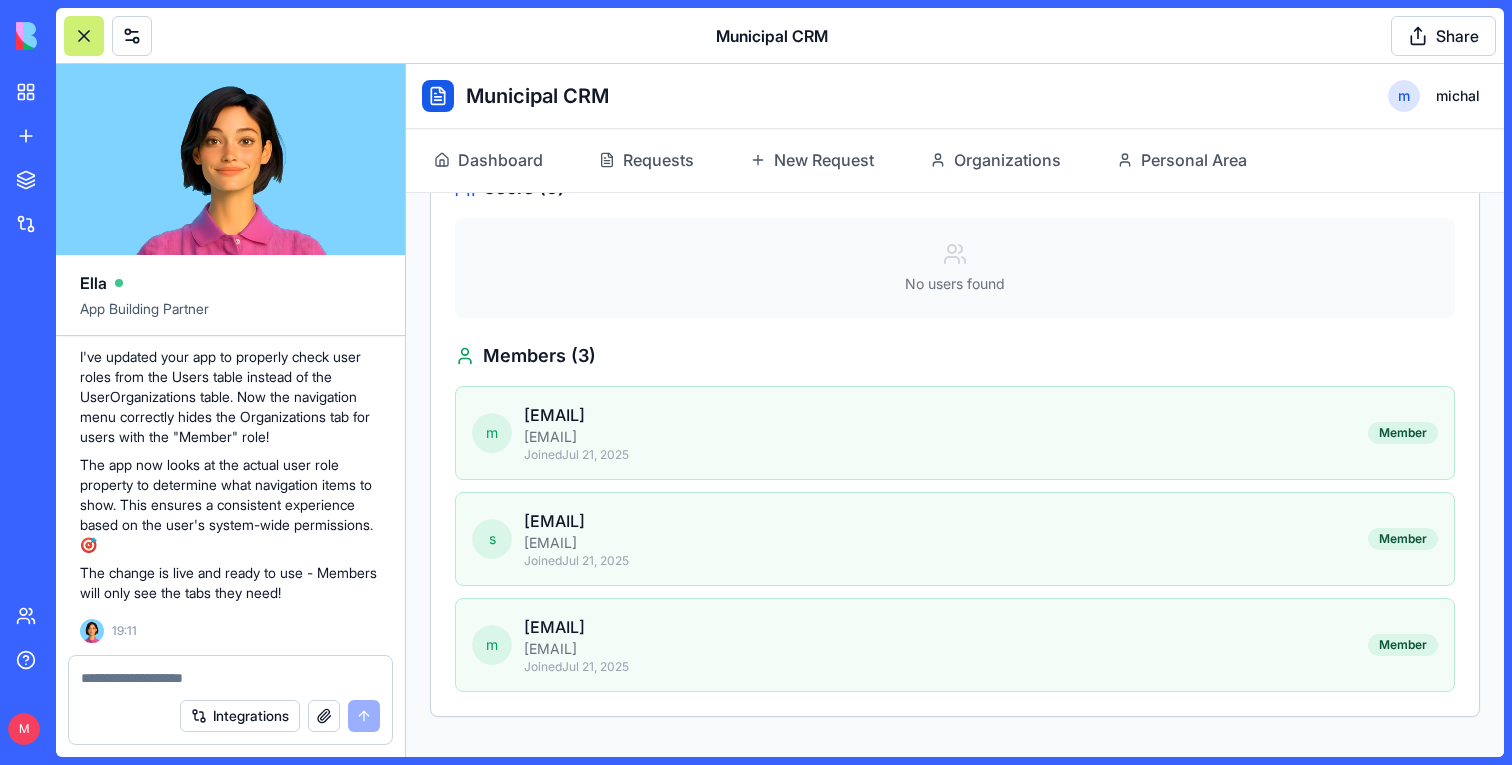 click at bounding box center [230, 678] 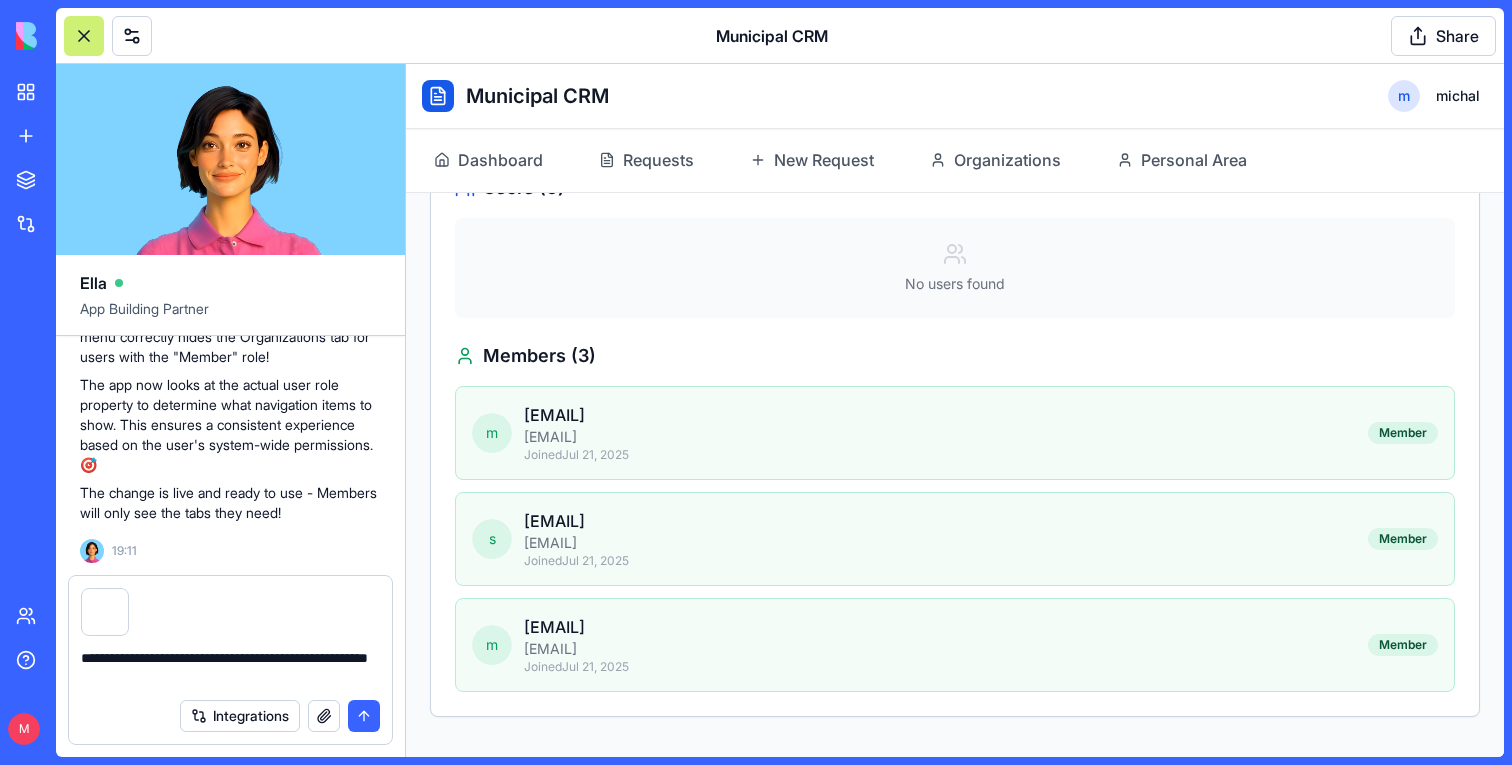 click on "No users found" at bounding box center [955, 268] 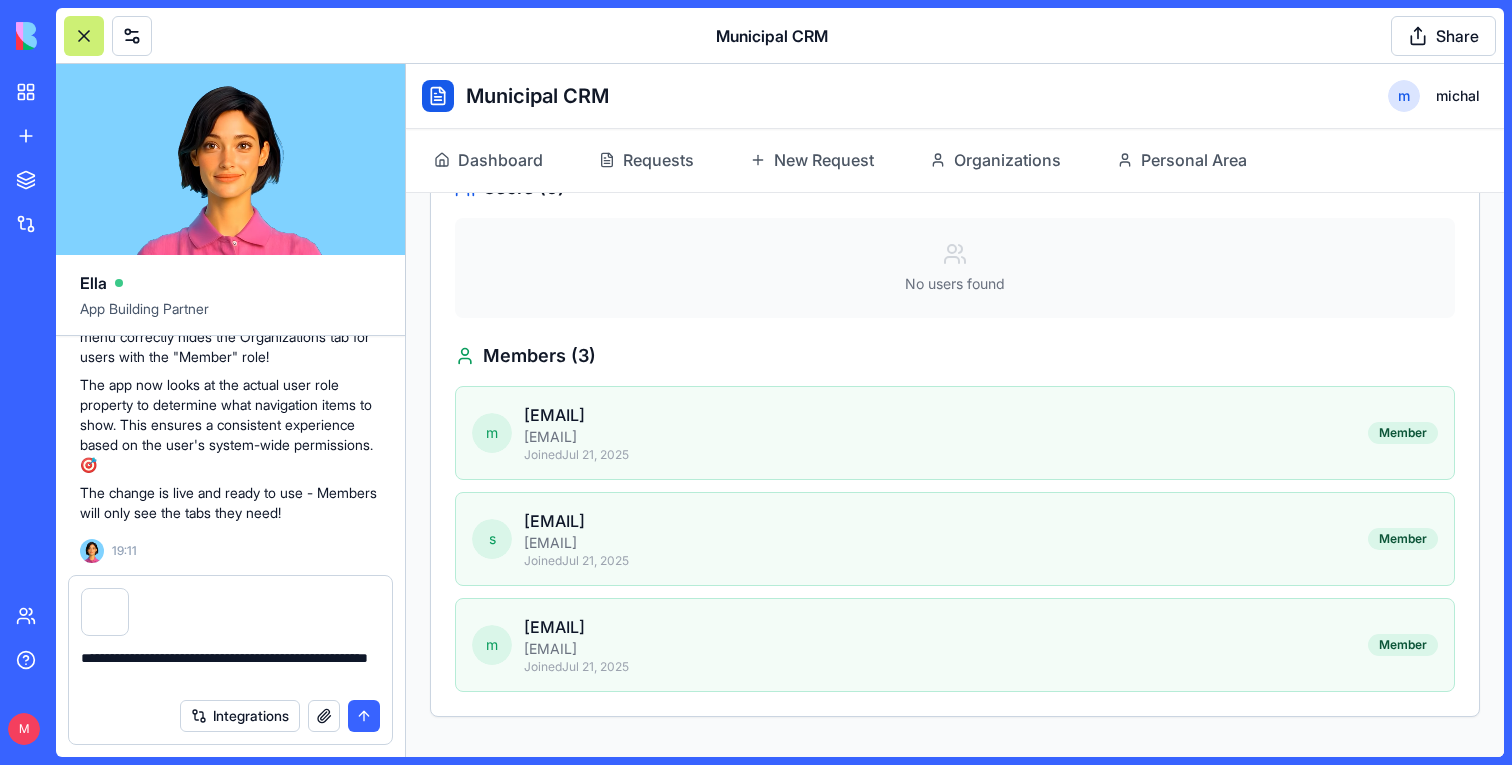click on "Members ( 3 )" at bounding box center [955, 356] 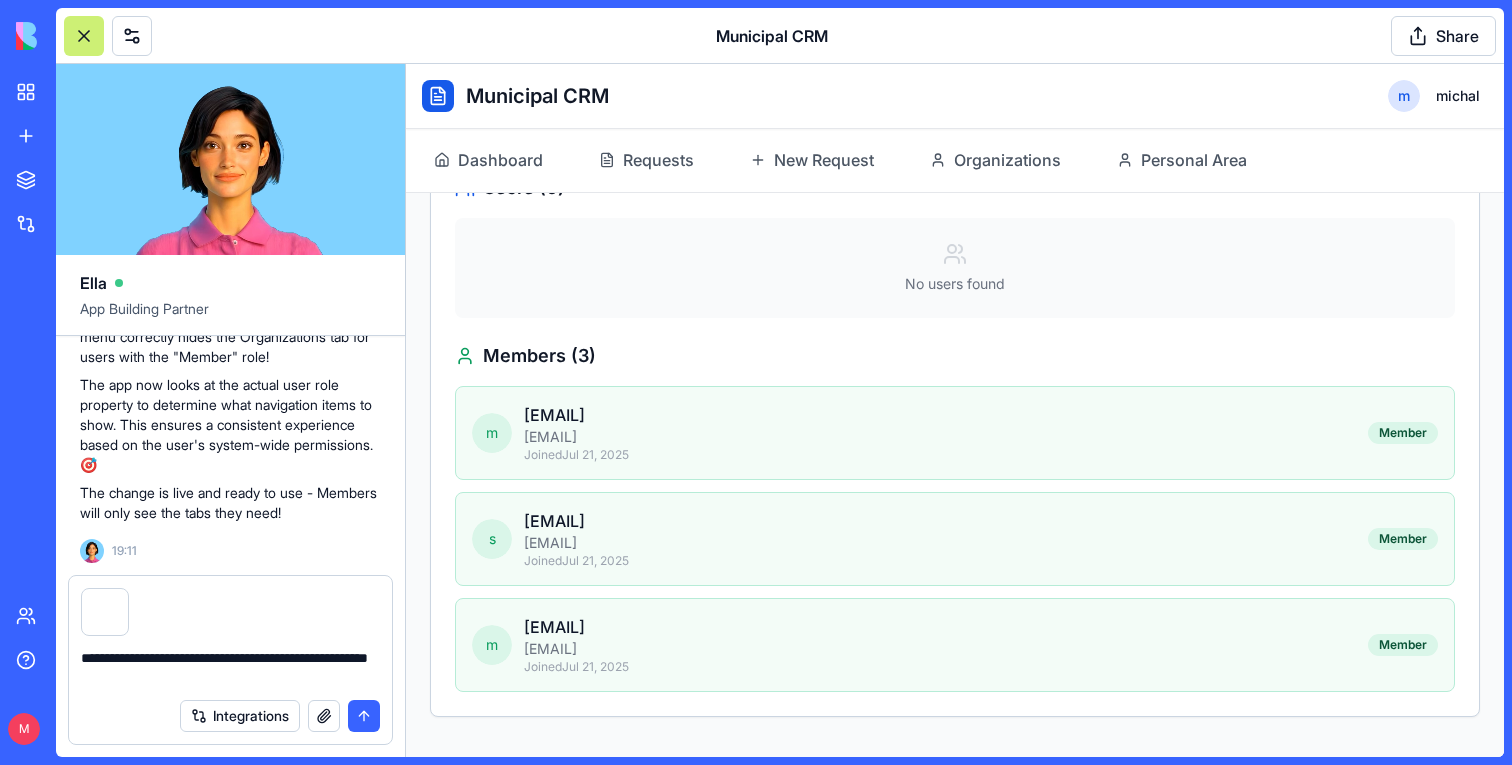click on "**********" at bounding box center (230, 668) 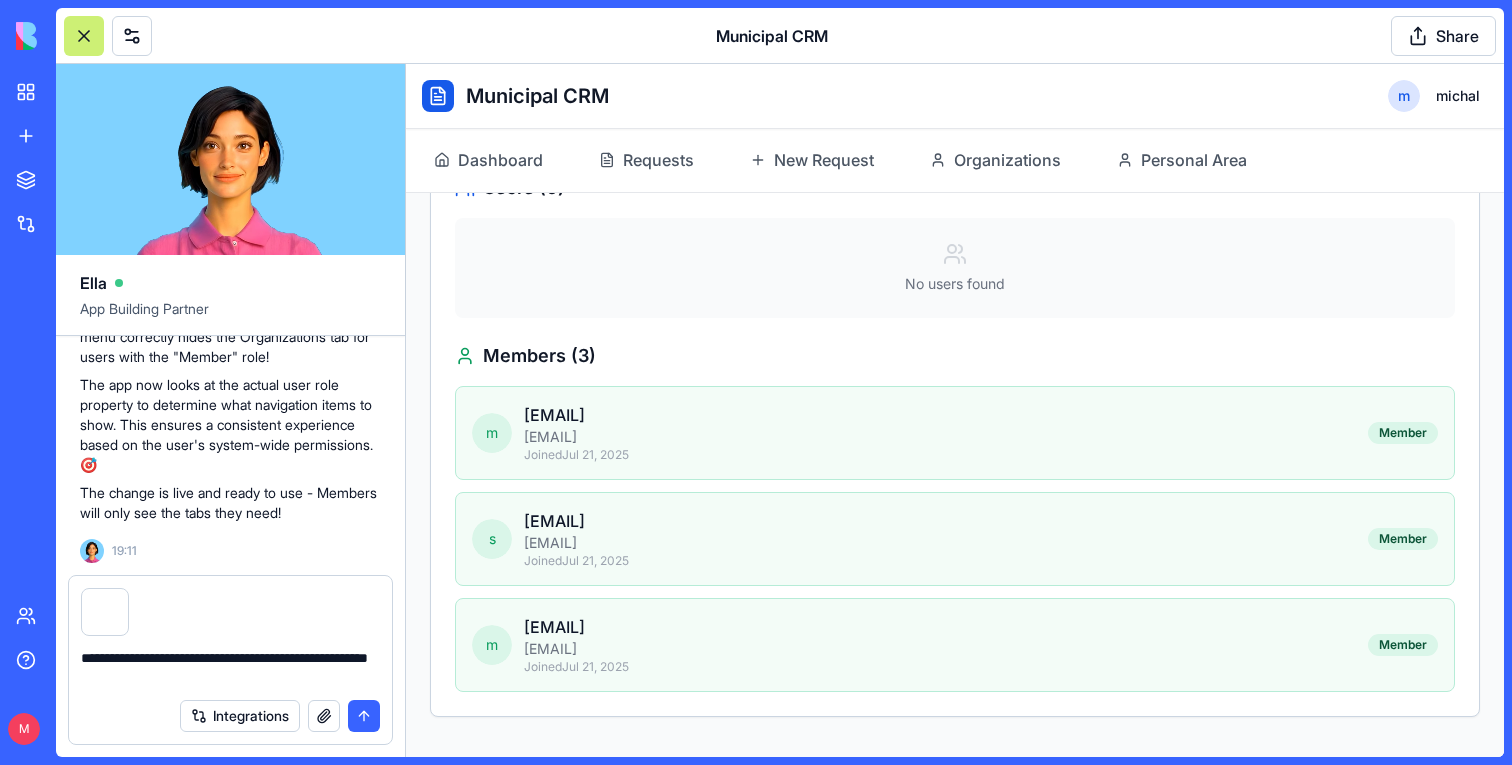 type on "**********" 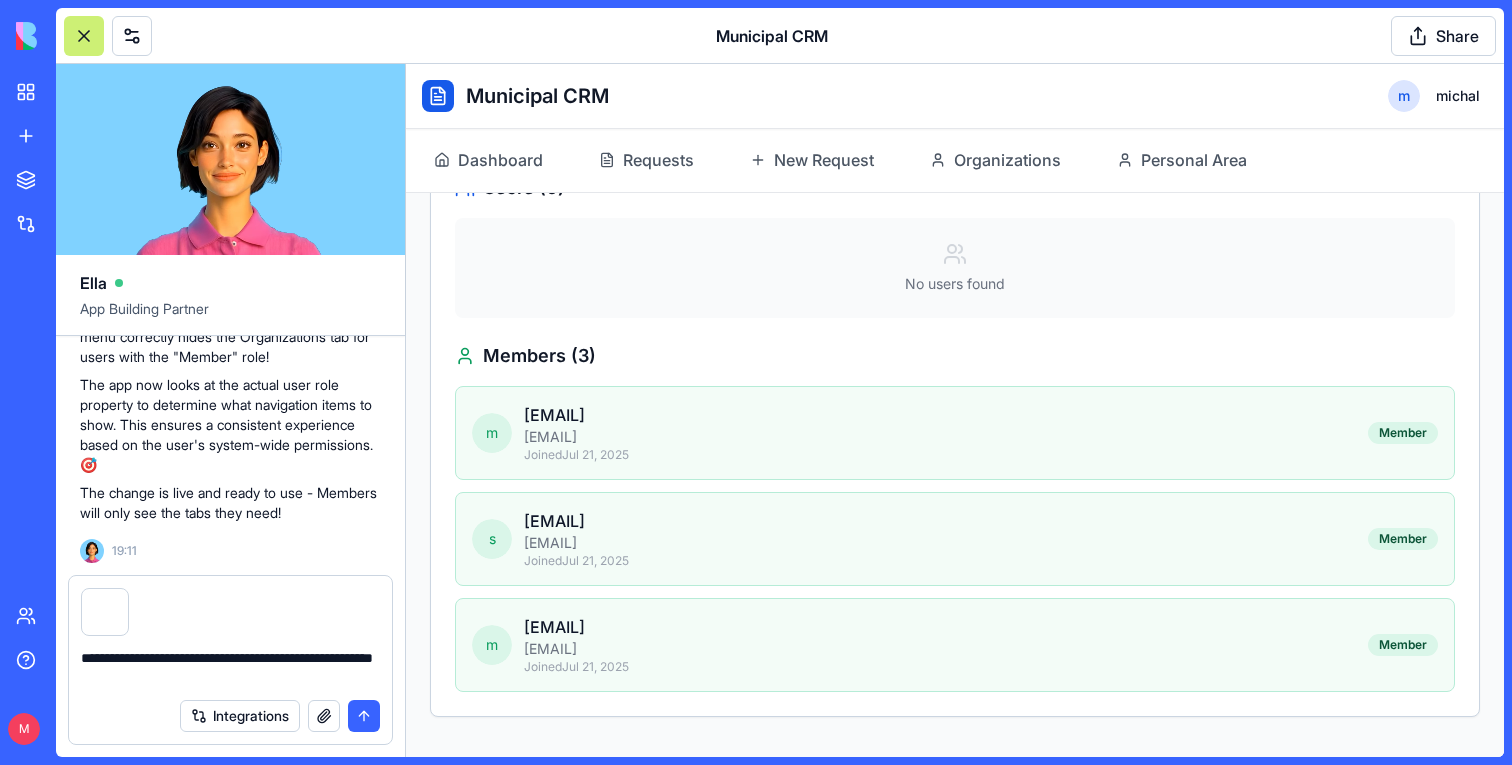 paste 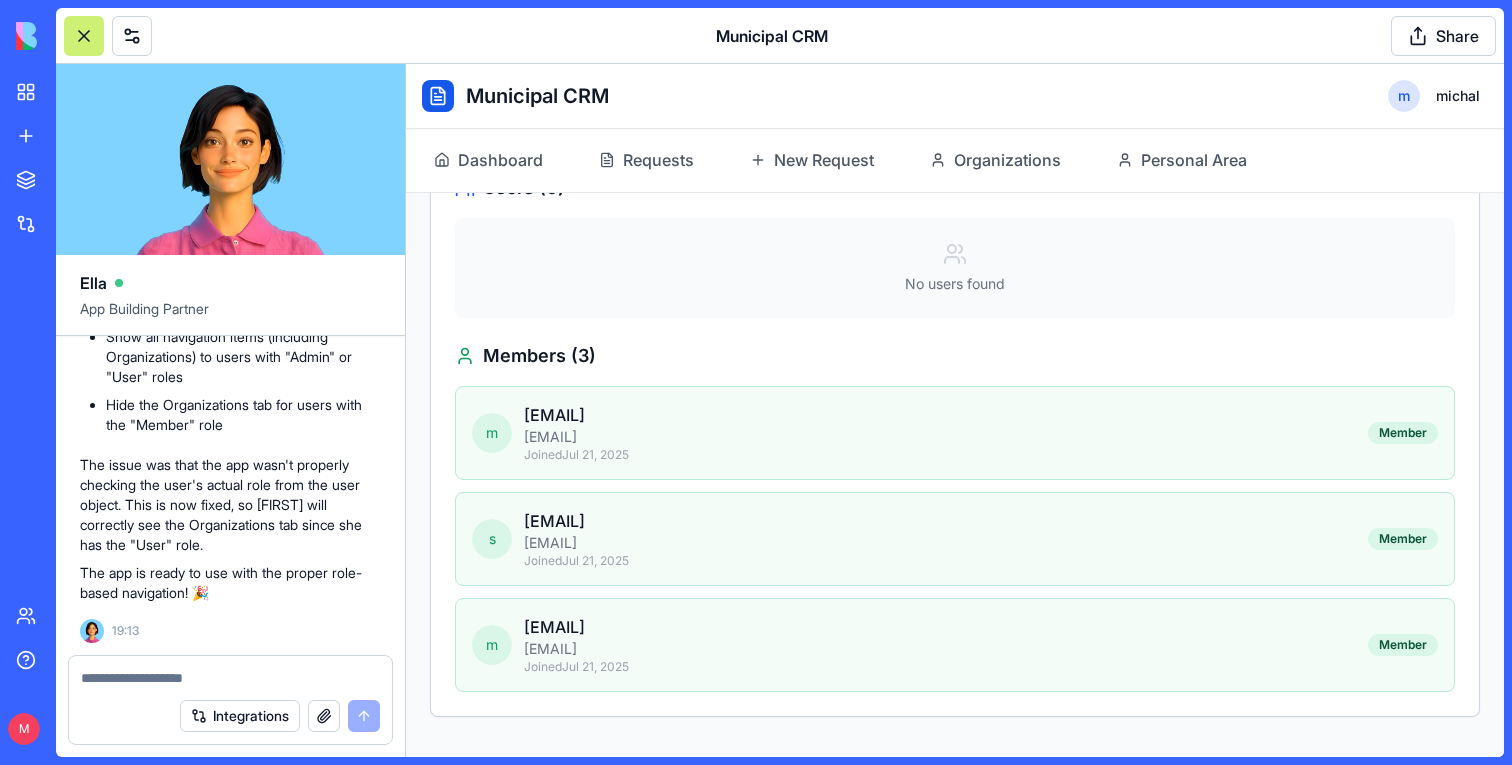 scroll, scrollTop: 56670, scrollLeft: 0, axis: vertical 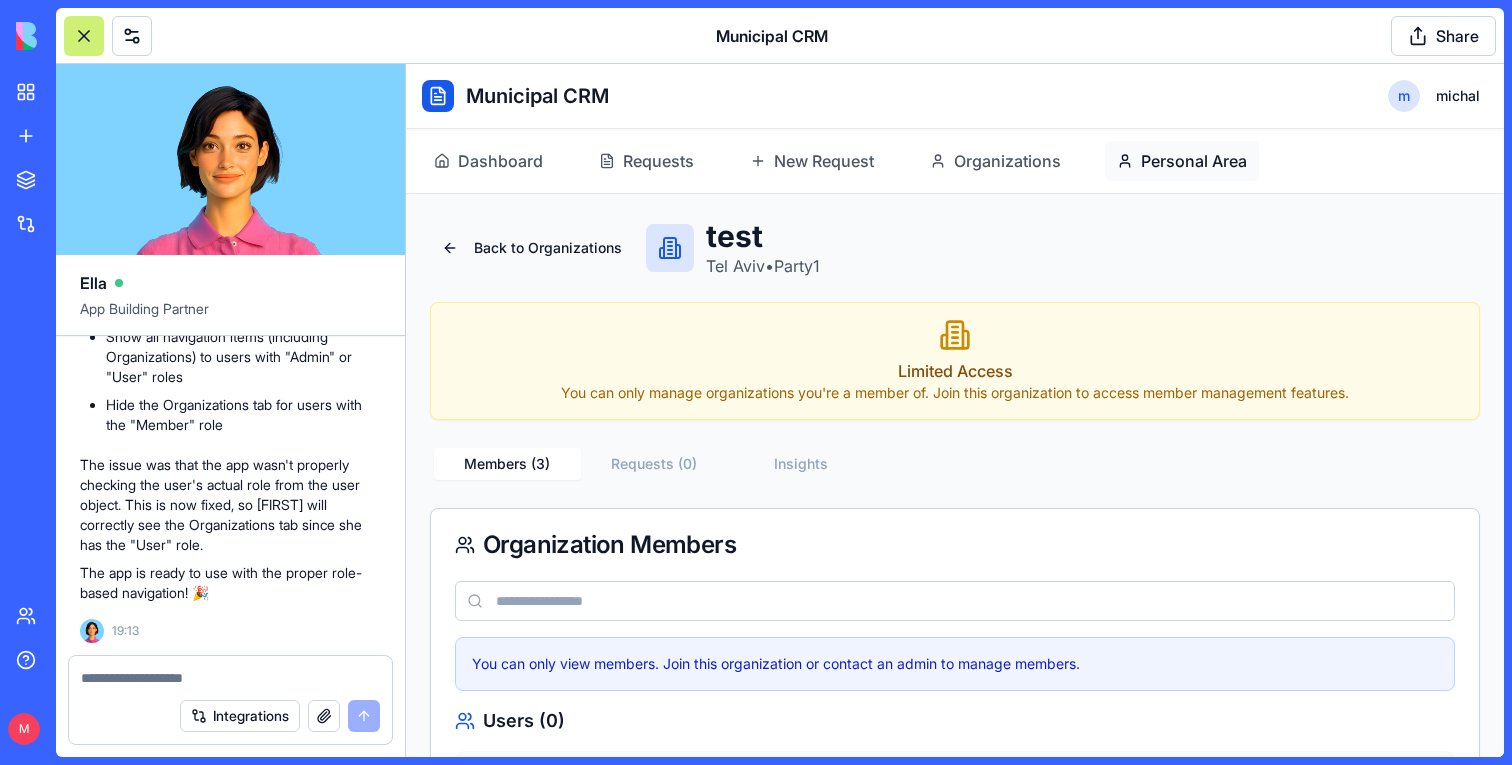 click on "Personal Area" at bounding box center [1194, 161] 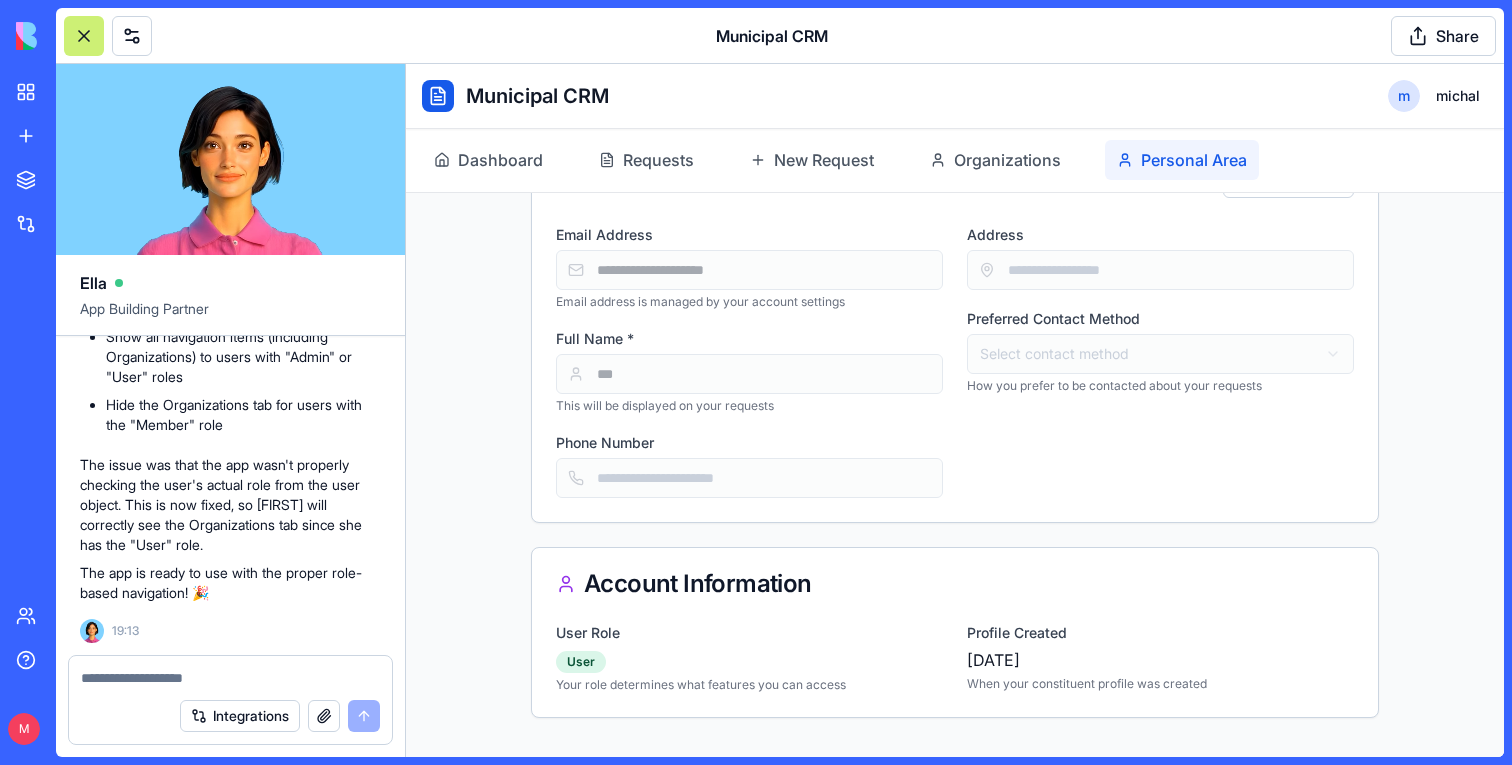 scroll, scrollTop: 0, scrollLeft: 0, axis: both 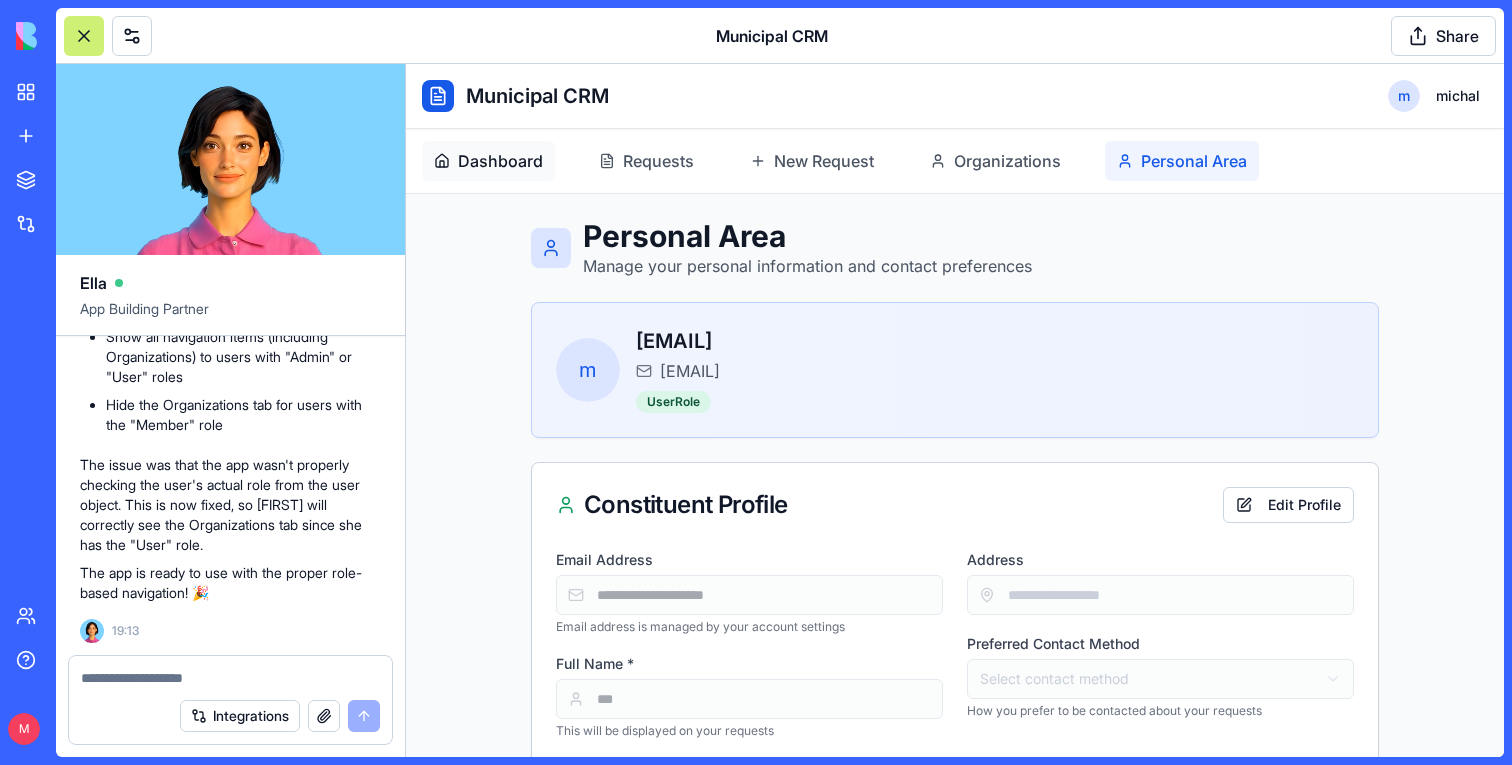 click on "Dashboard" at bounding box center [500, 161] 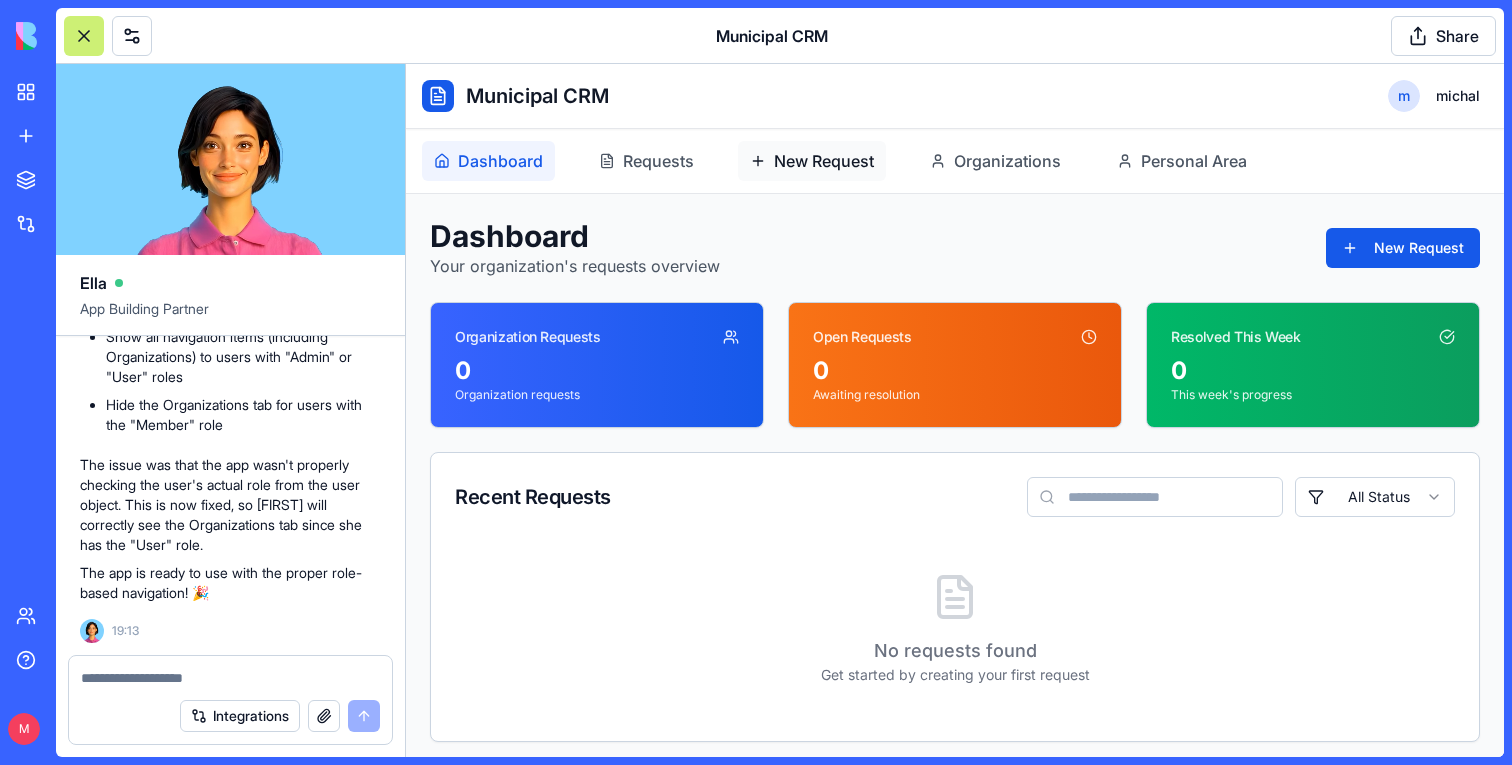 click on "New Request" at bounding box center (824, 161) 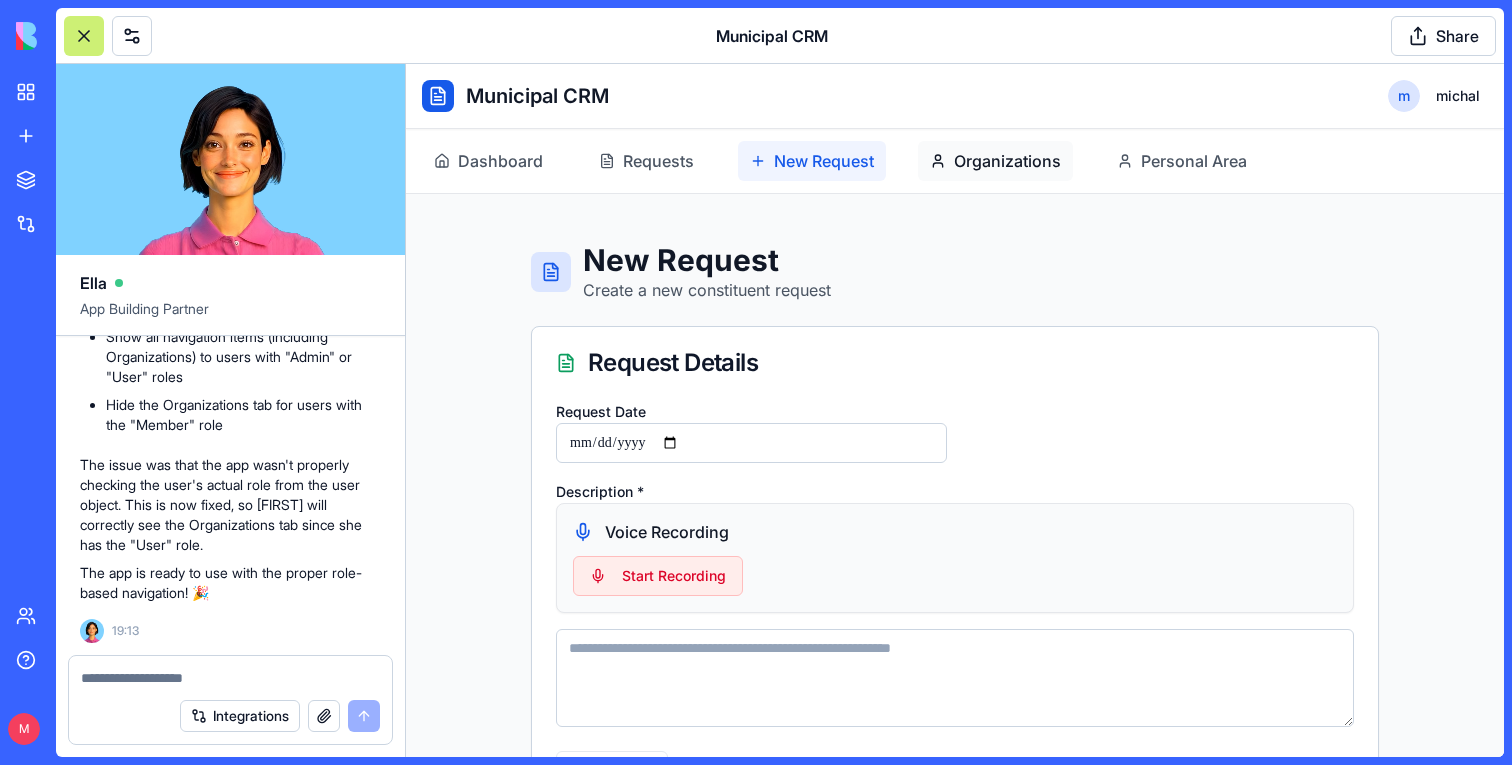 click on "Organizations" at bounding box center [1007, 161] 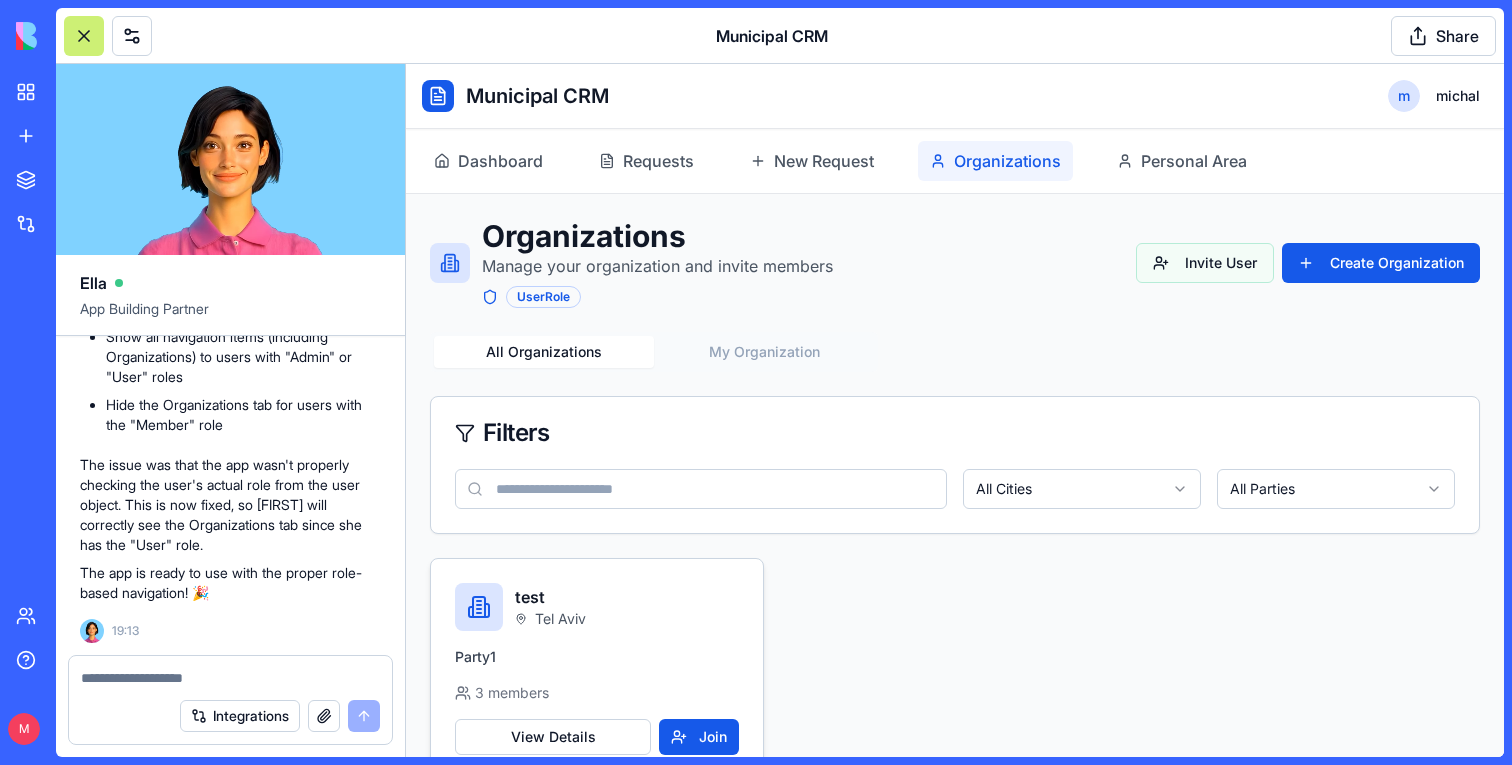 click on "test Tel Aviv Party1 3   members View Details Join" at bounding box center (597, 669) 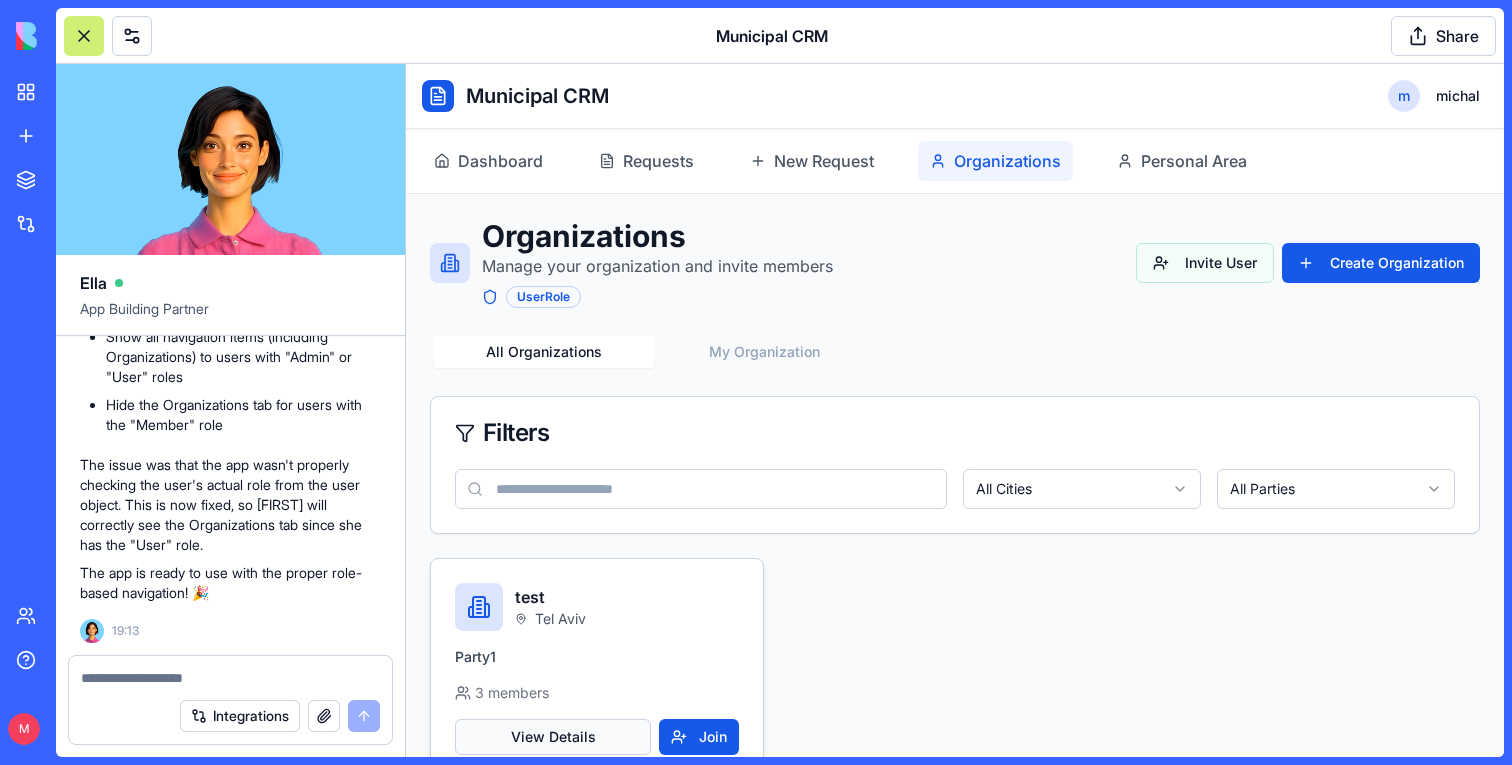 click on "View Details" at bounding box center [553, 737] 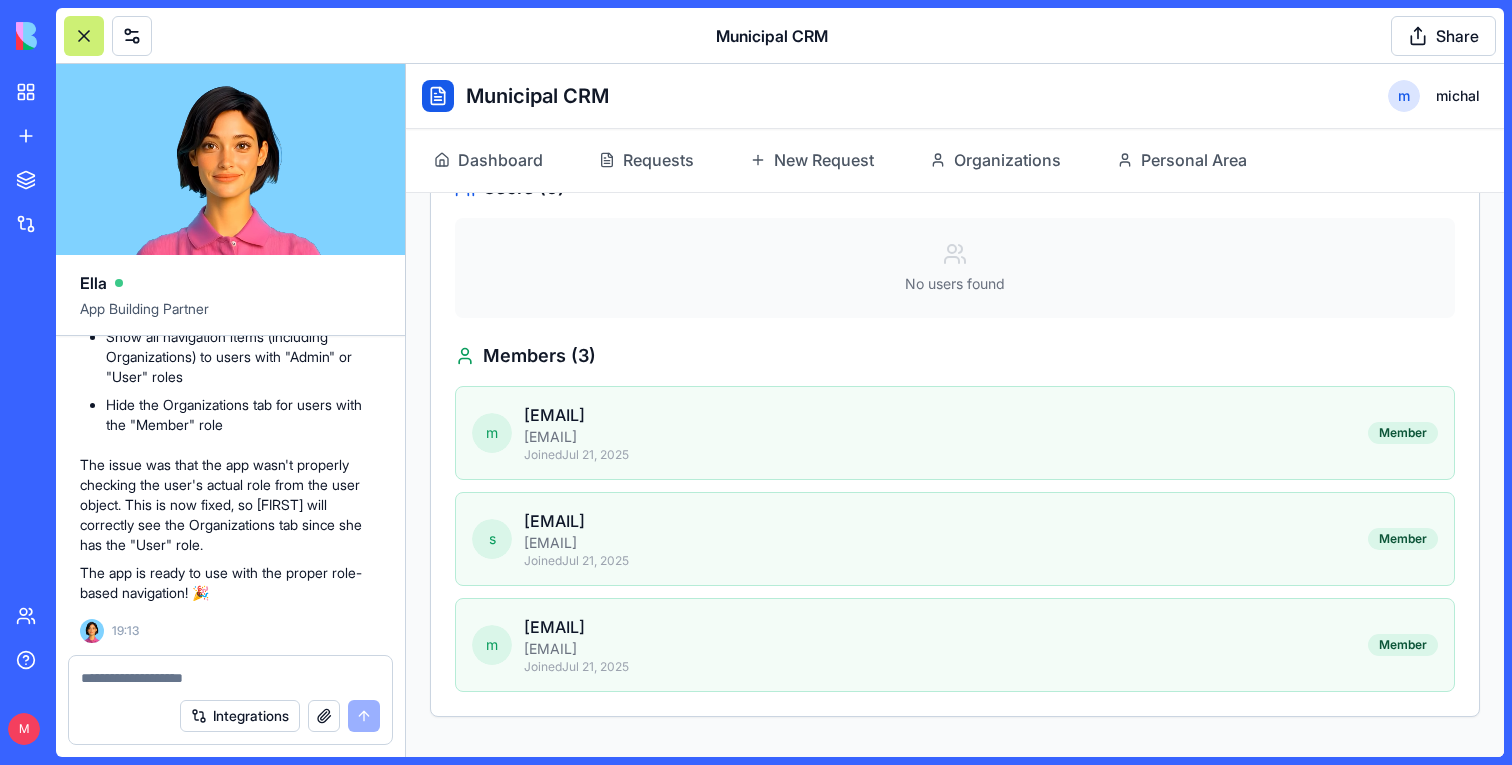 scroll, scrollTop: 483, scrollLeft: 0, axis: vertical 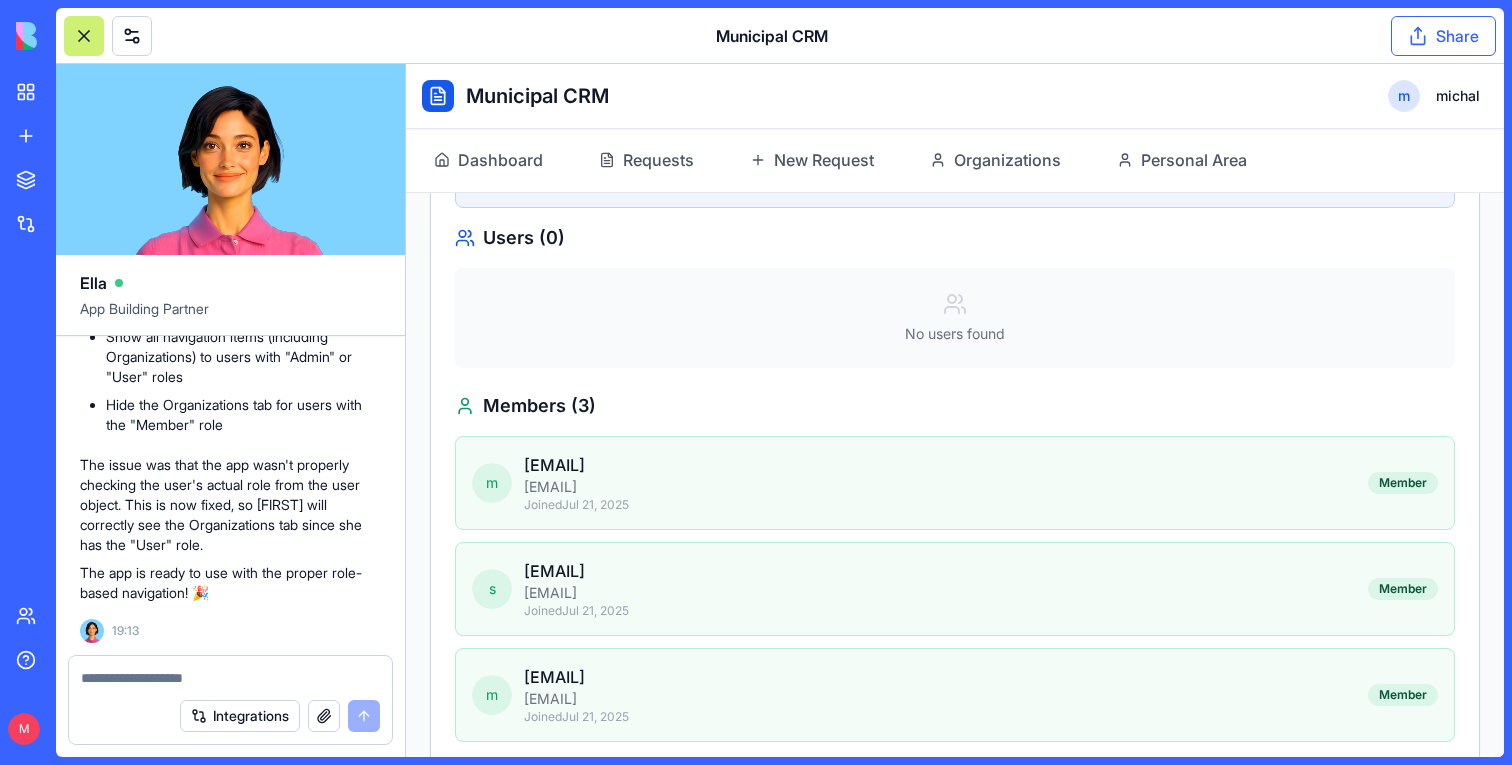 click on "Share" at bounding box center (1443, 36) 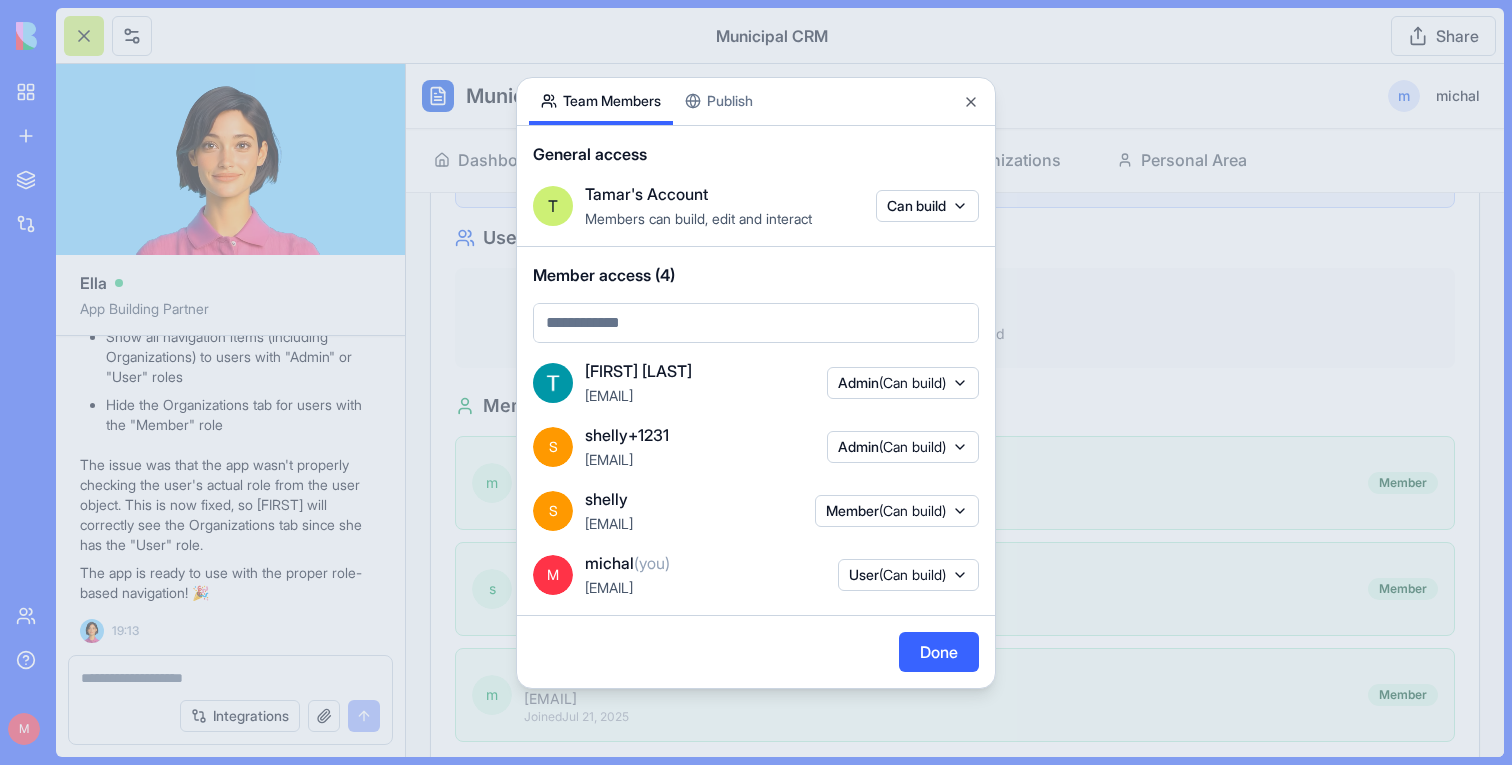 click at bounding box center [756, 382] 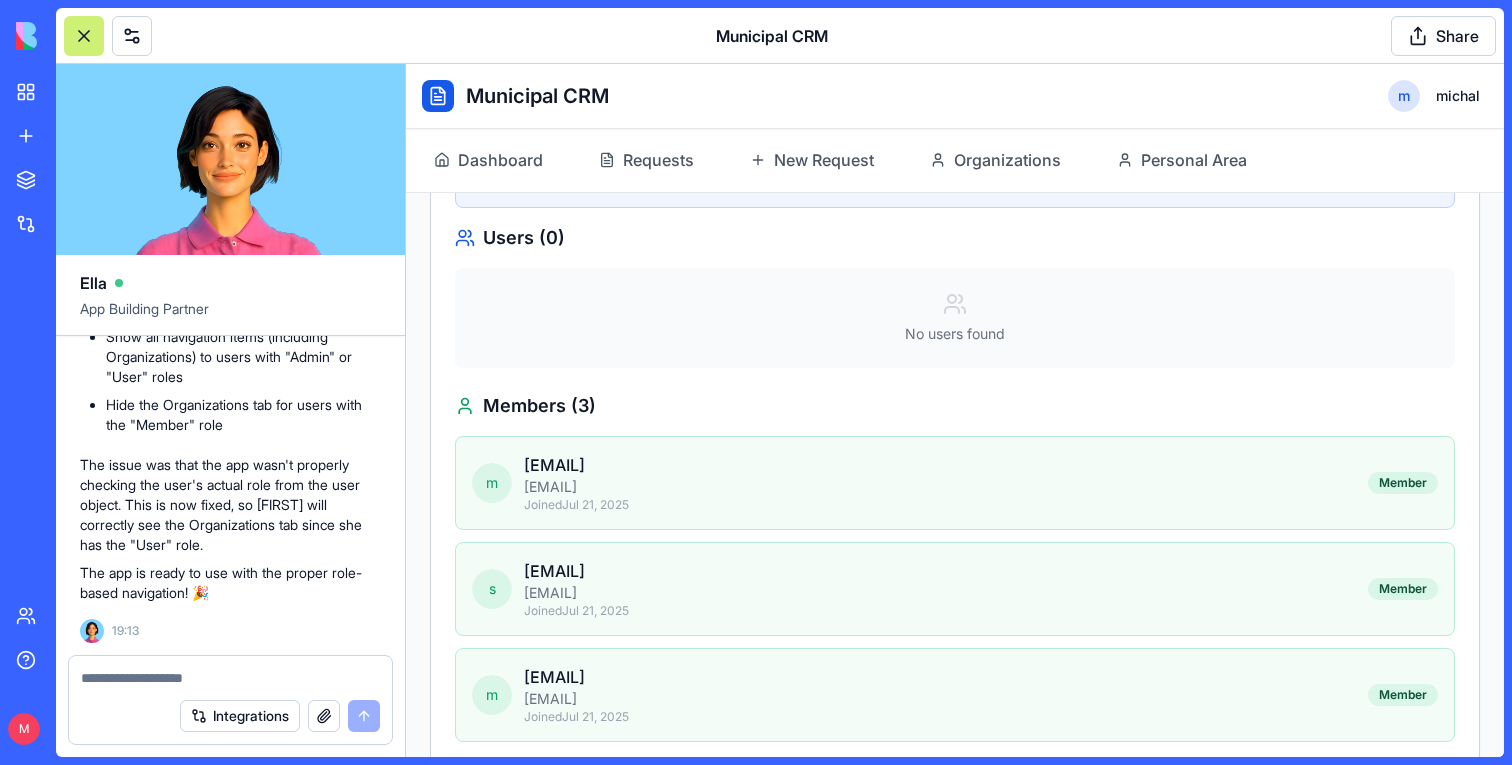 click at bounding box center [230, 678] 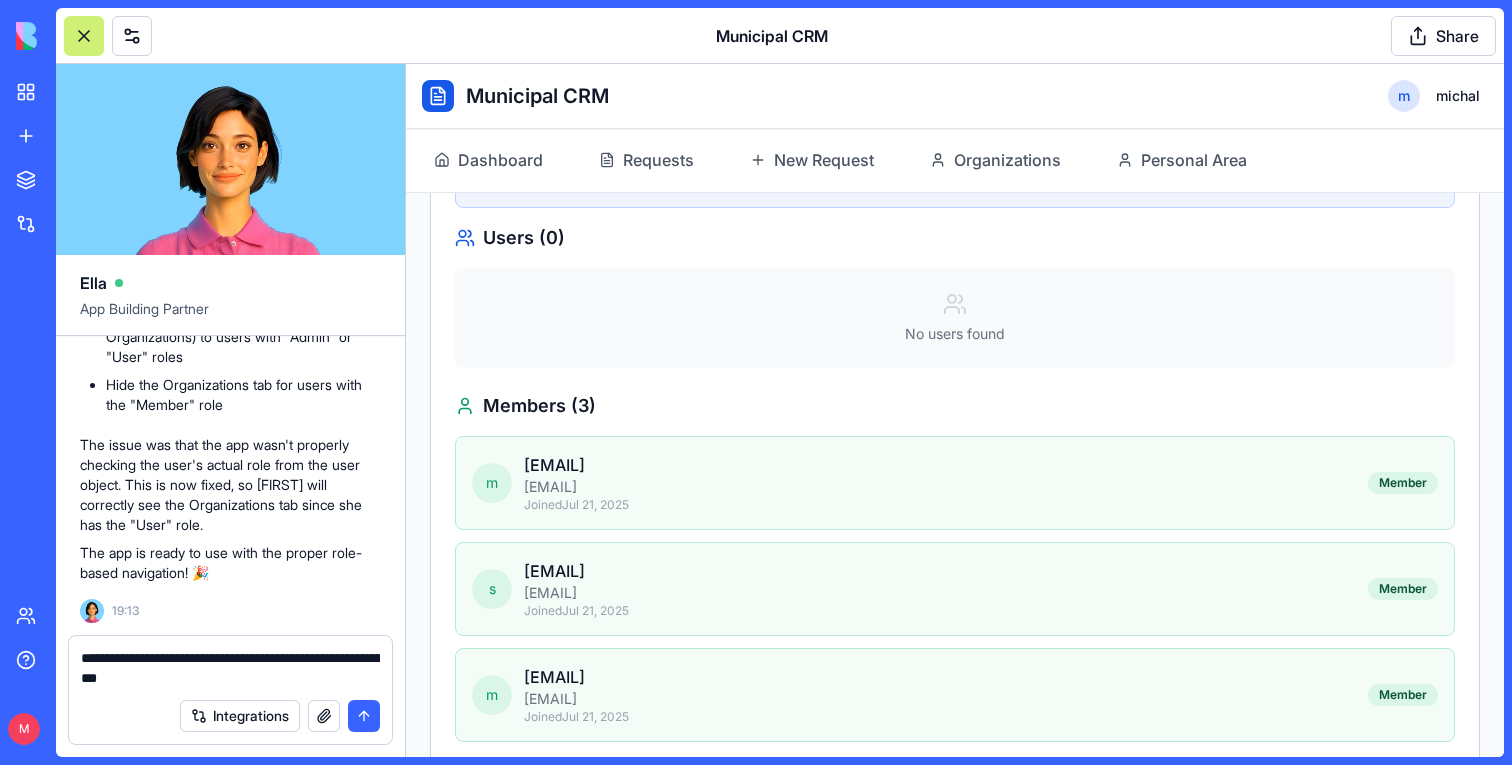 type on "**********" 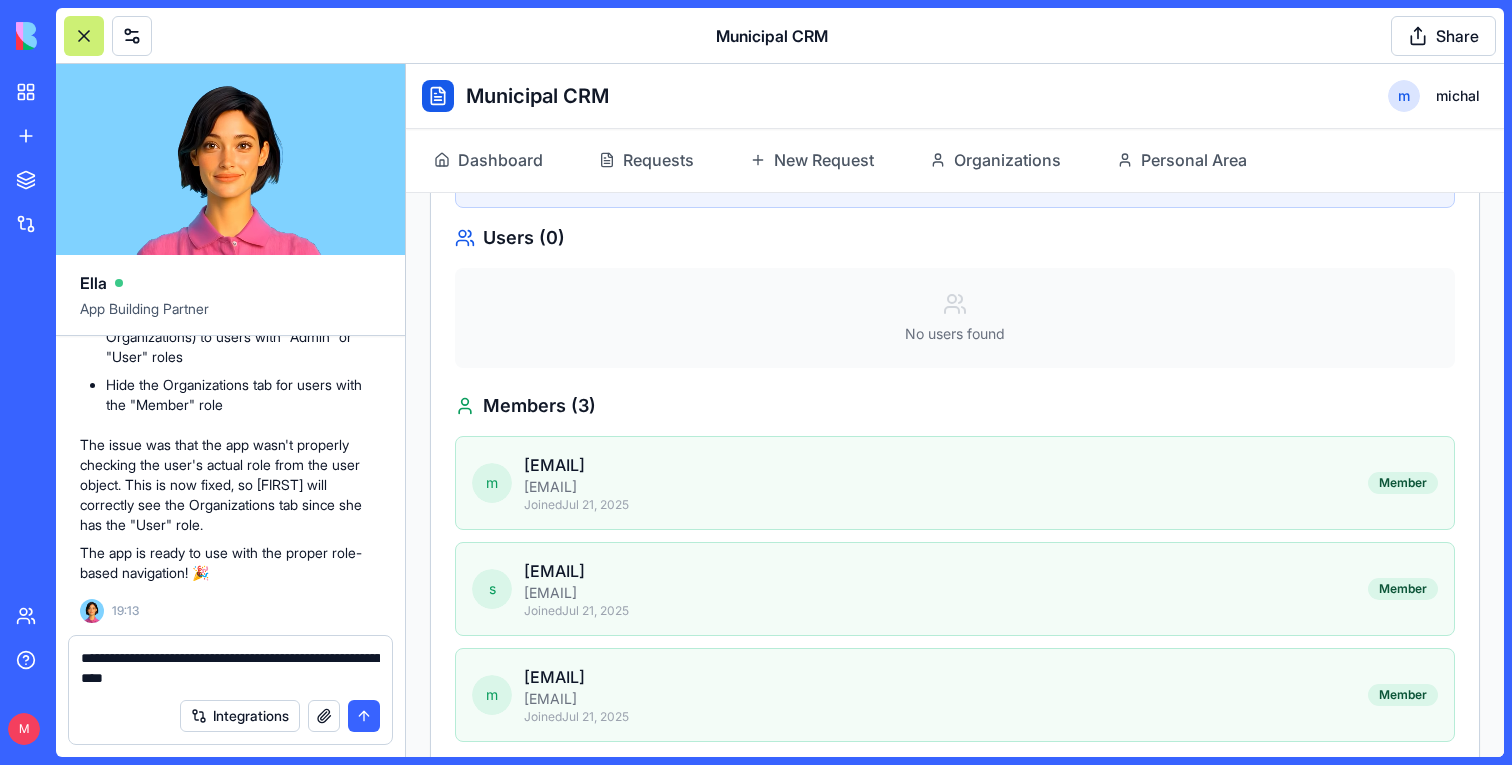 type 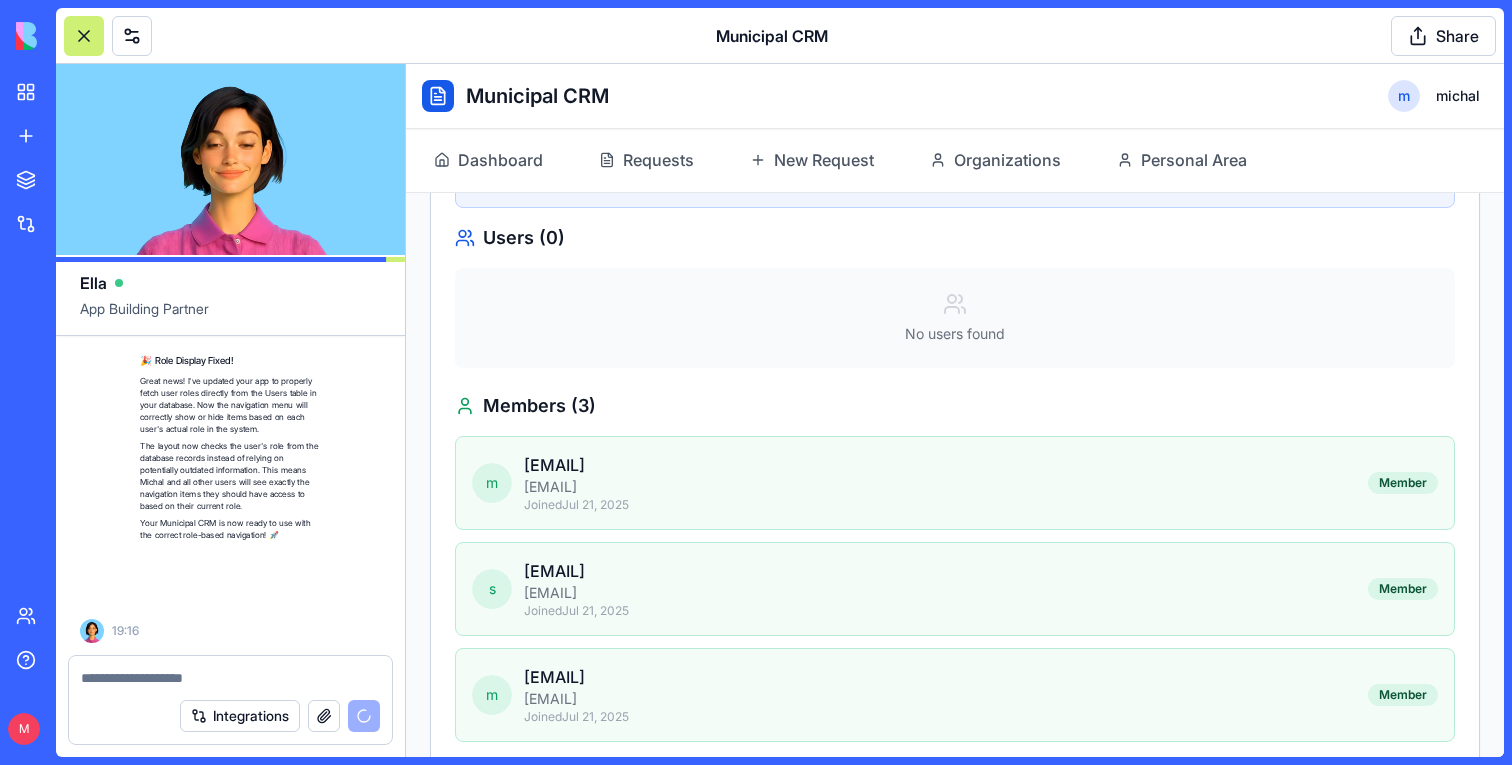 scroll, scrollTop: 57509, scrollLeft: 0, axis: vertical 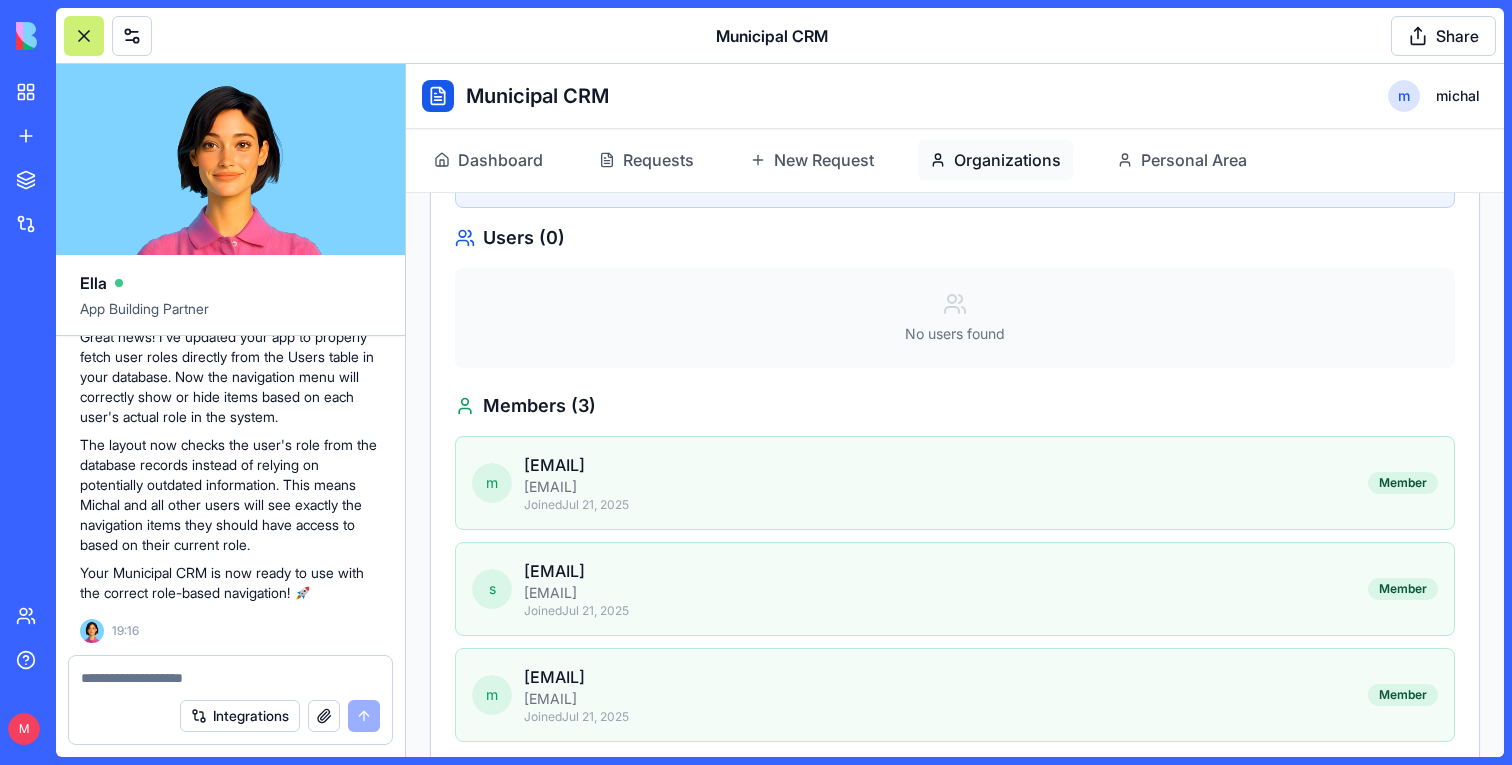 click on "Organizations" at bounding box center [1007, 160] 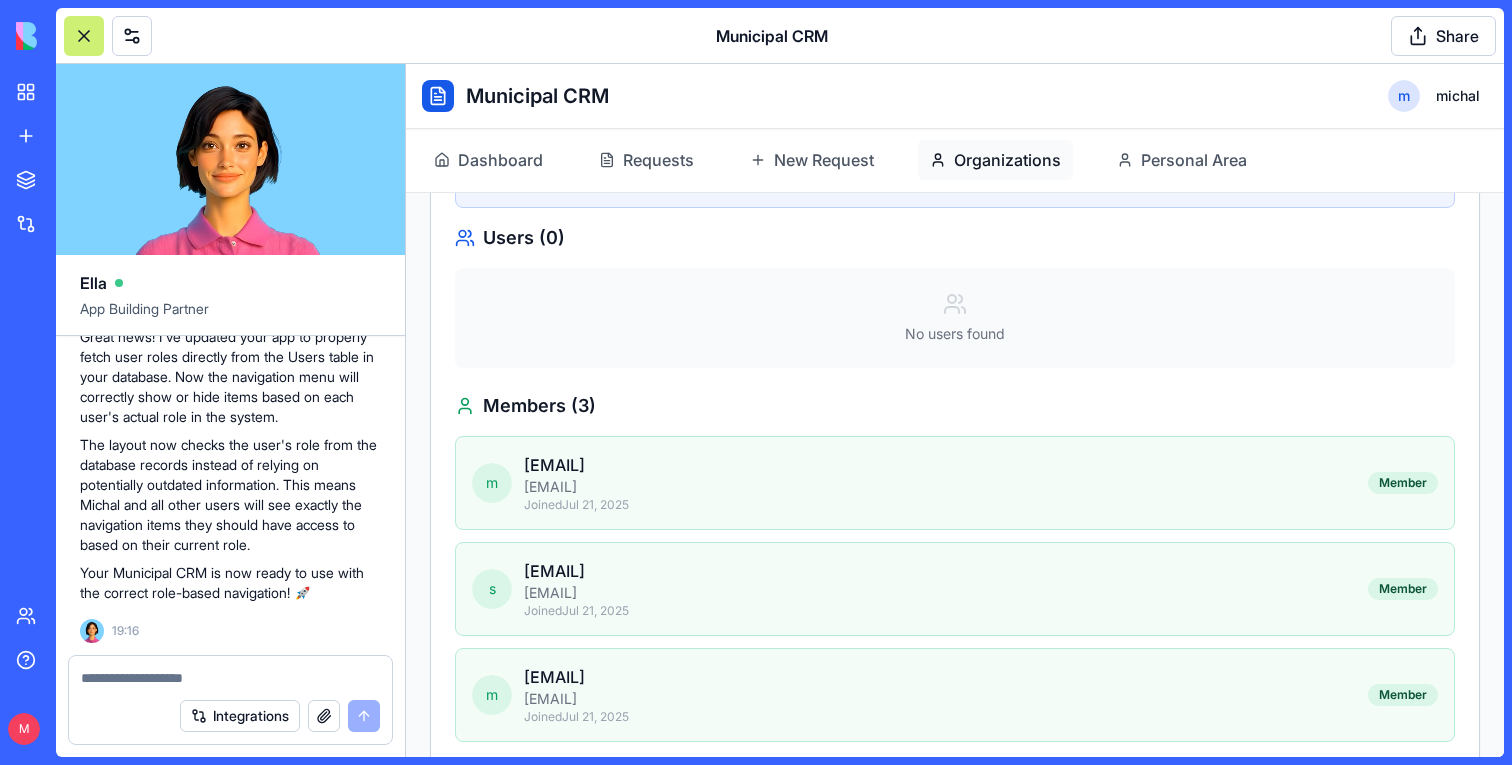 scroll, scrollTop: 63, scrollLeft: 0, axis: vertical 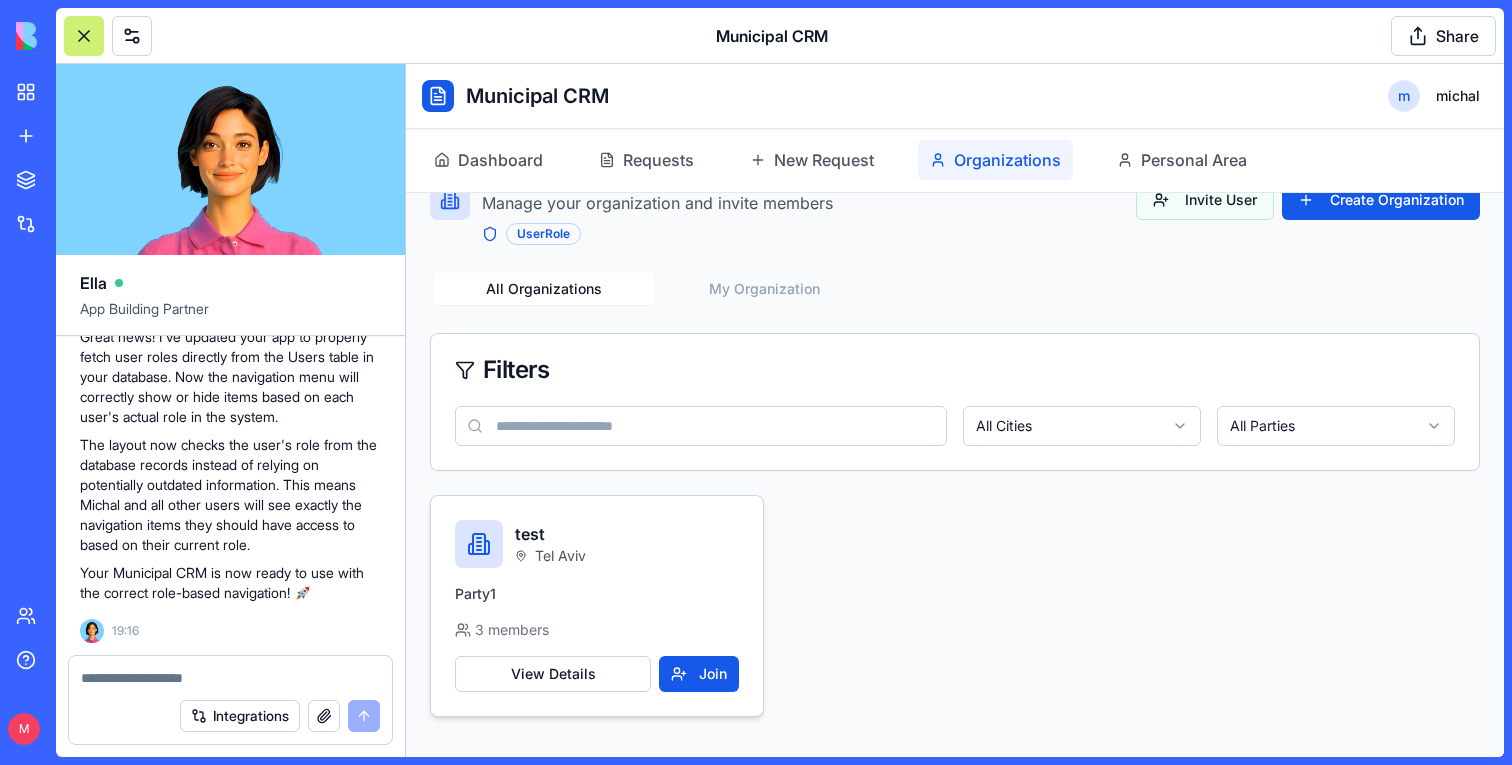 click on "test Tel Aviv Party1 3   members View Details Join" at bounding box center [597, 606] 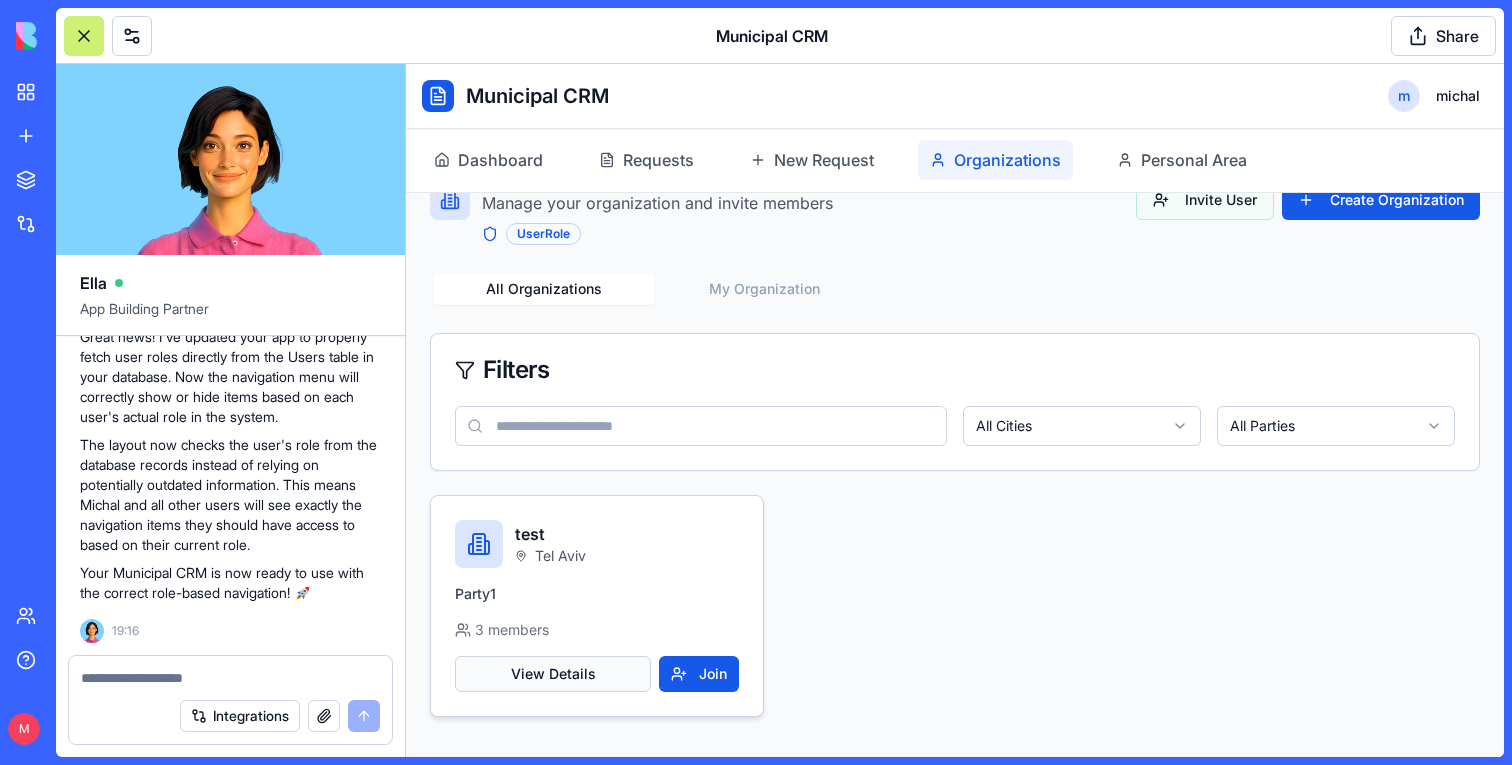 click on "View Details" at bounding box center [553, 674] 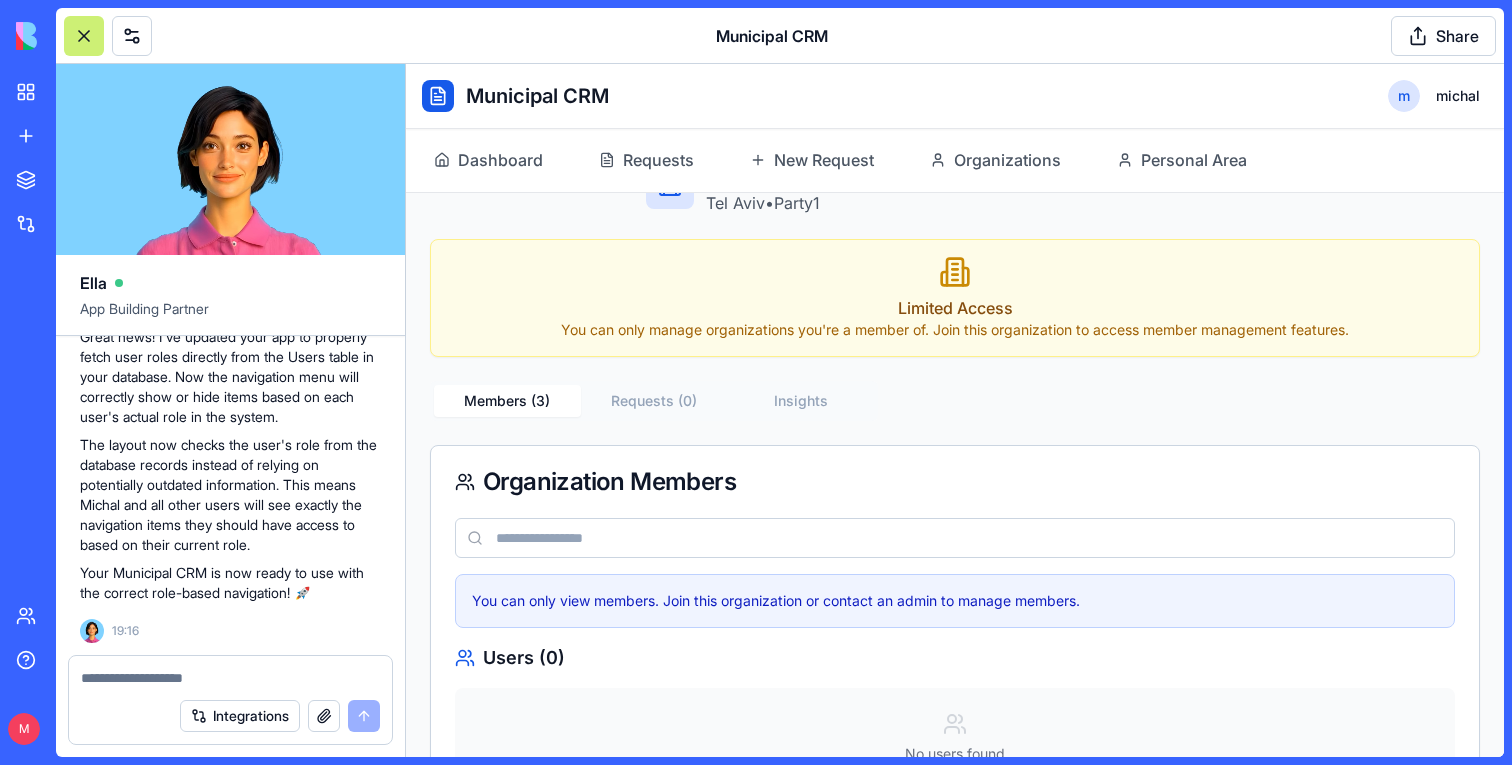 scroll, scrollTop: 533, scrollLeft: 0, axis: vertical 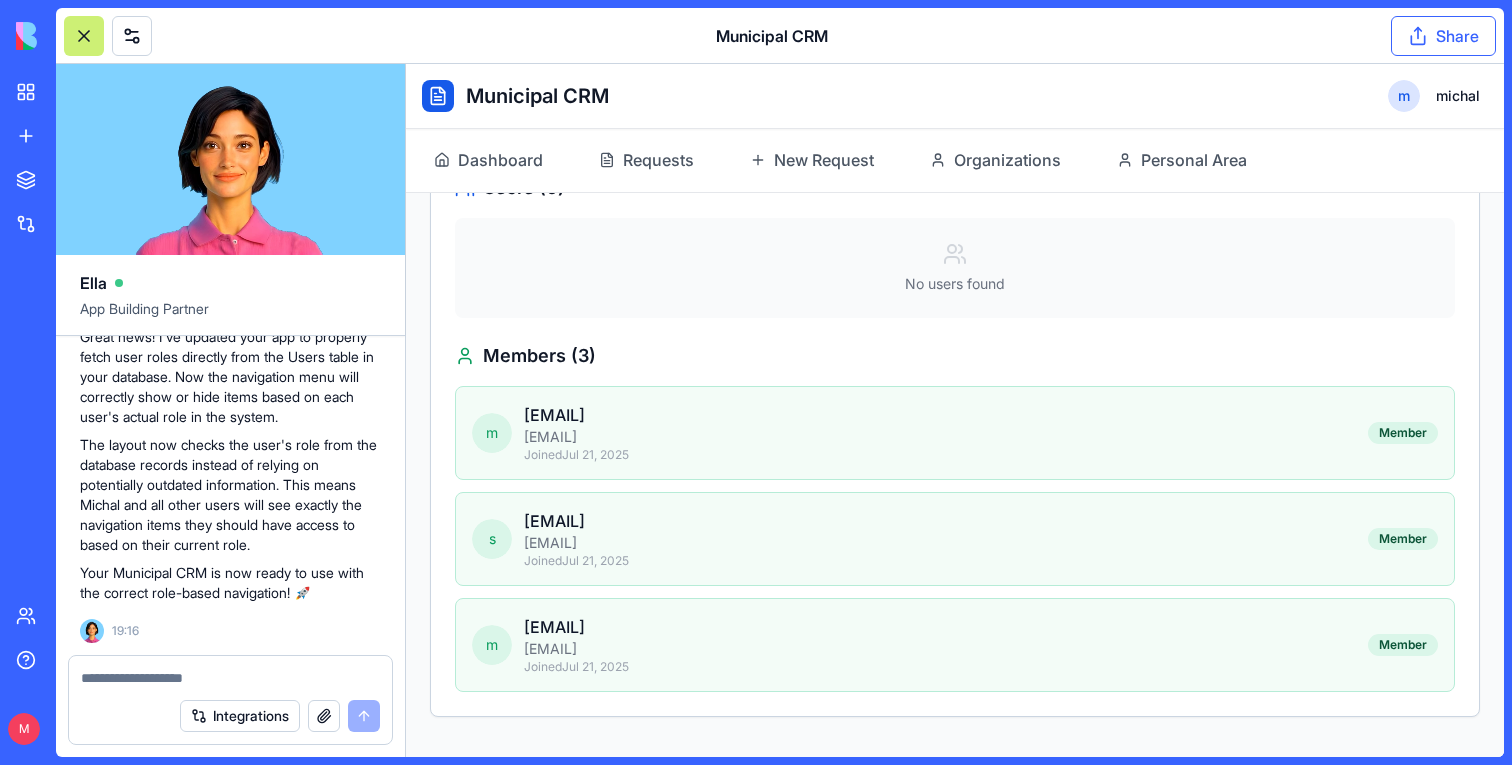 click on "Share" at bounding box center [1443, 36] 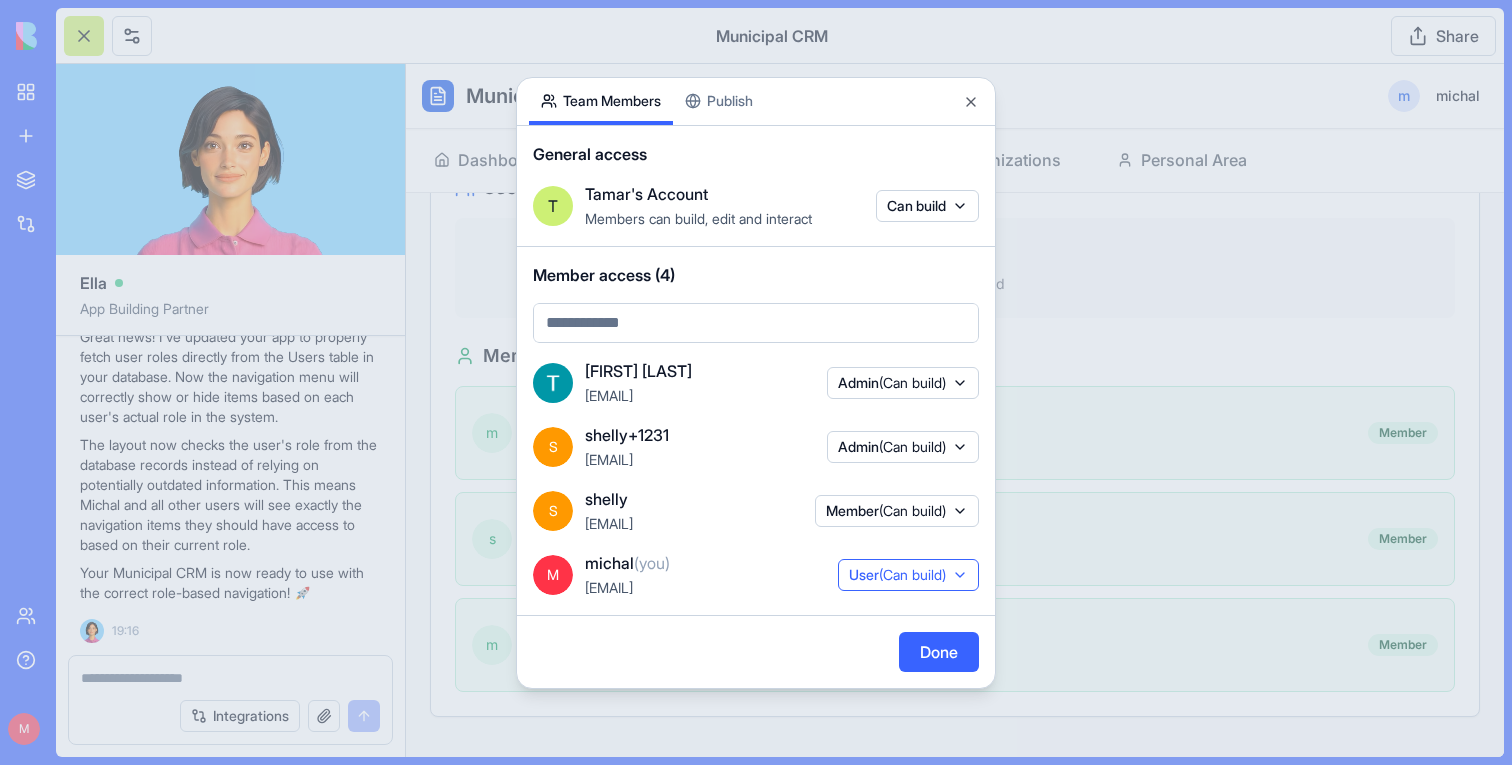 click on "User  (Can build)" at bounding box center [908, 575] 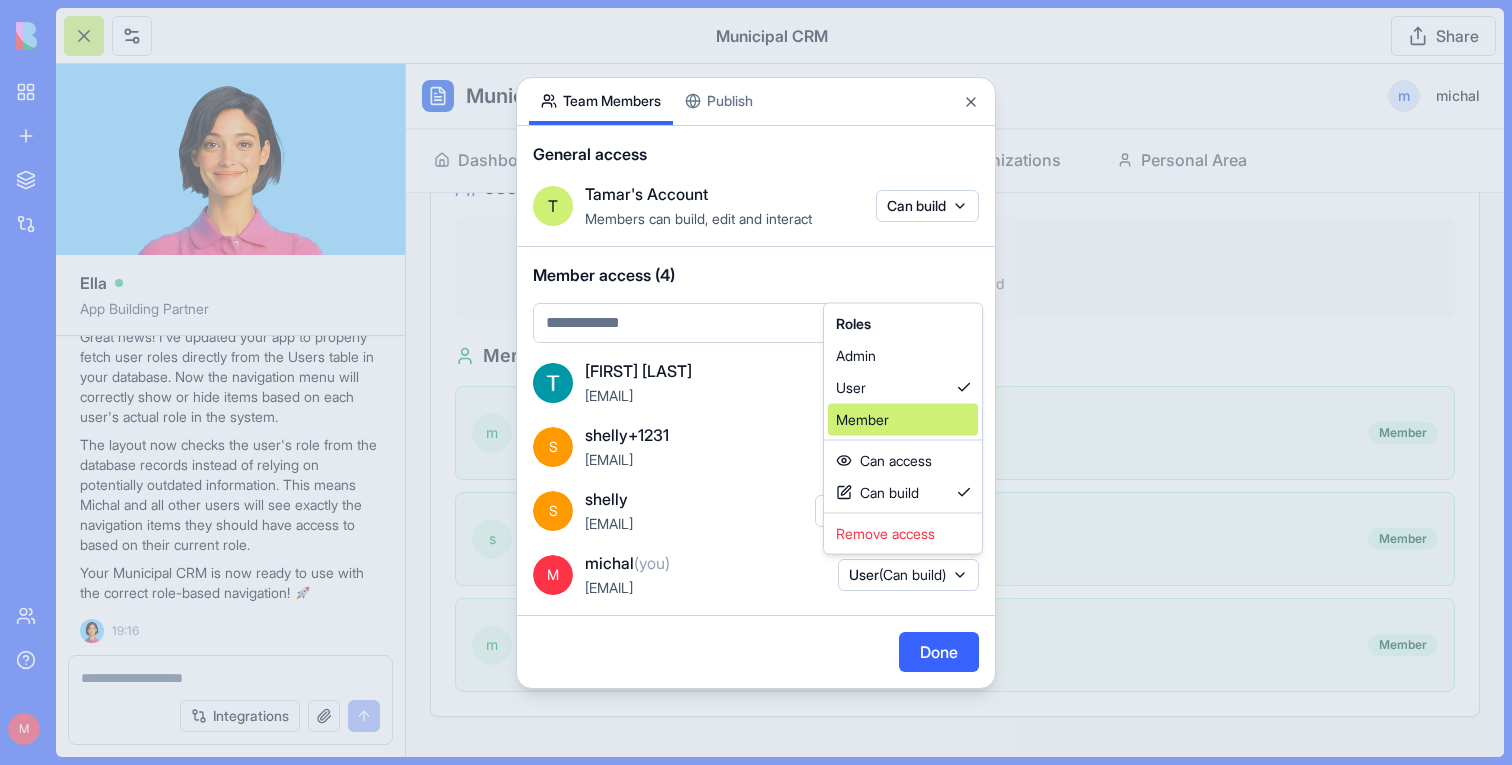 click on "Member" at bounding box center [903, 420] 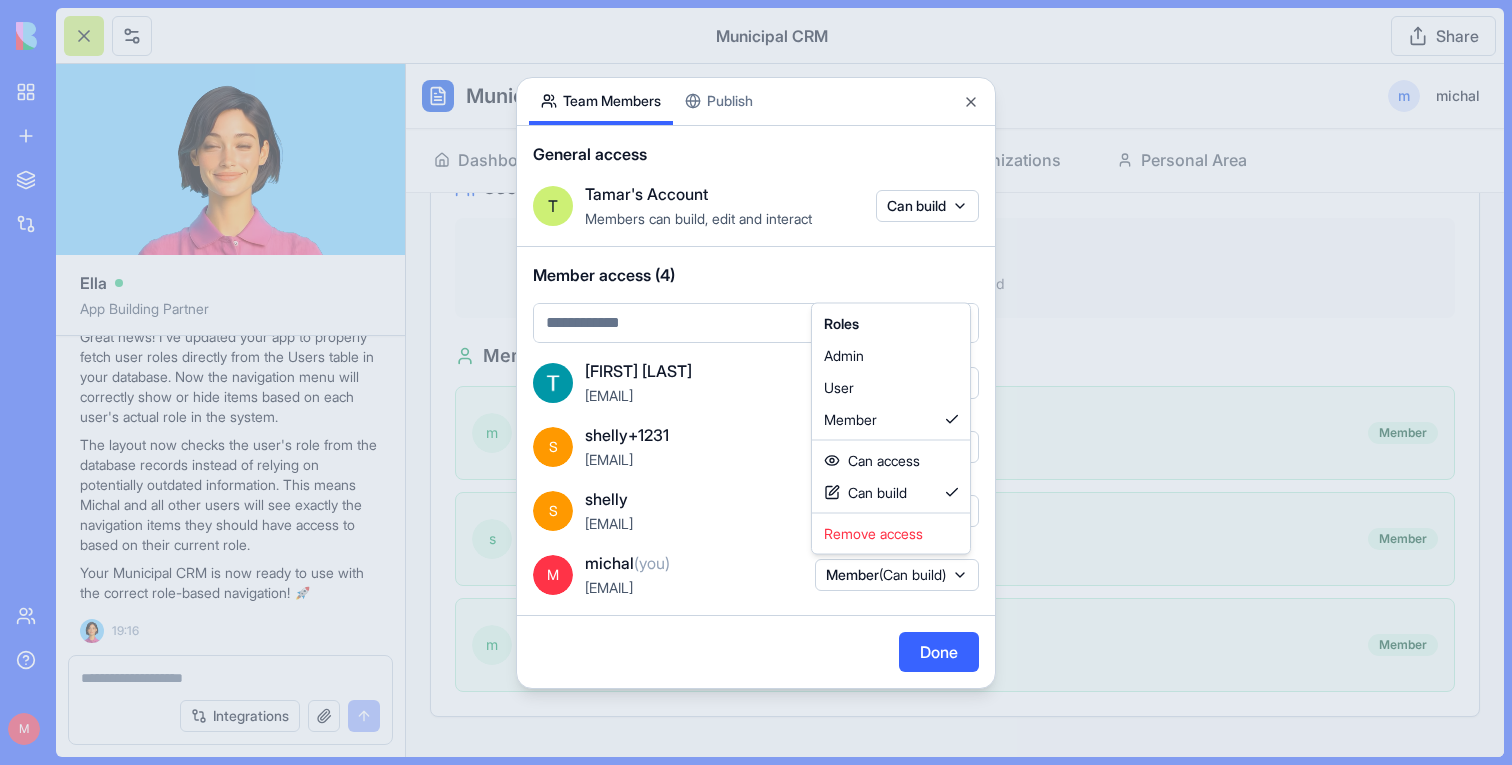 click at bounding box center [756, 382] 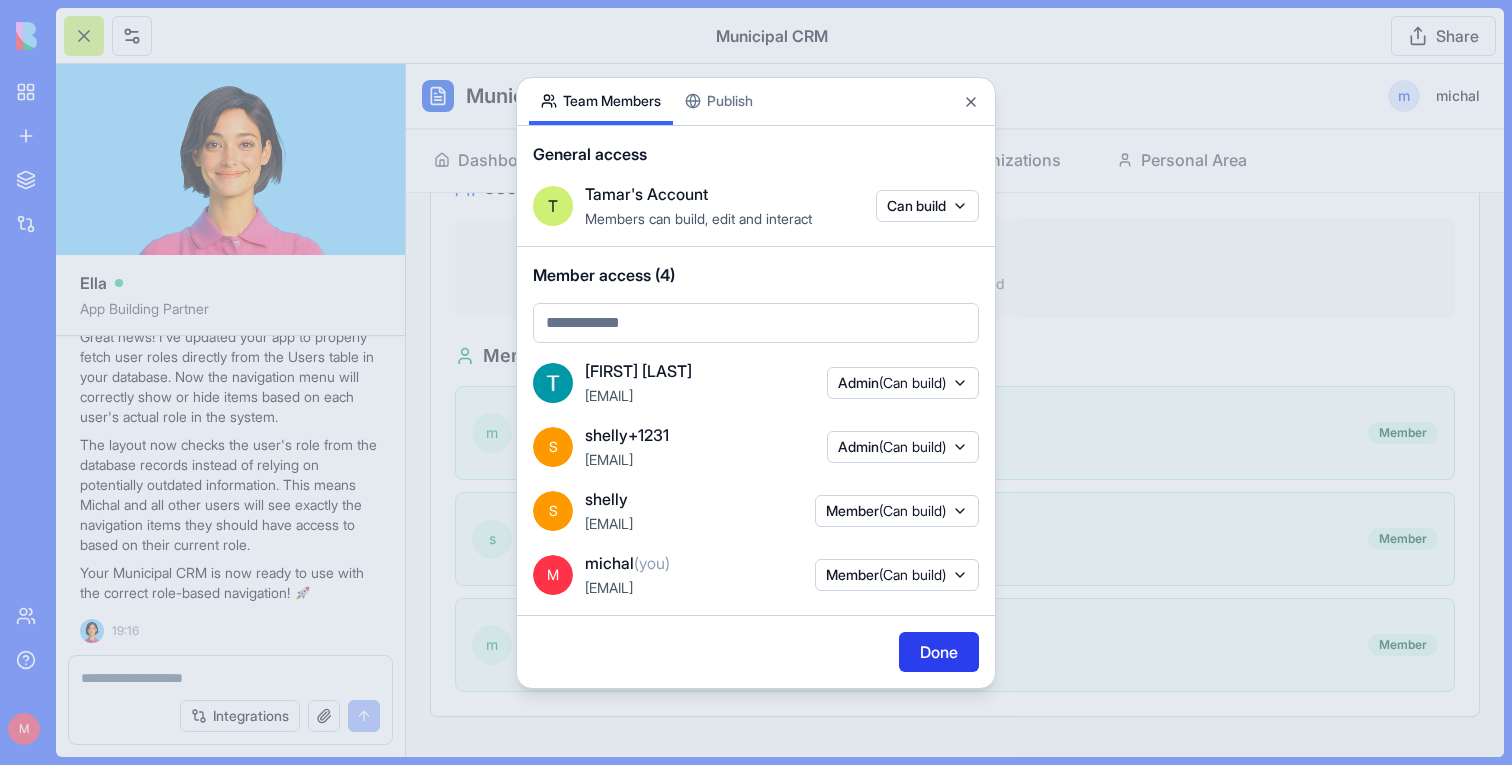 click on "Done" at bounding box center (939, 652) 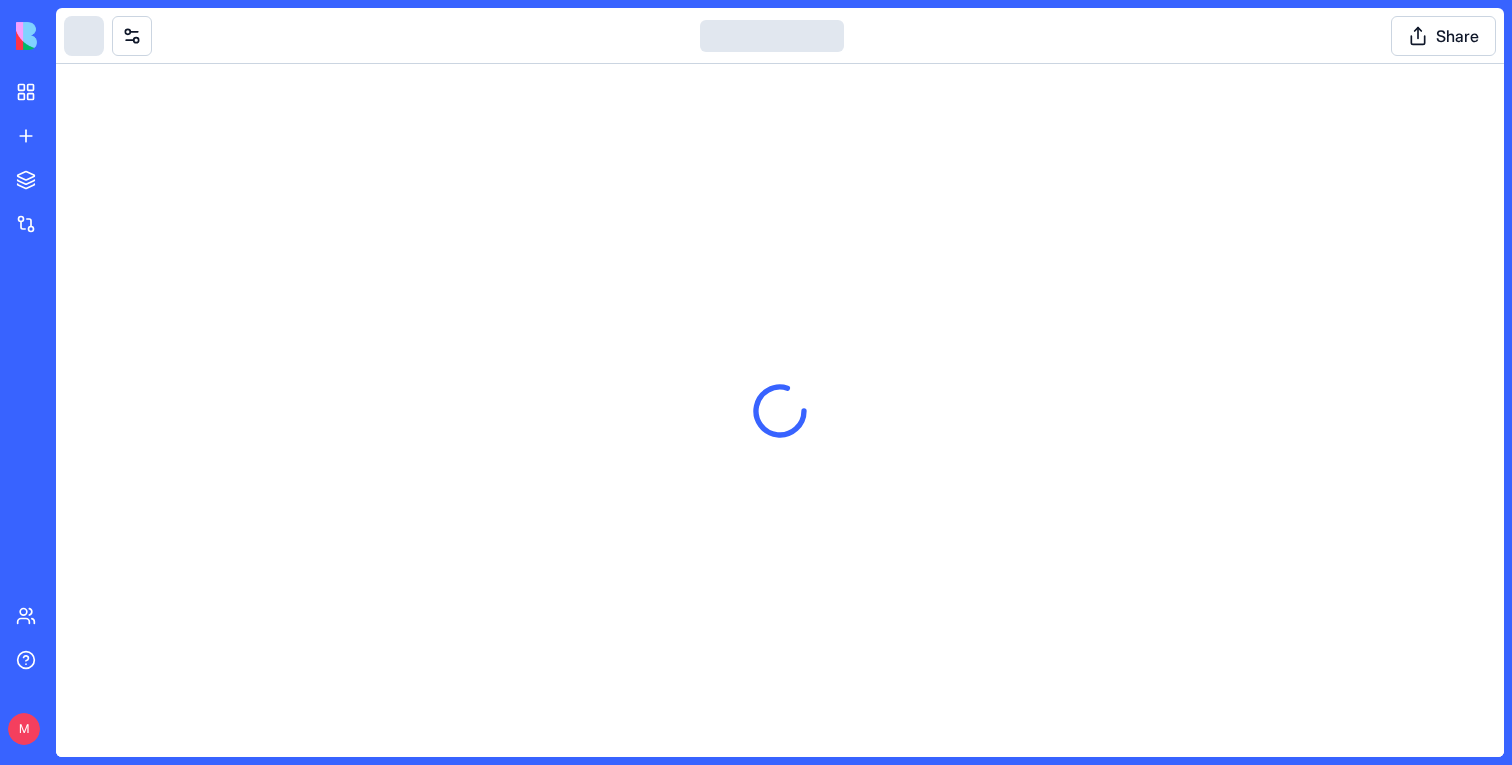 scroll, scrollTop: 0, scrollLeft: 0, axis: both 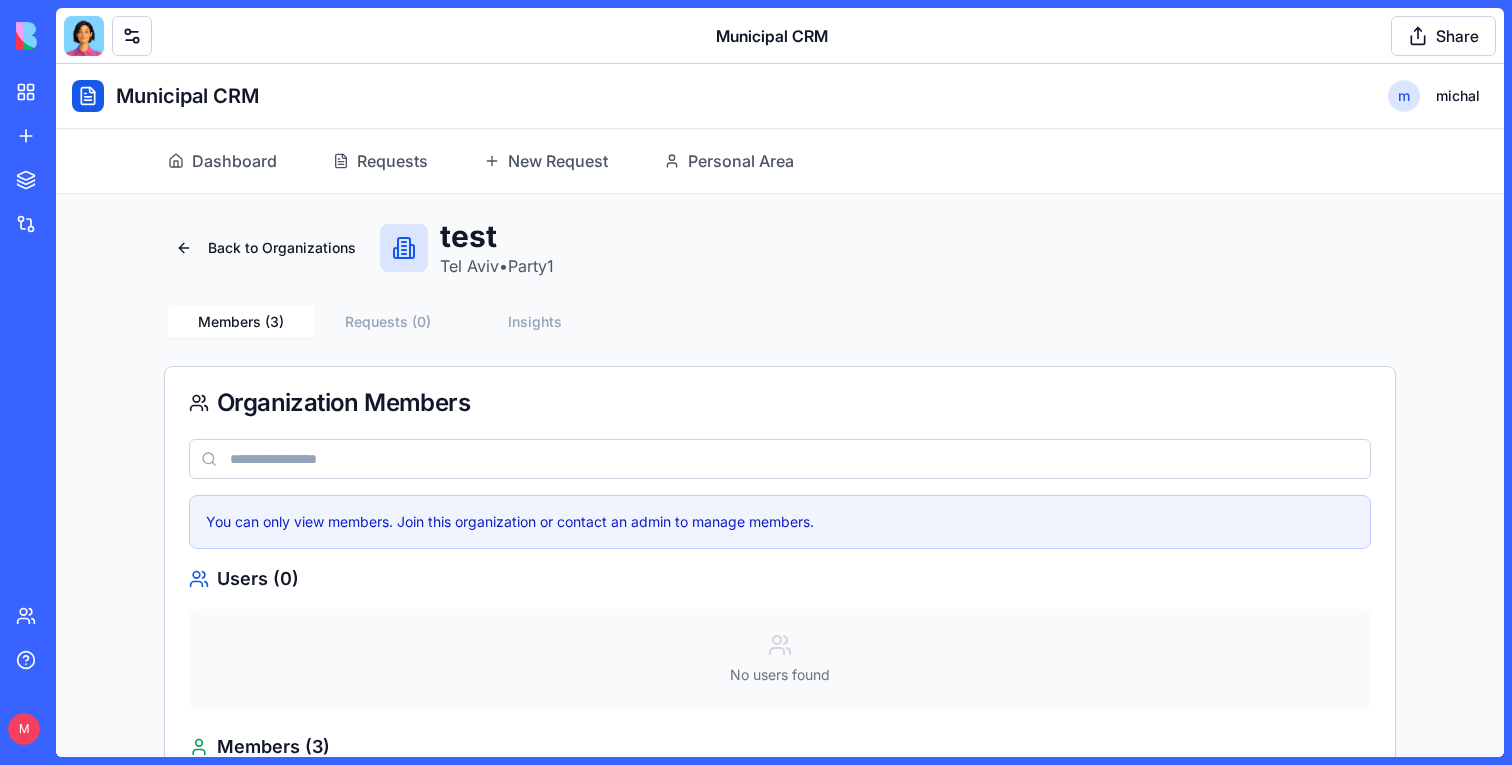 click at bounding box center [84, 36] 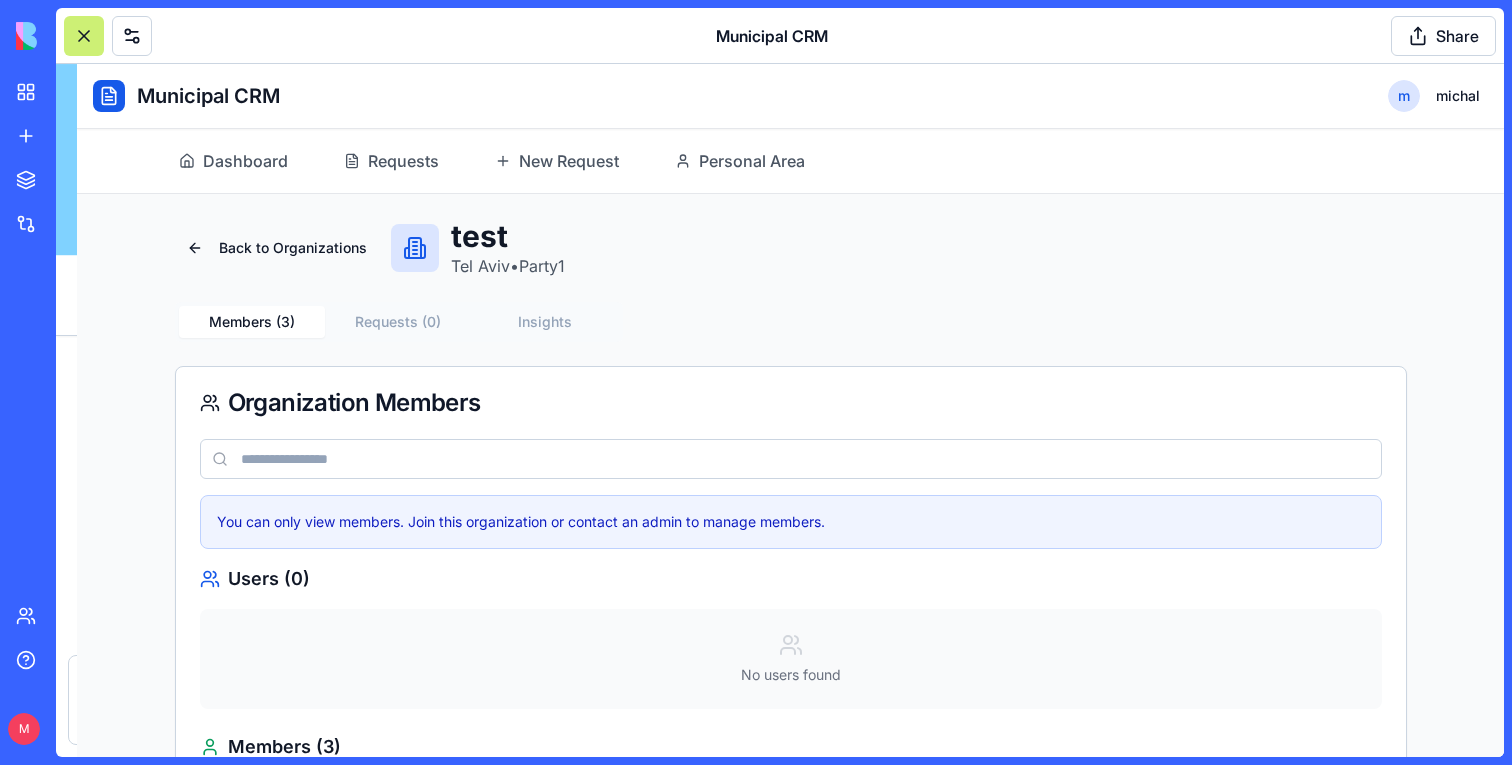 scroll, scrollTop: 57509, scrollLeft: 0, axis: vertical 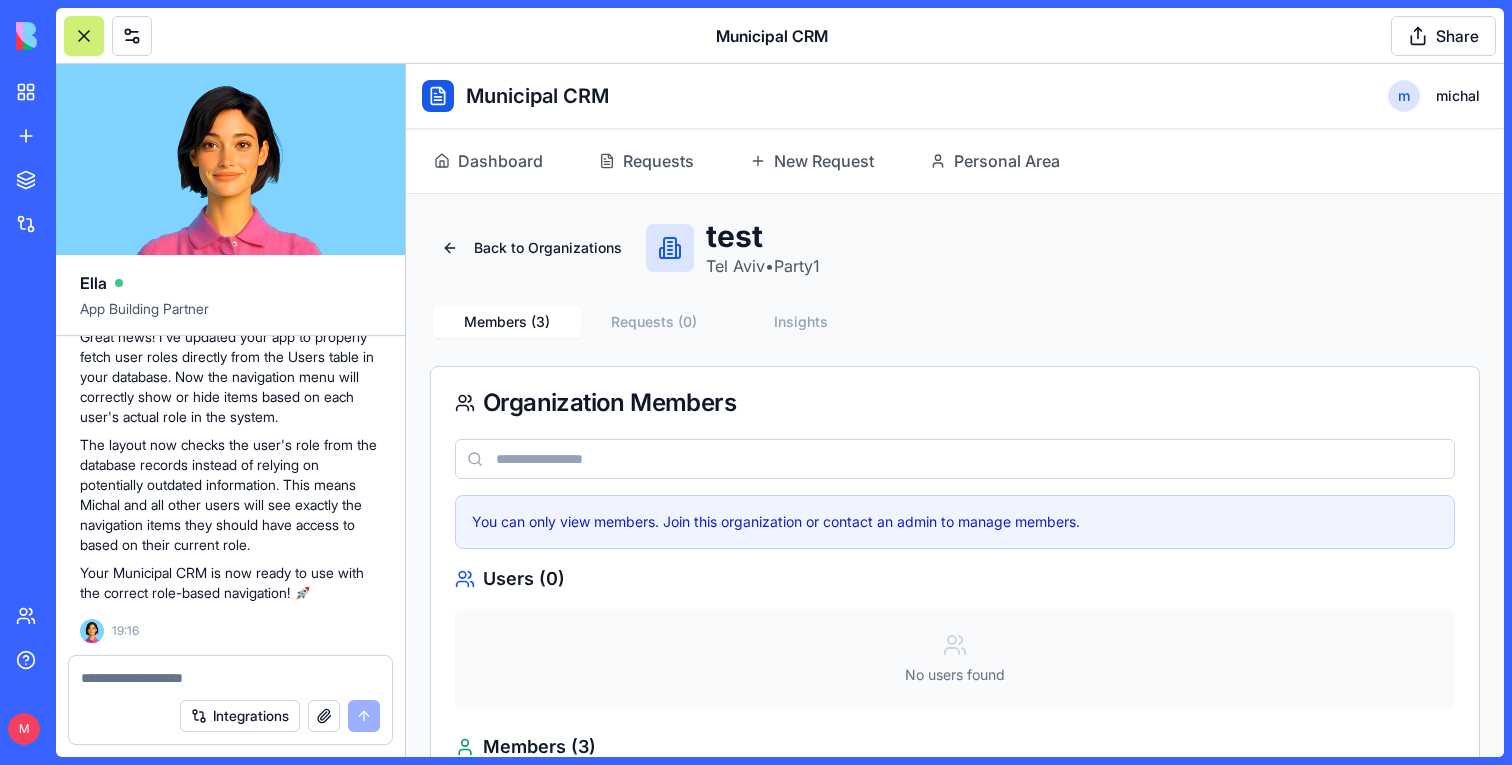 click at bounding box center (84, 36) 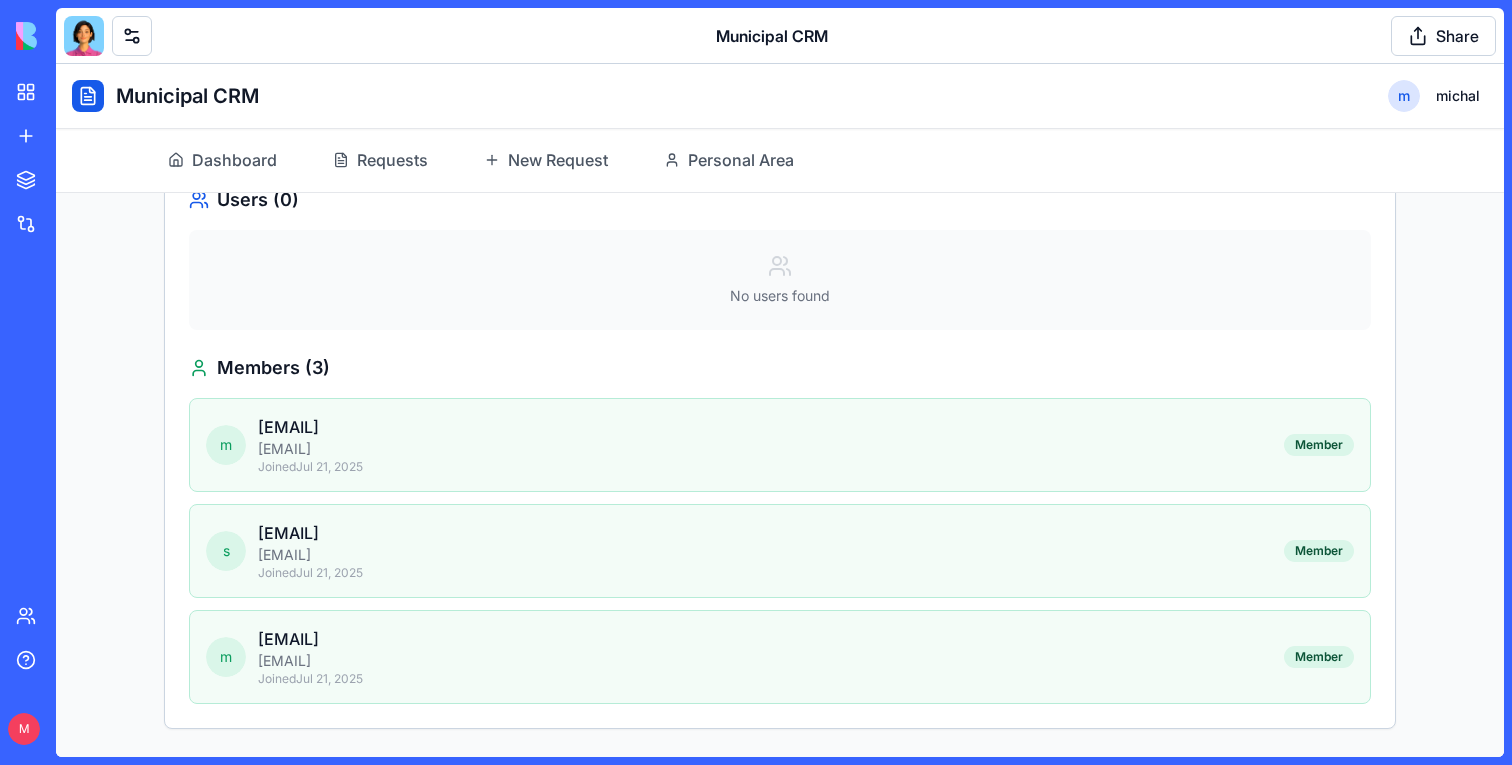 scroll, scrollTop: 0, scrollLeft: 0, axis: both 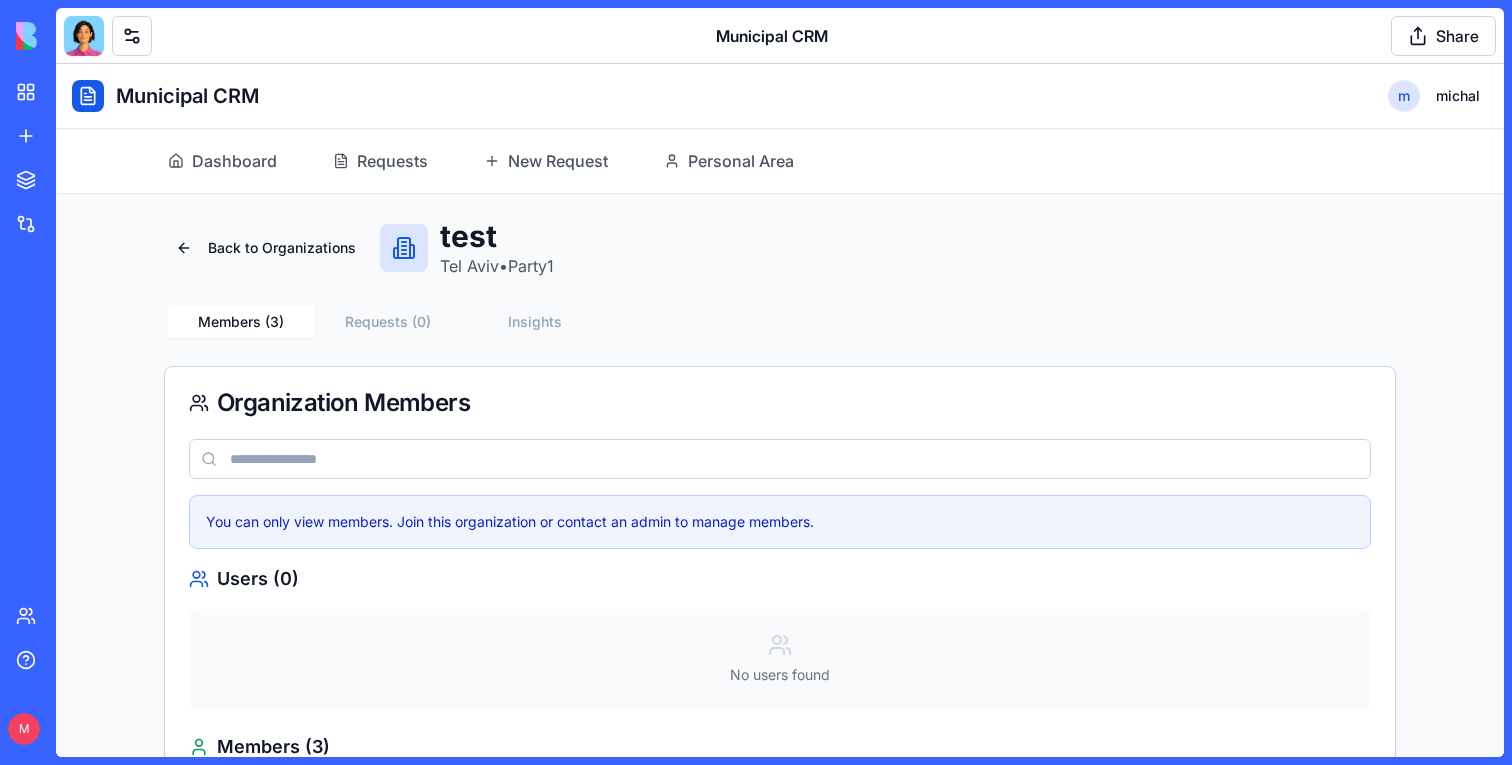 click on "Municipal CRM m michal" at bounding box center [780, 96] 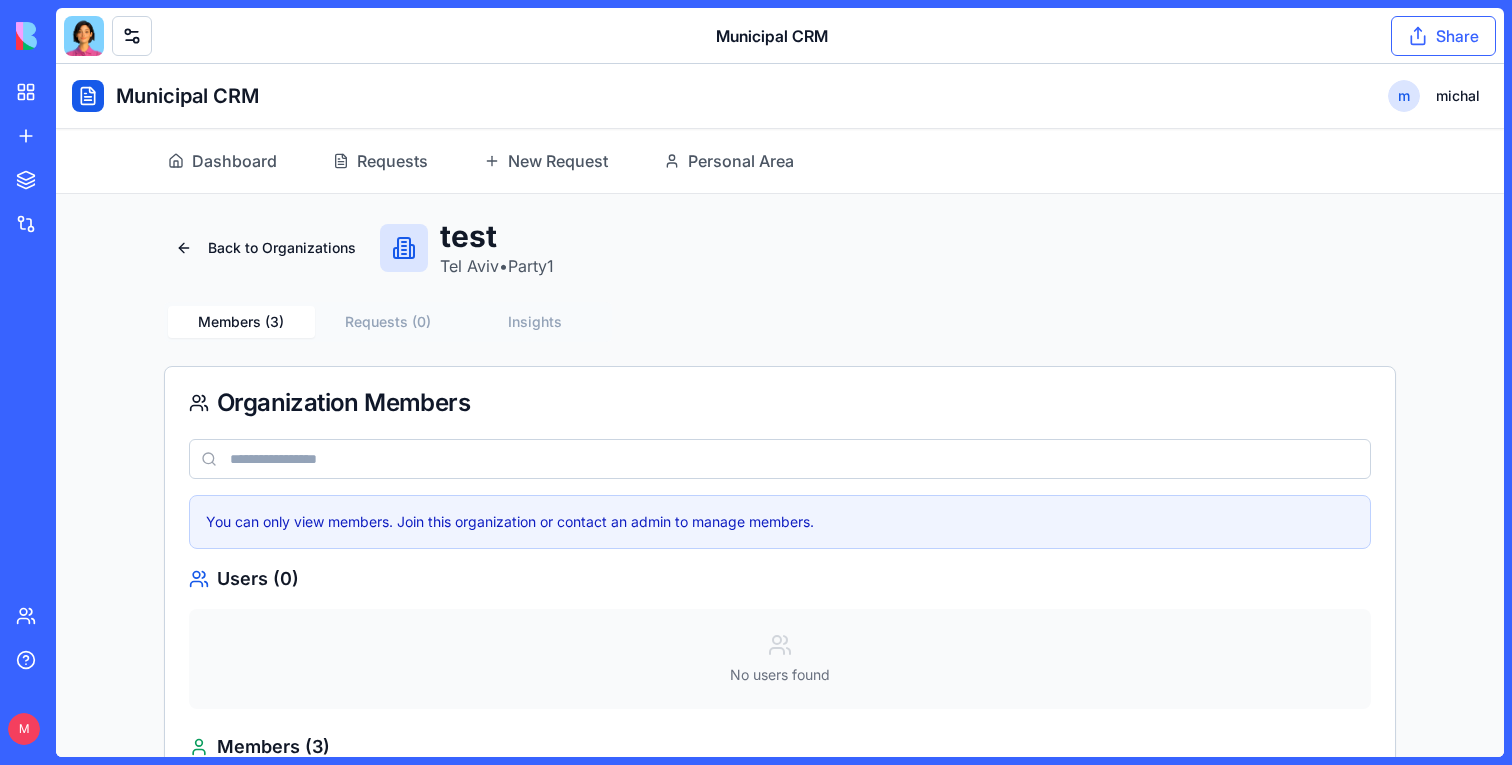 click on "Share" at bounding box center [1443, 36] 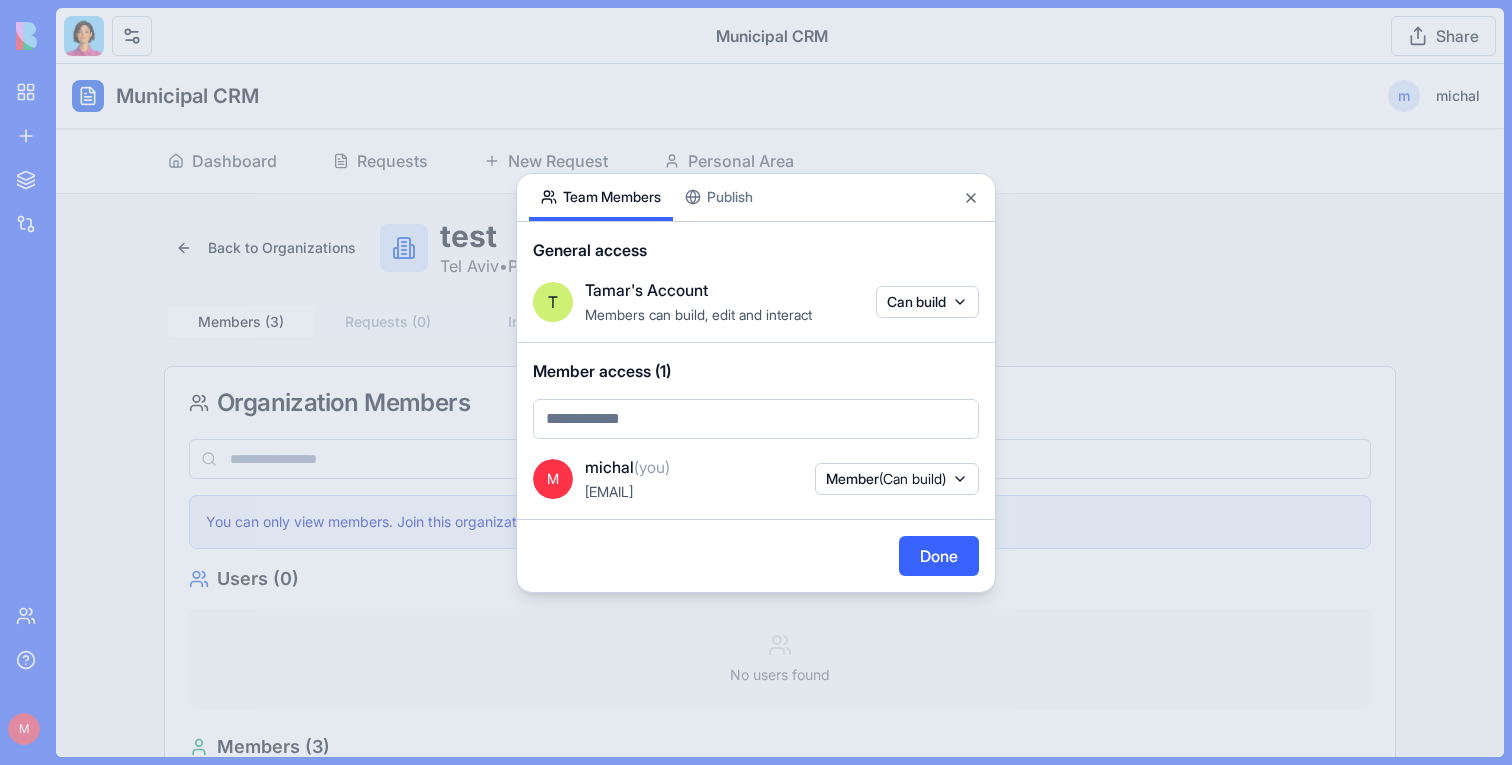 click at bounding box center (756, 382) 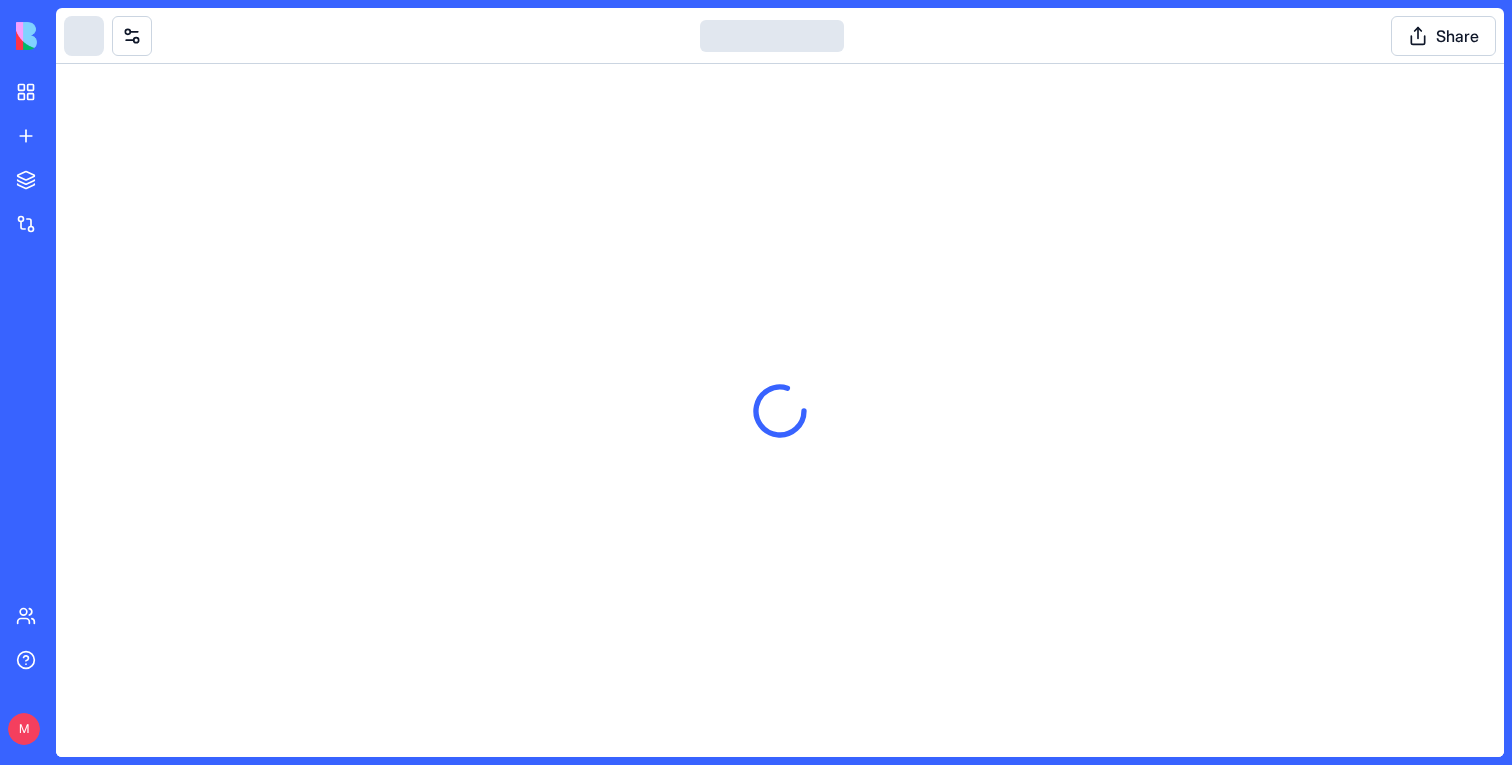 scroll, scrollTop: 0, scrollLeft: 0, axis: both 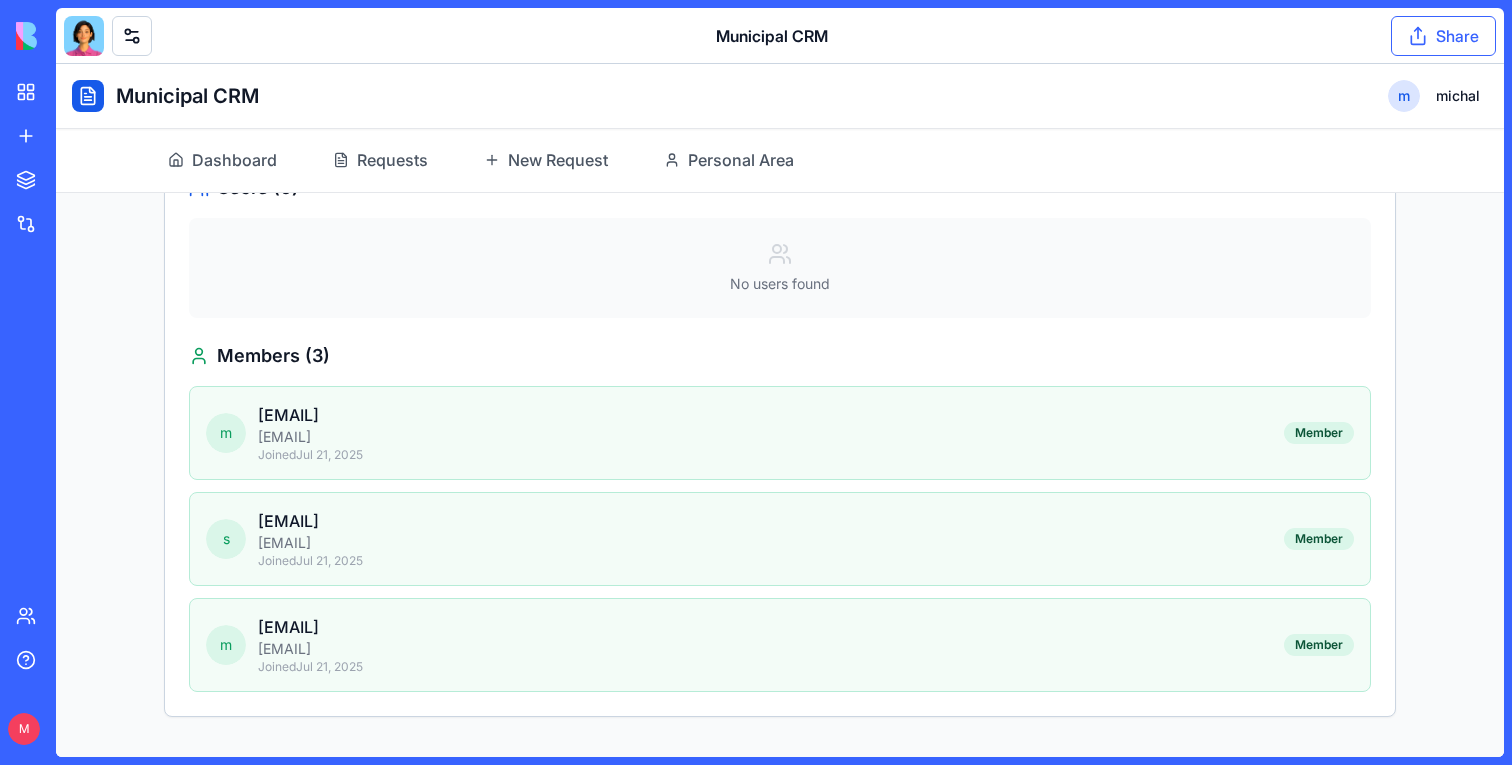 click on "Share" at bounding box center [1443, 36] 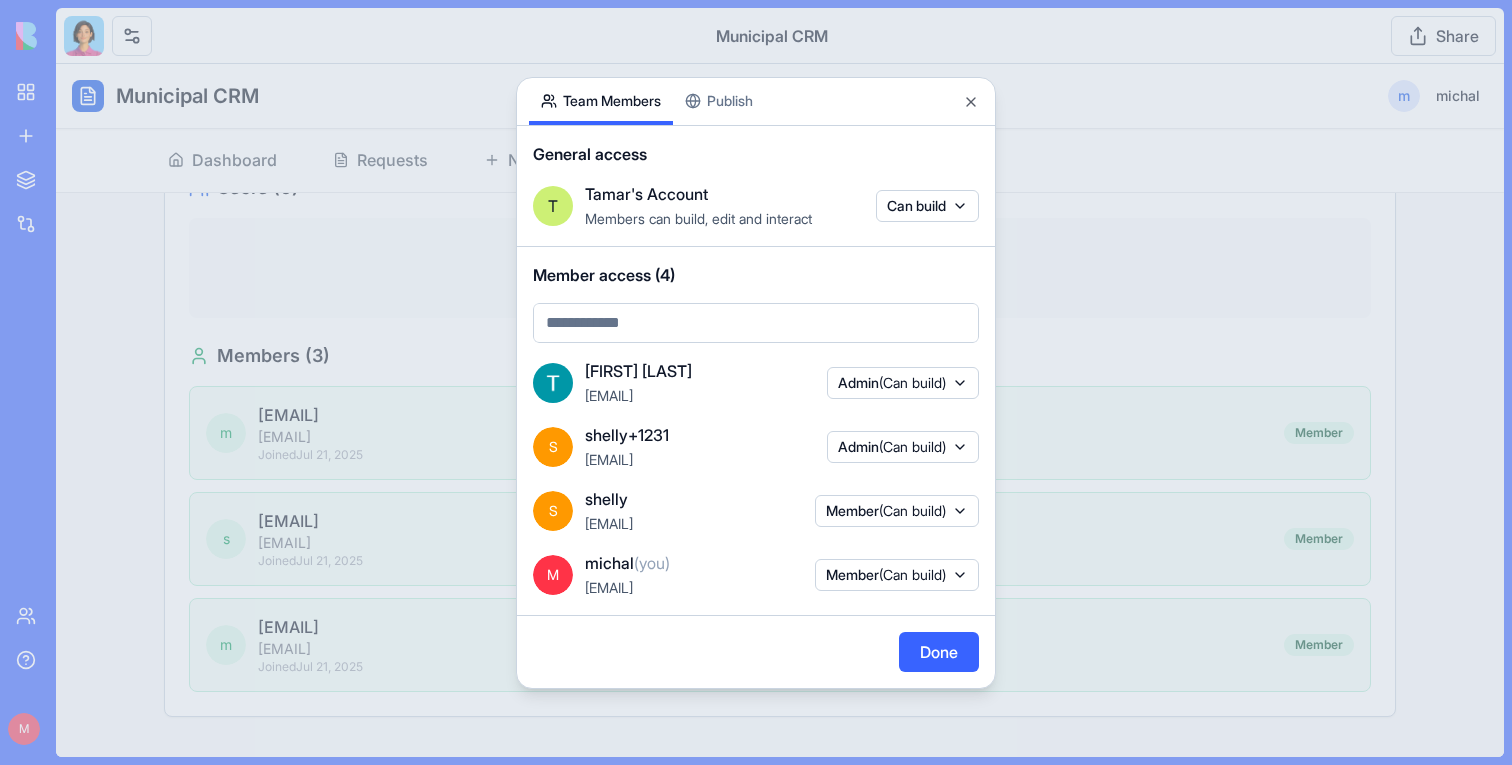 click at bounding box center [756, 382] 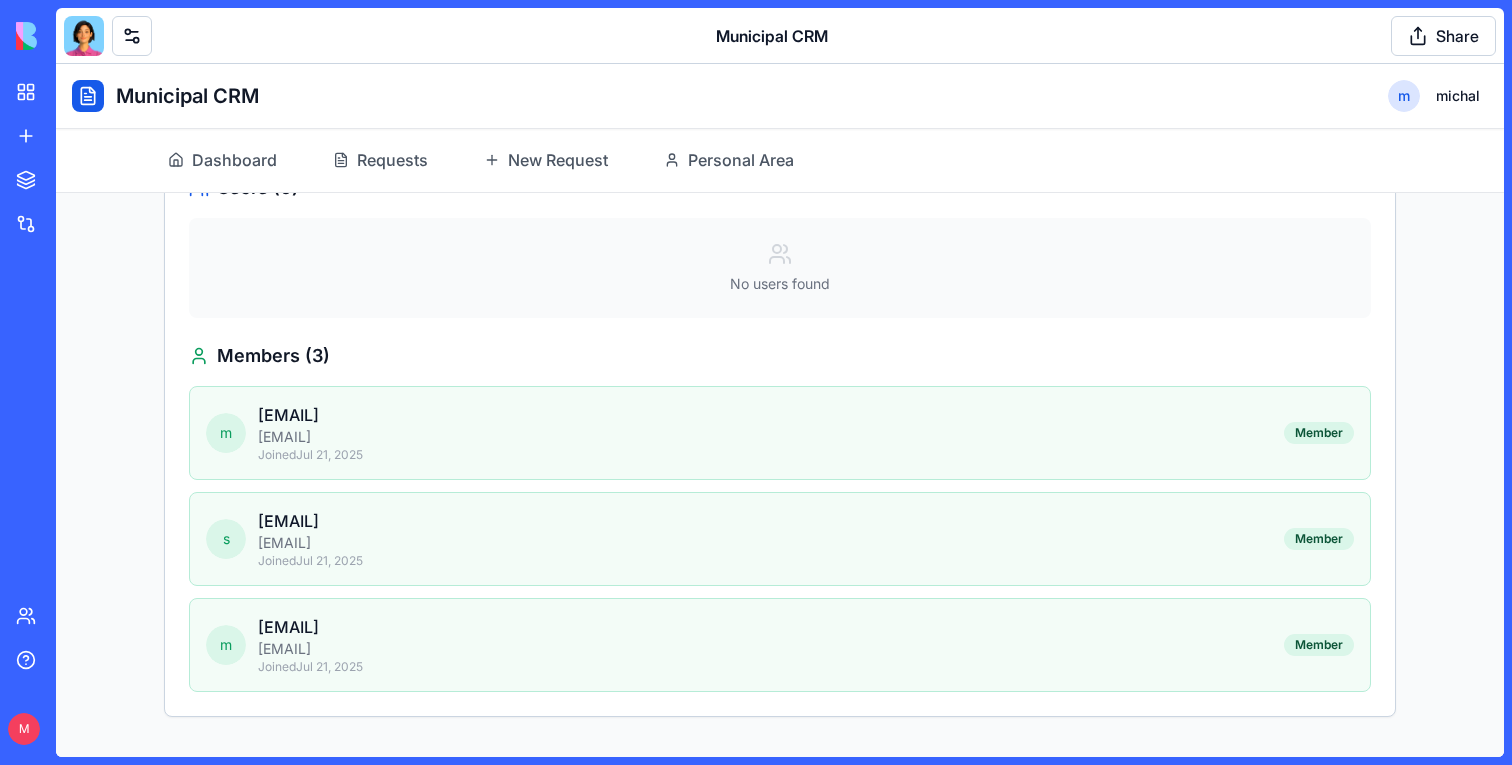 scroll, scrollTop: 0, scrollLeft: 0, axis: both 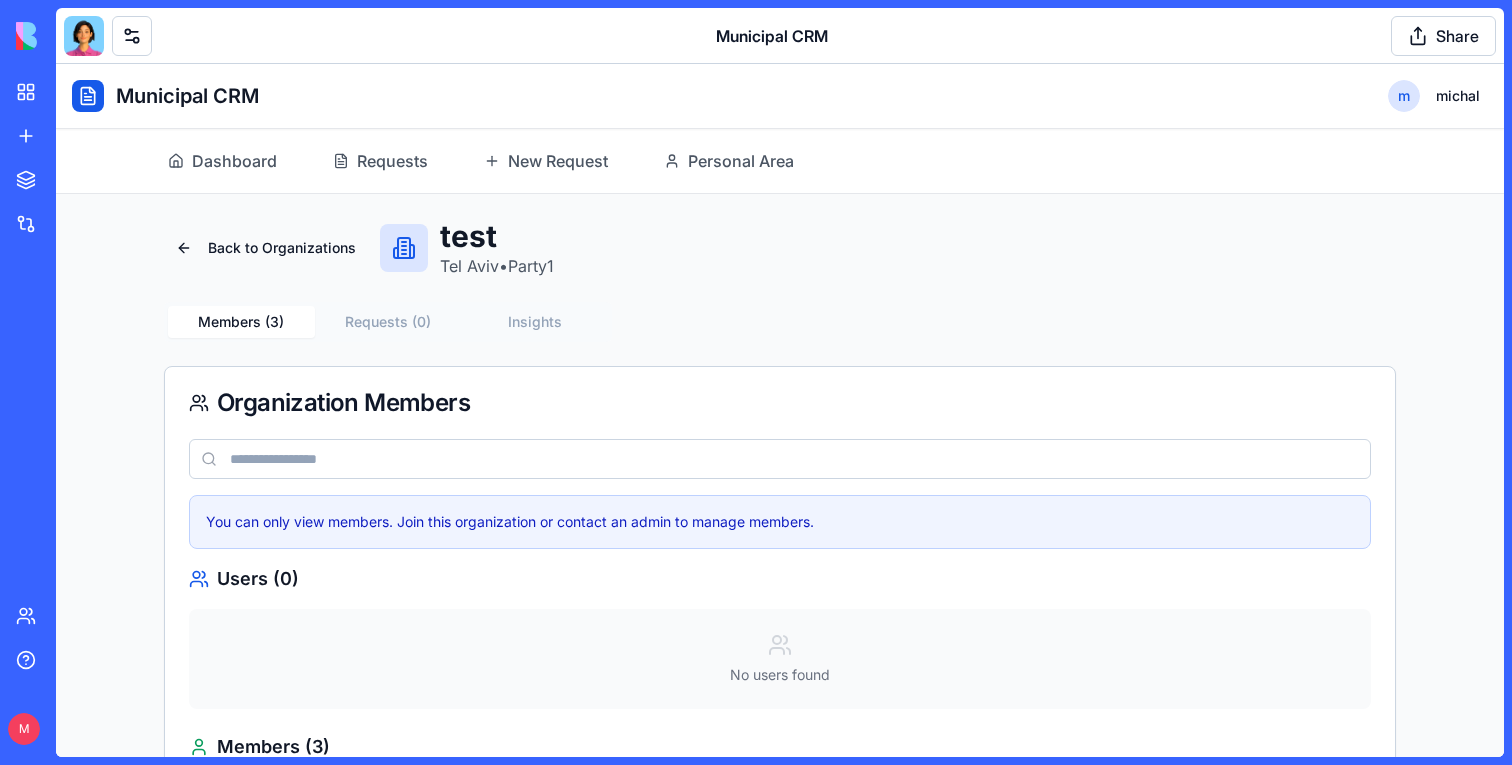click at bounding box center (84, 36) 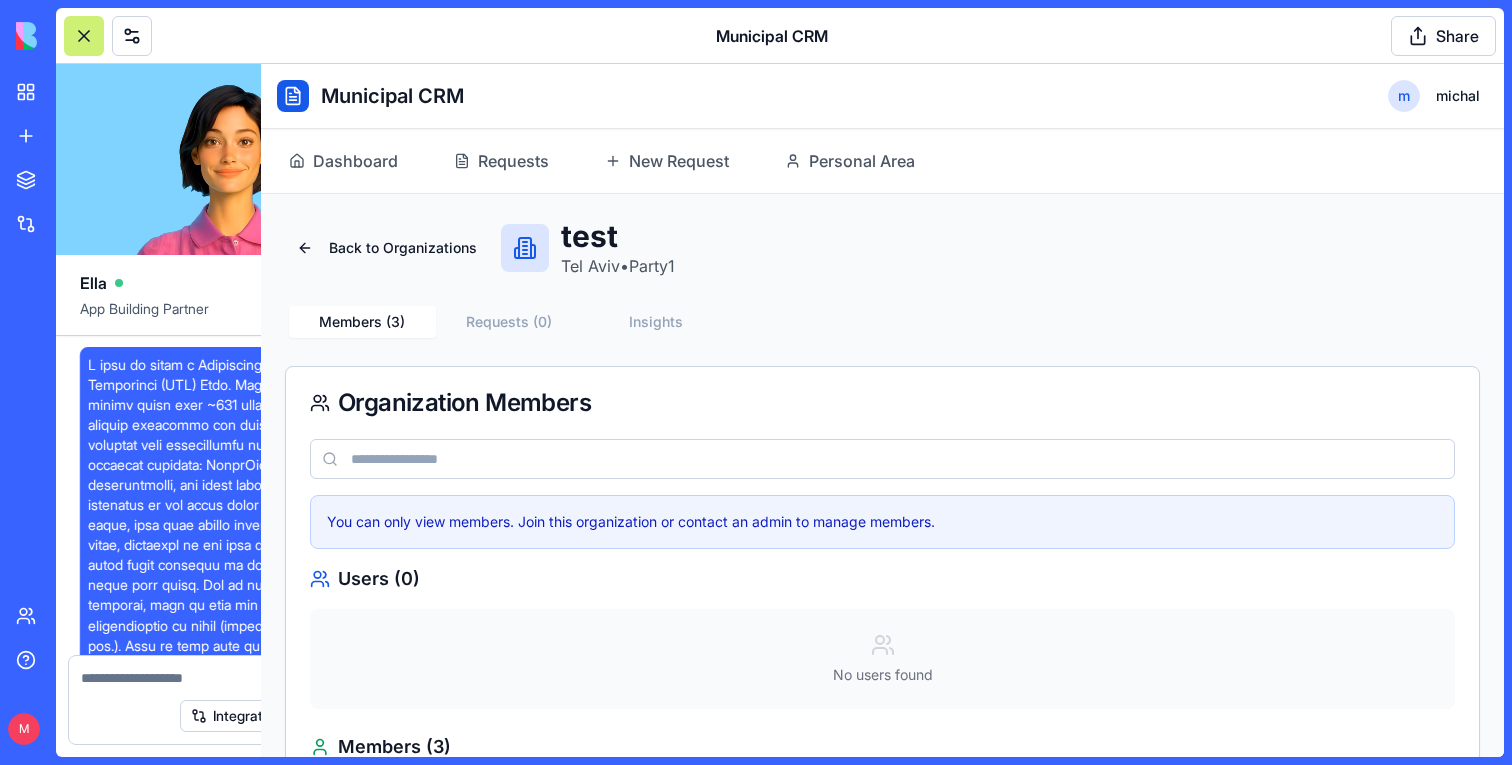 scroll, scrollTop: 57509, scrollLeft: 0, axis: vertical 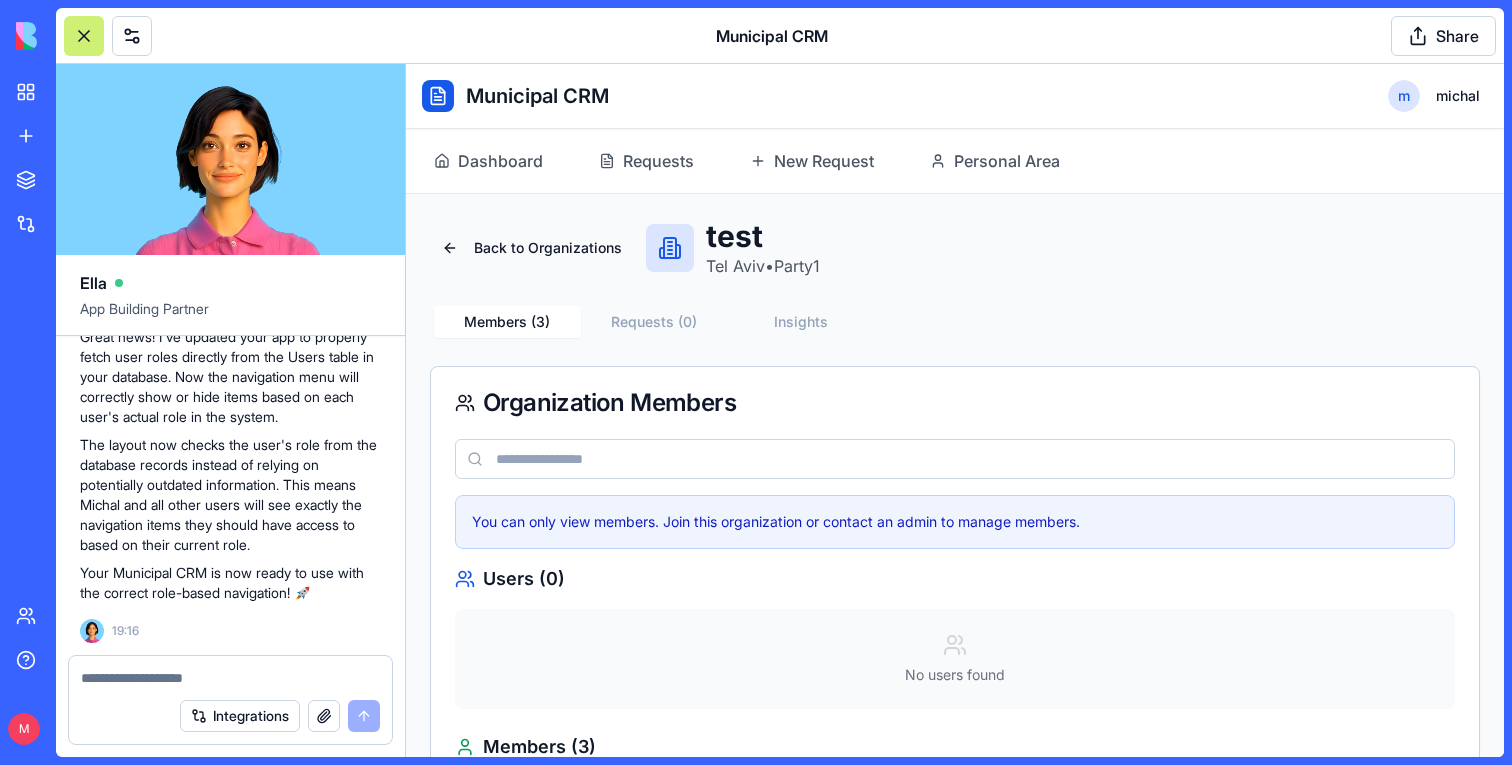 click at bounding box center (230, 678) 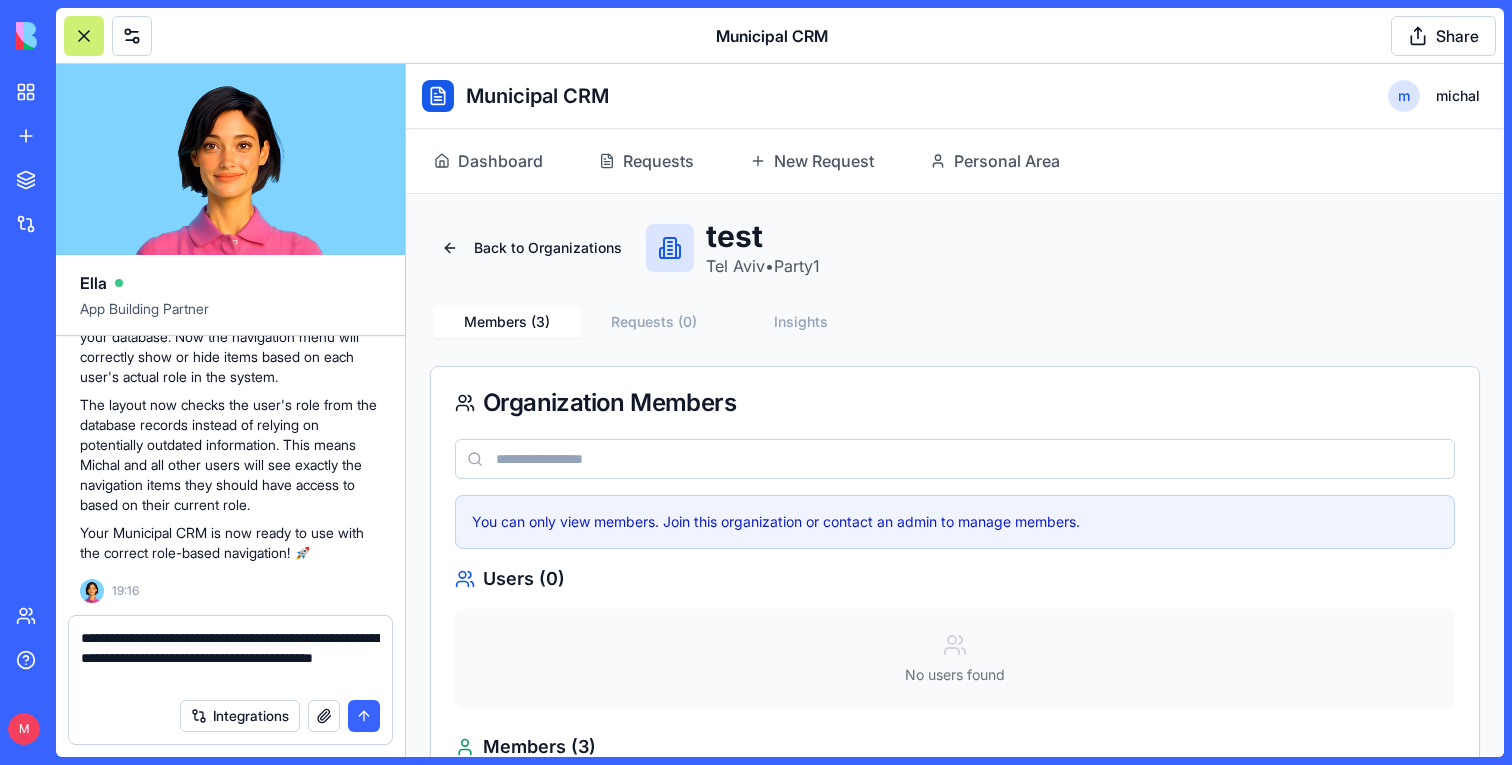 click on "**********" at bounding box center [230, 658] 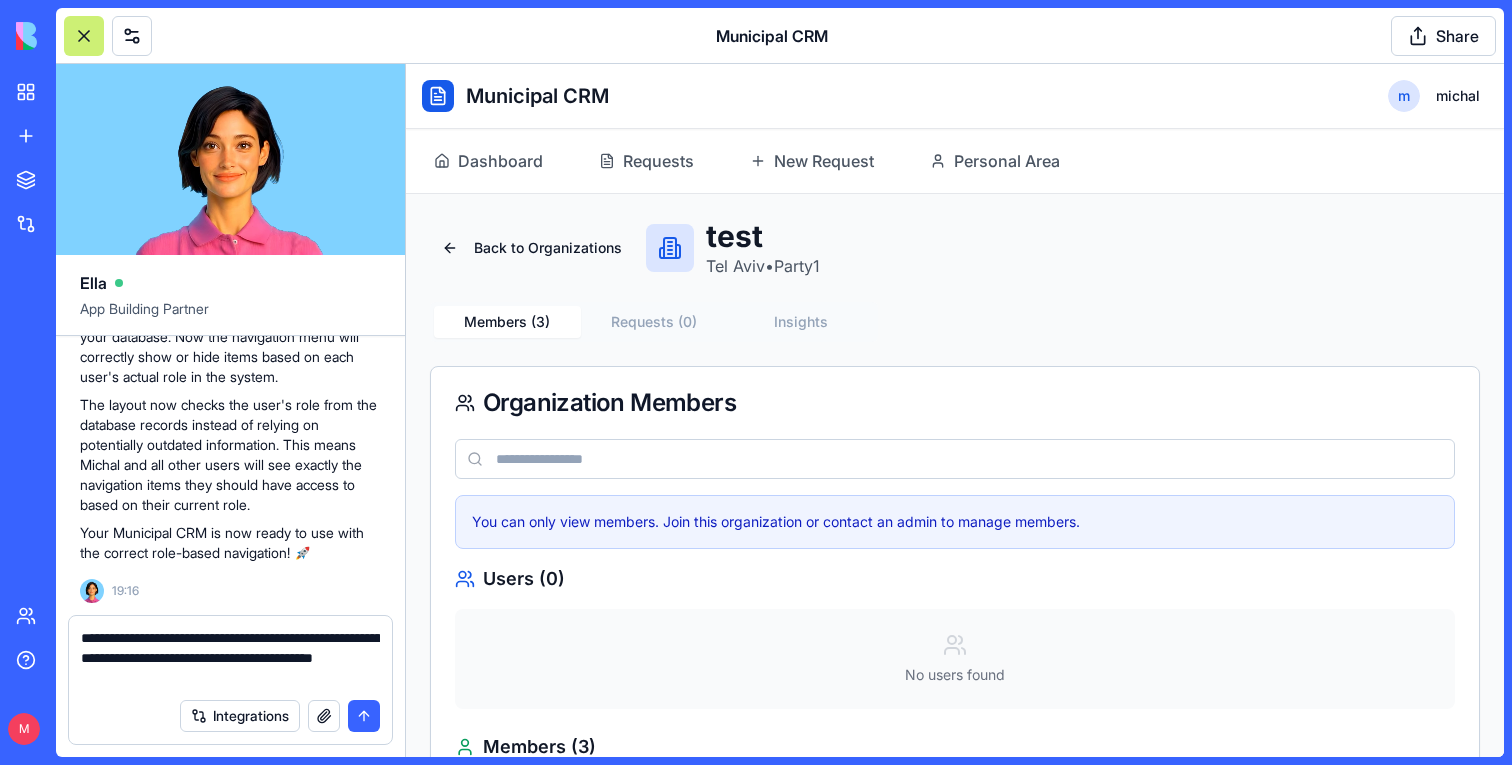 click on "**********" at bounding box center [230, 658] 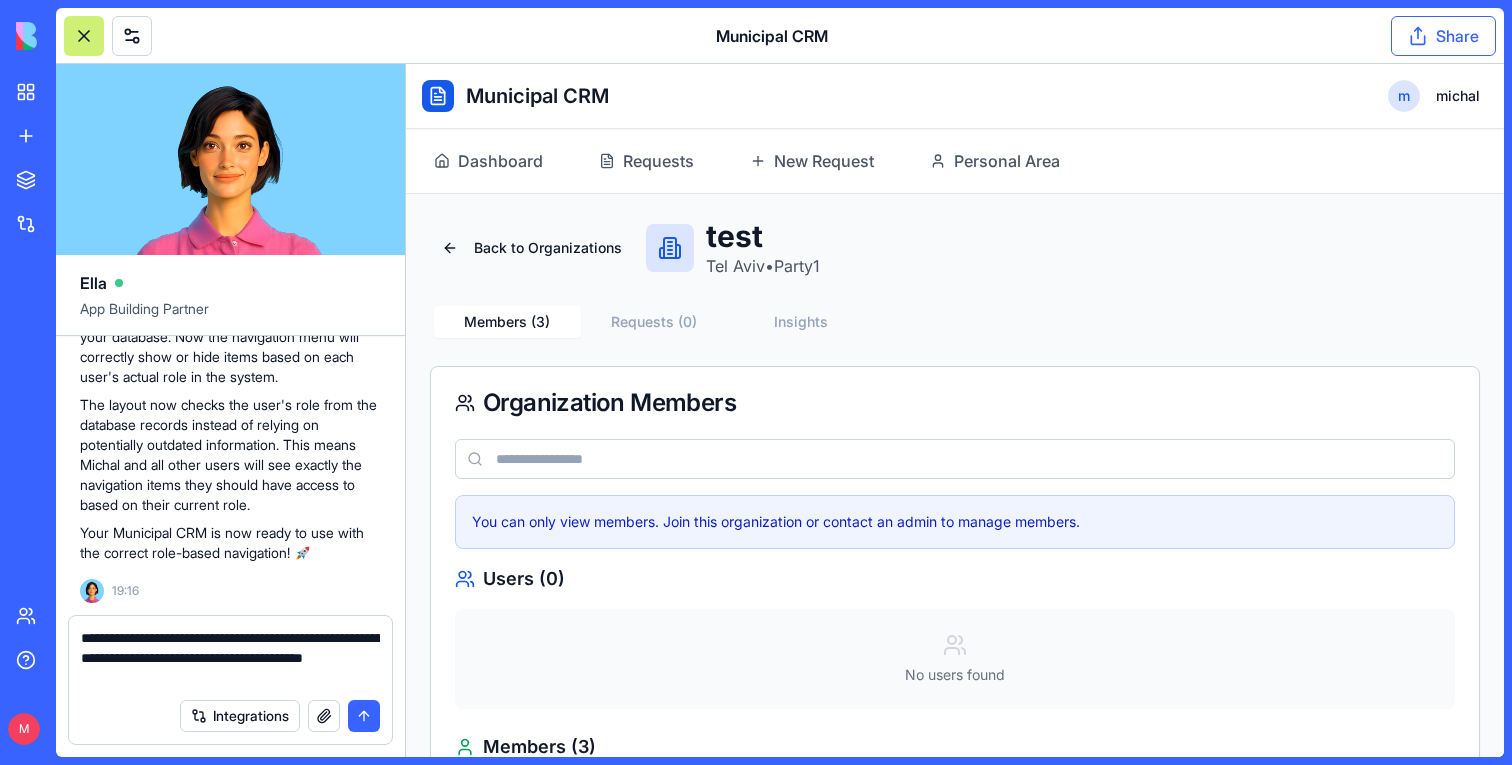 type on "**********" 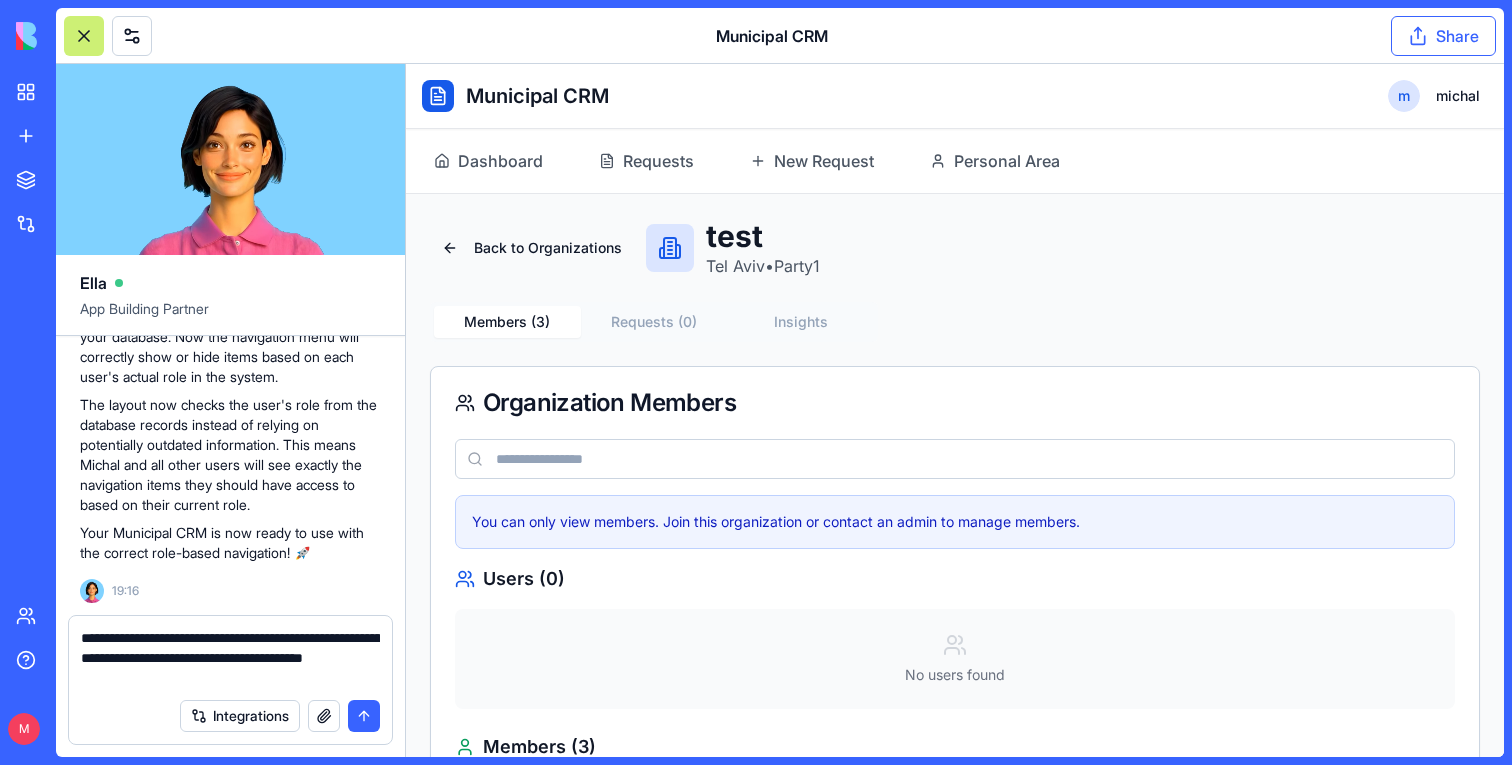 click on "Share" at bounding box center [1443, 36] 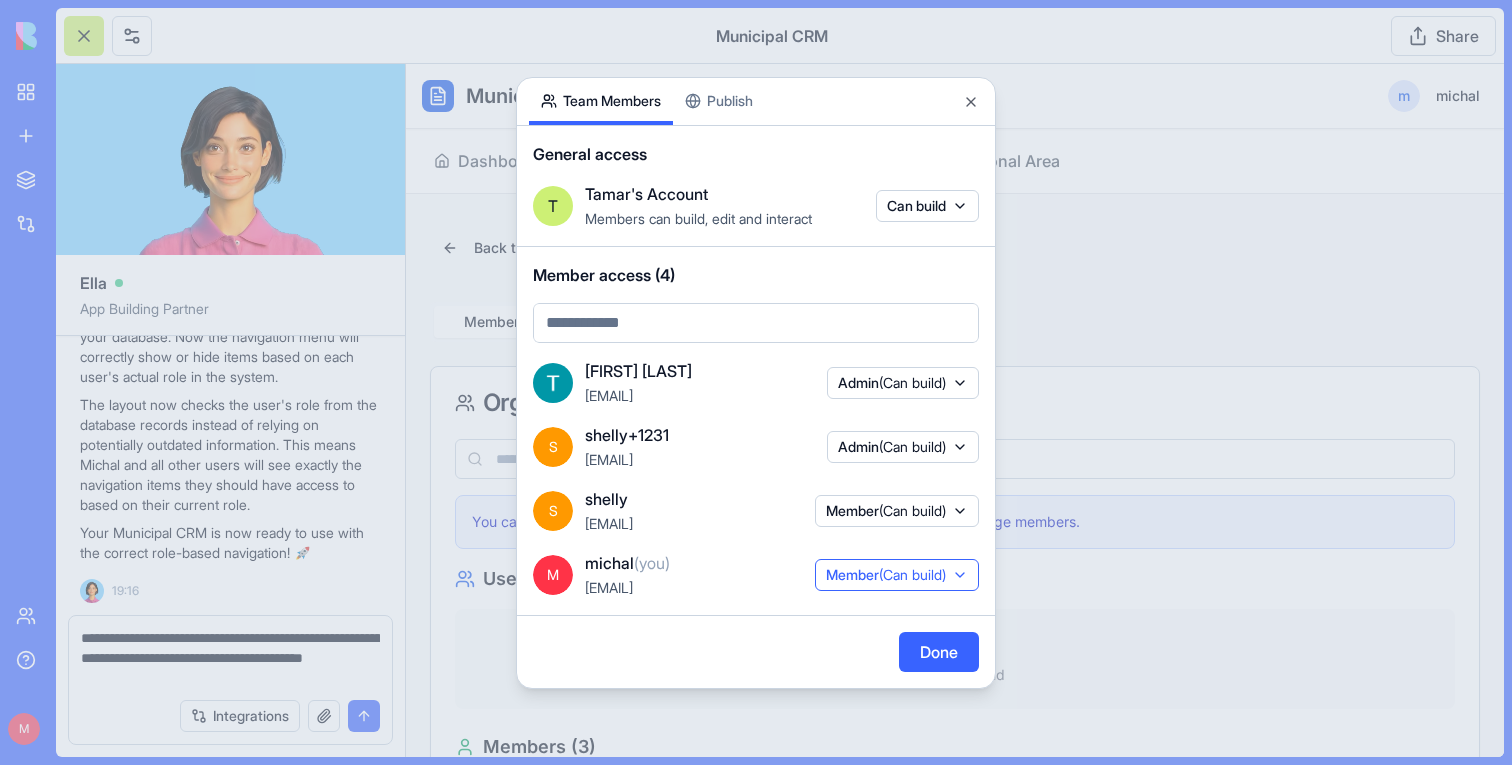 click on "(Can build)" at bounding box center (912, 574) 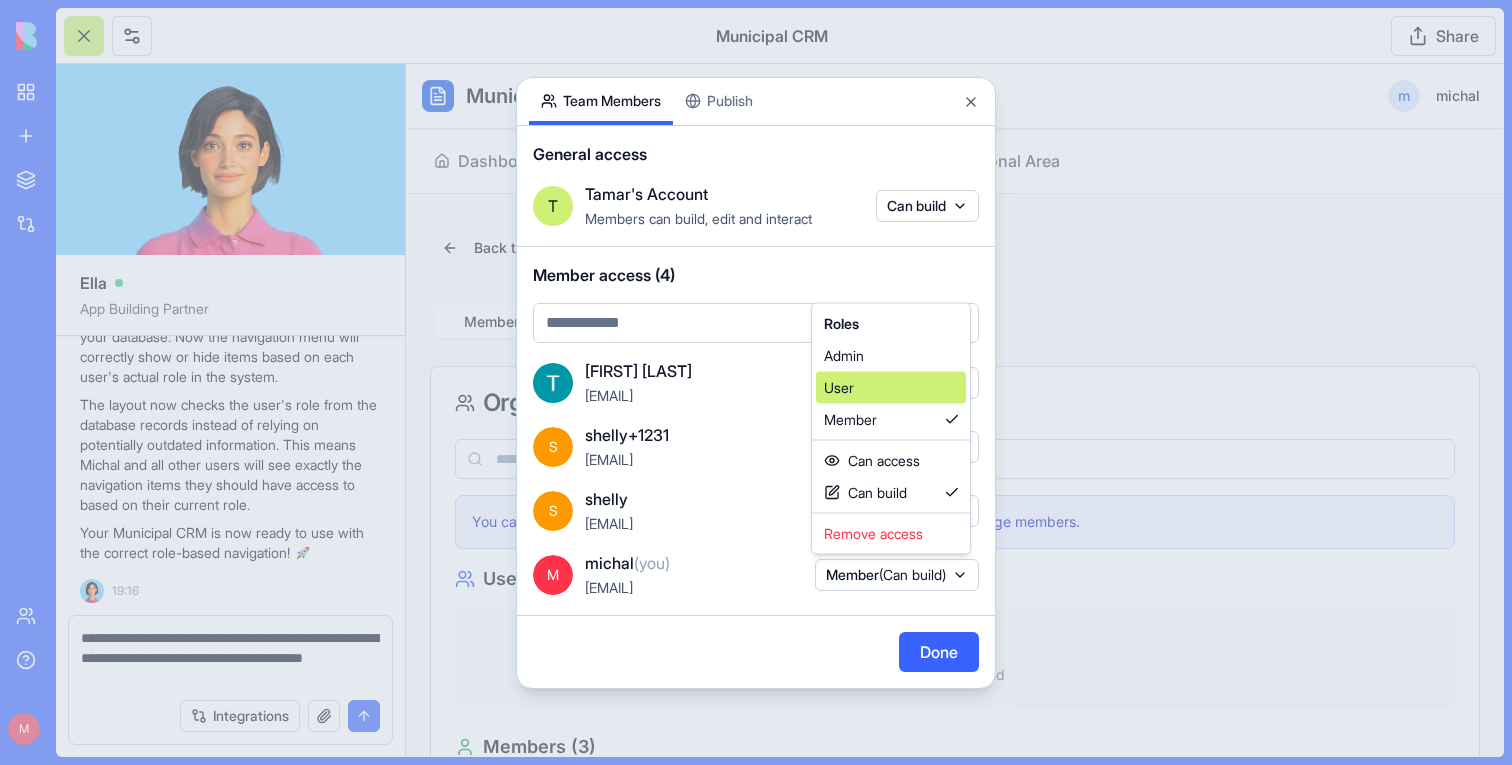 click on "User" at bounding box center (891, 388) 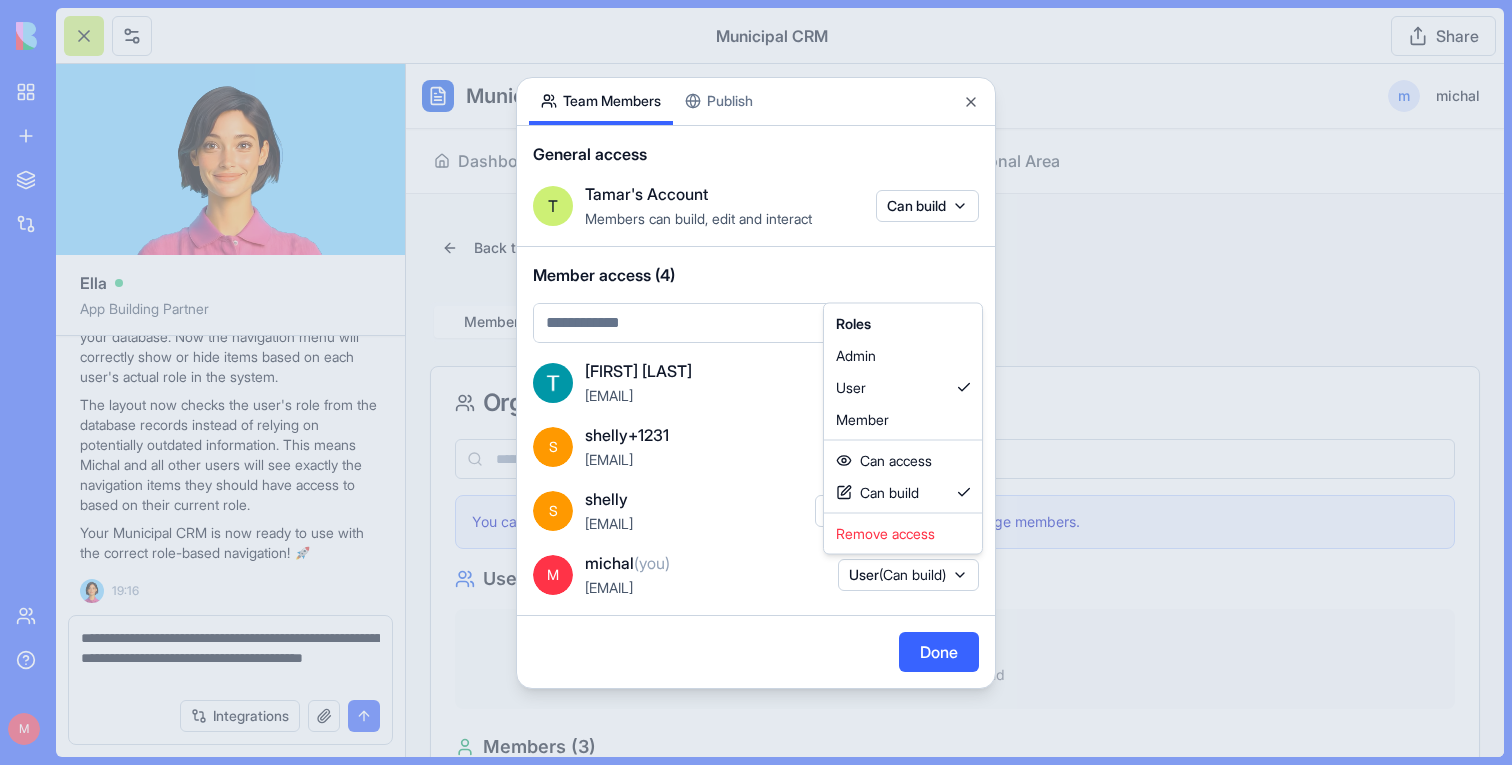 click at bounding box center (756, 382) 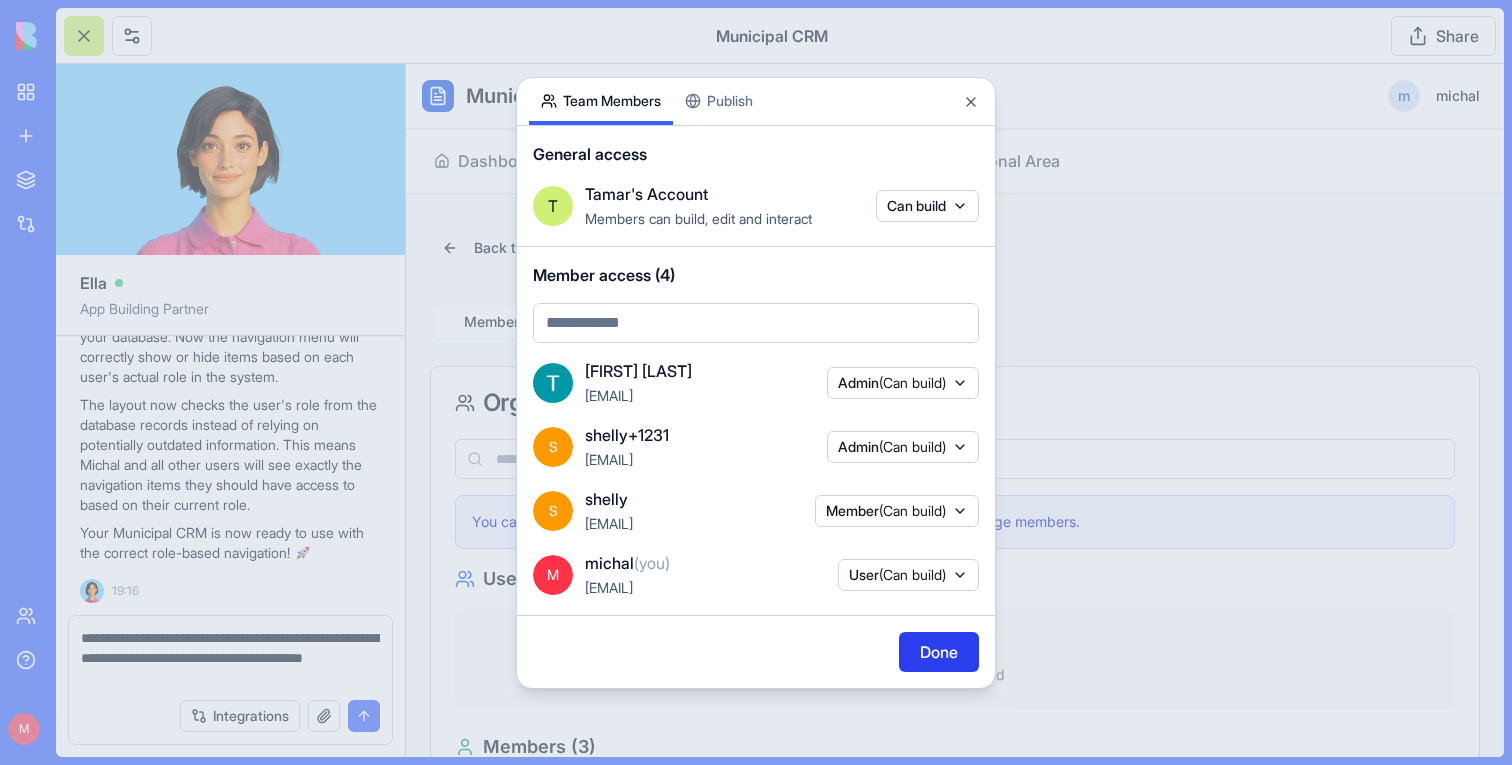 click on "Done" at bounding box center [939, 652] 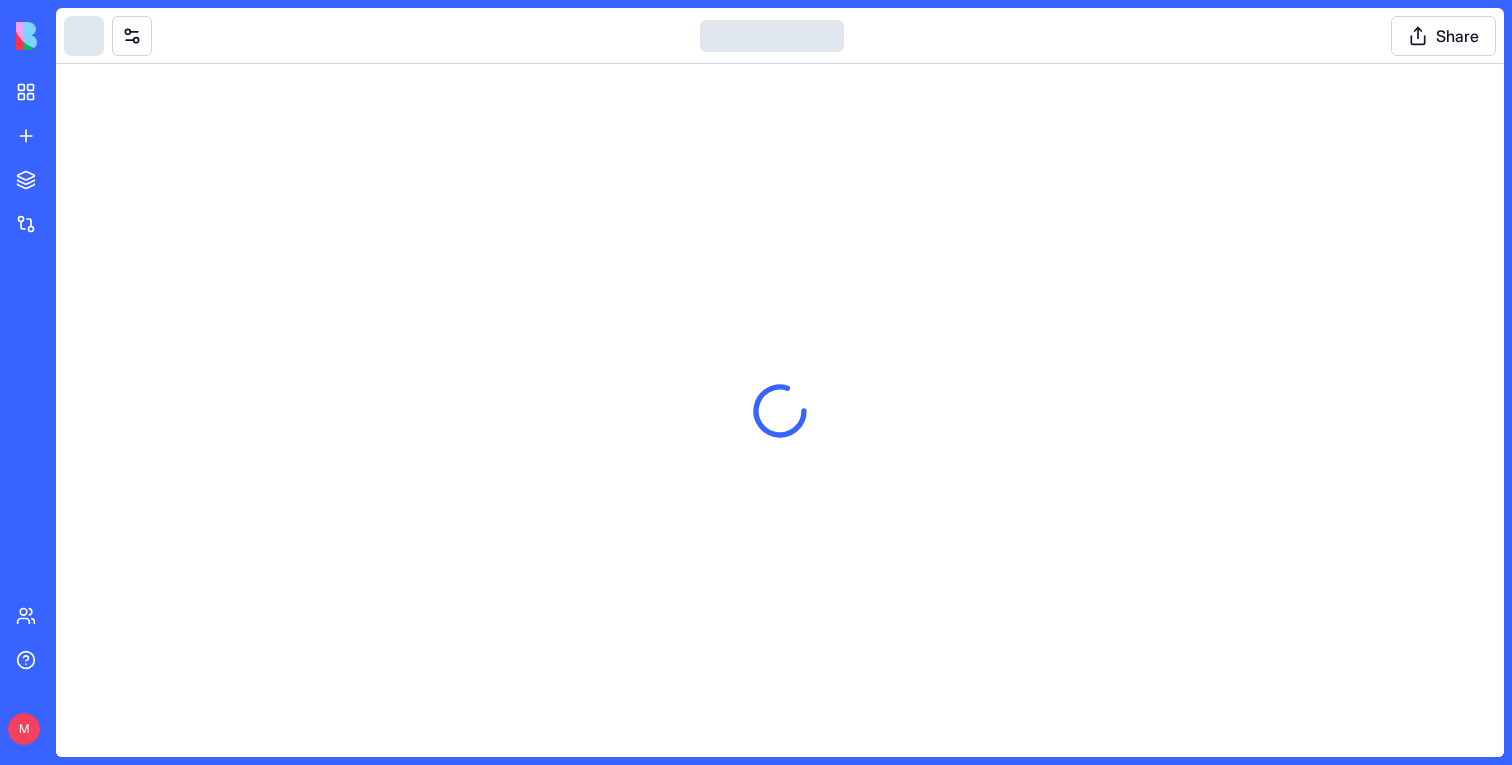 scroll, scrollTop: 0, scrollLeft: 0, axis: both 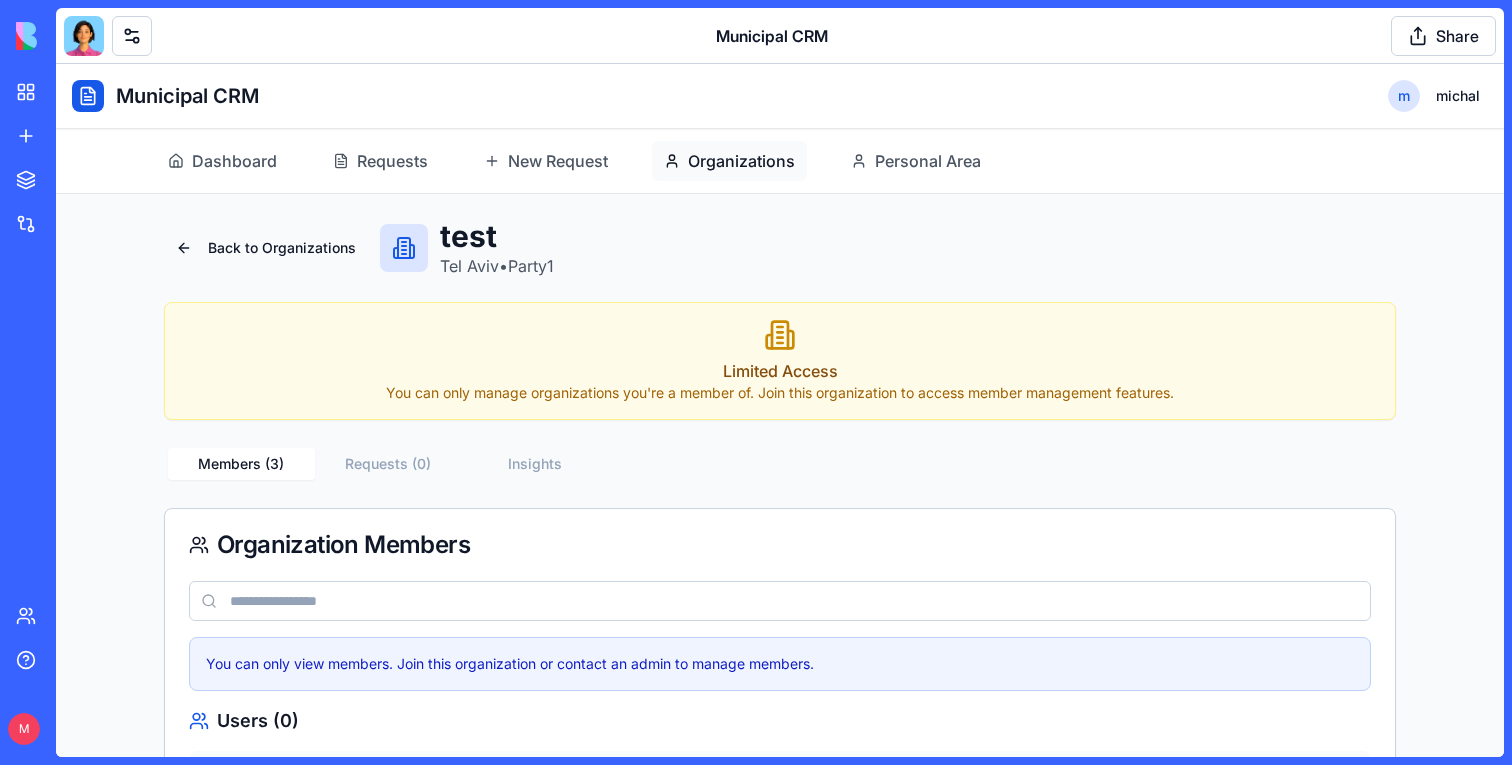 click on "Organizations" at bounding box center [741, 161] 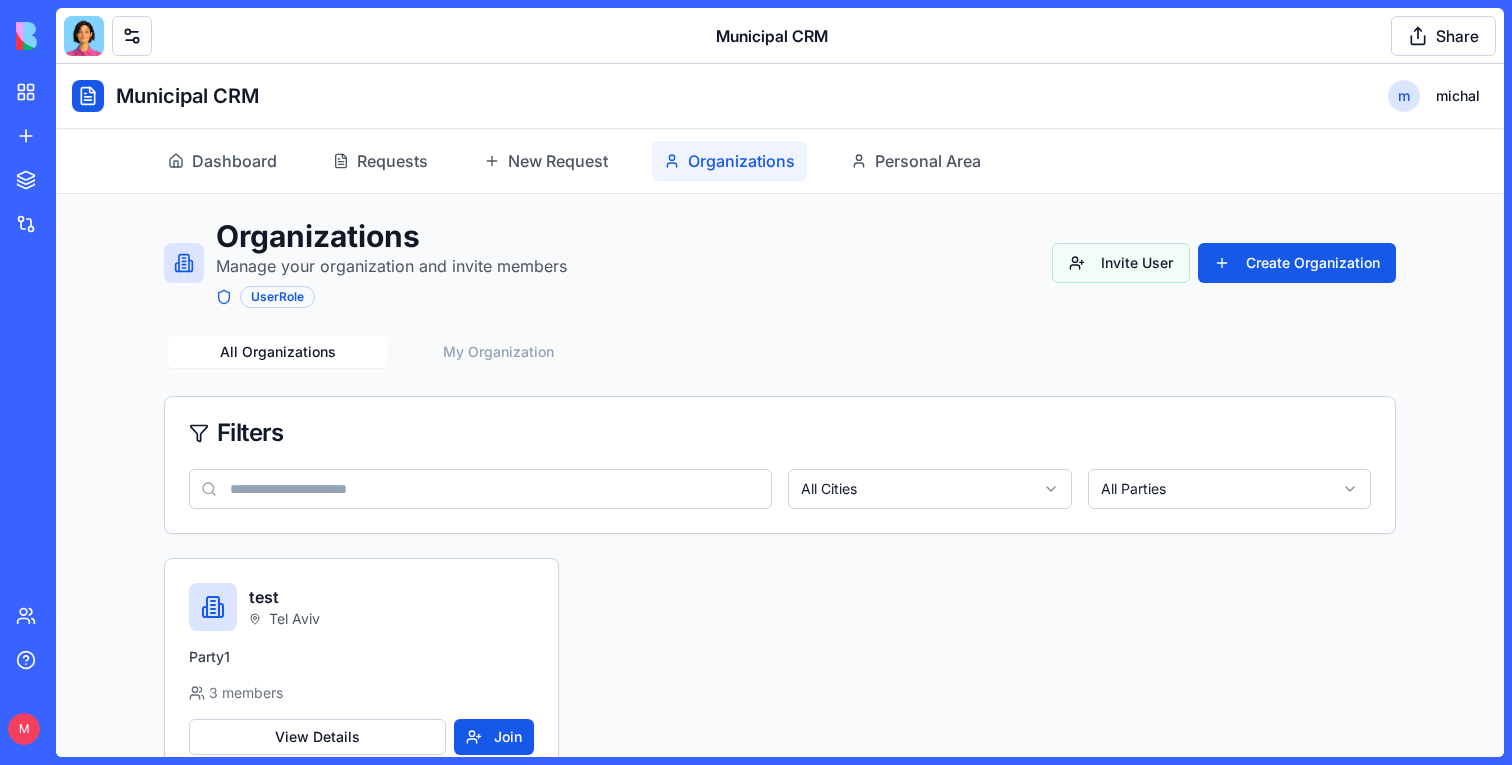 scroll, scrollTop: 63, scrollLeft: 0, axis: vertical 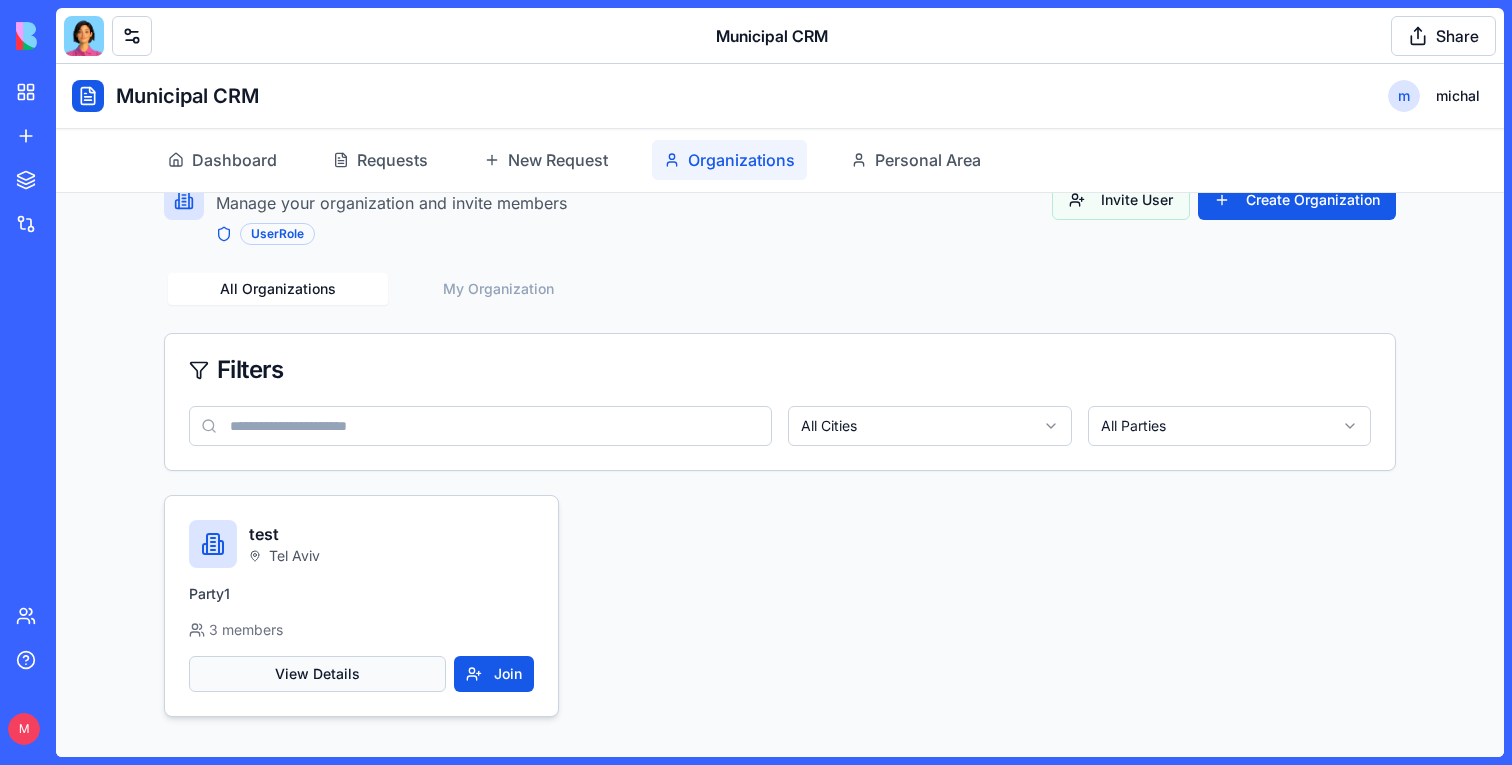 click on "View Details" at bounding box center [317, 674] 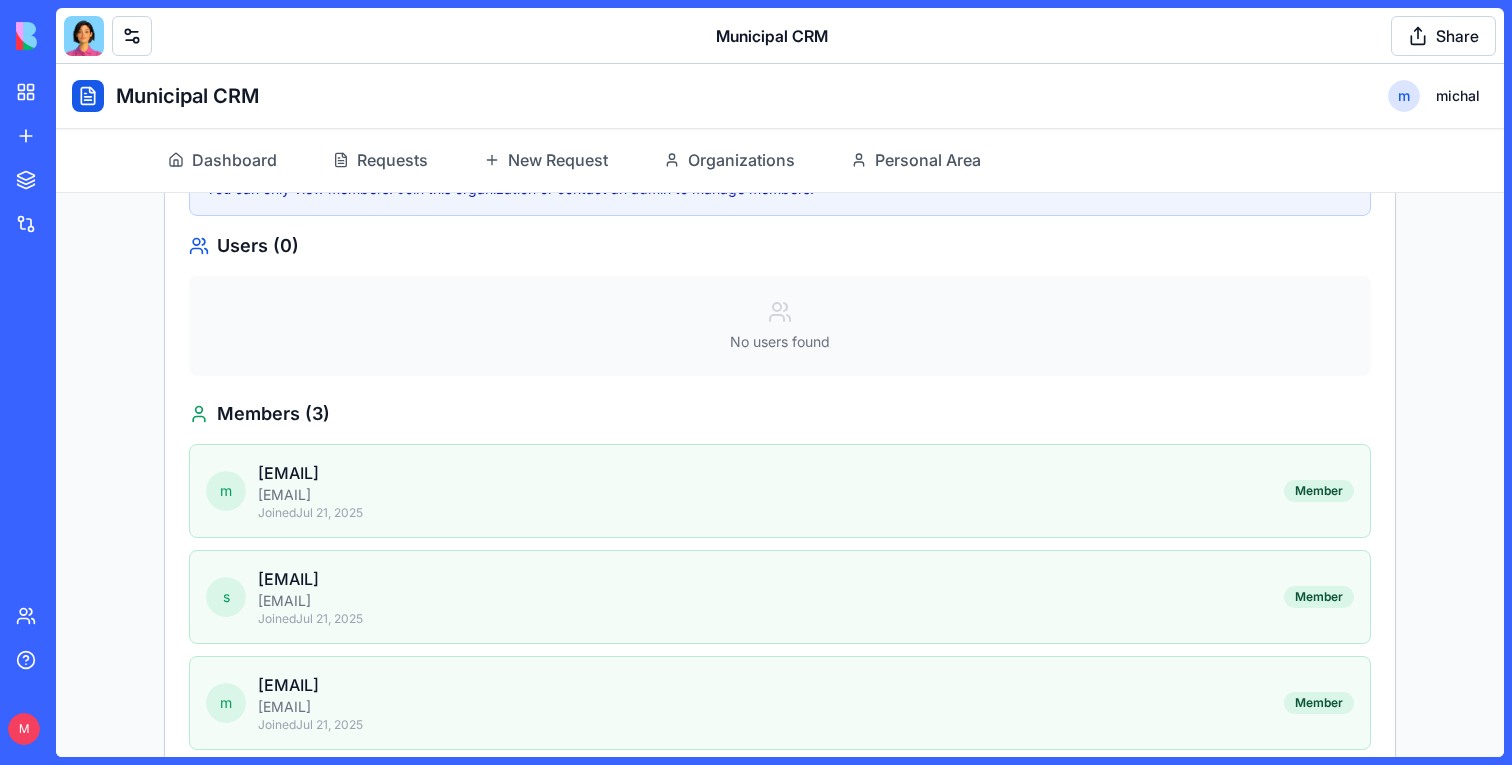 scroll, scrollTop: 533, scrollLeft: 0, axis: vertical 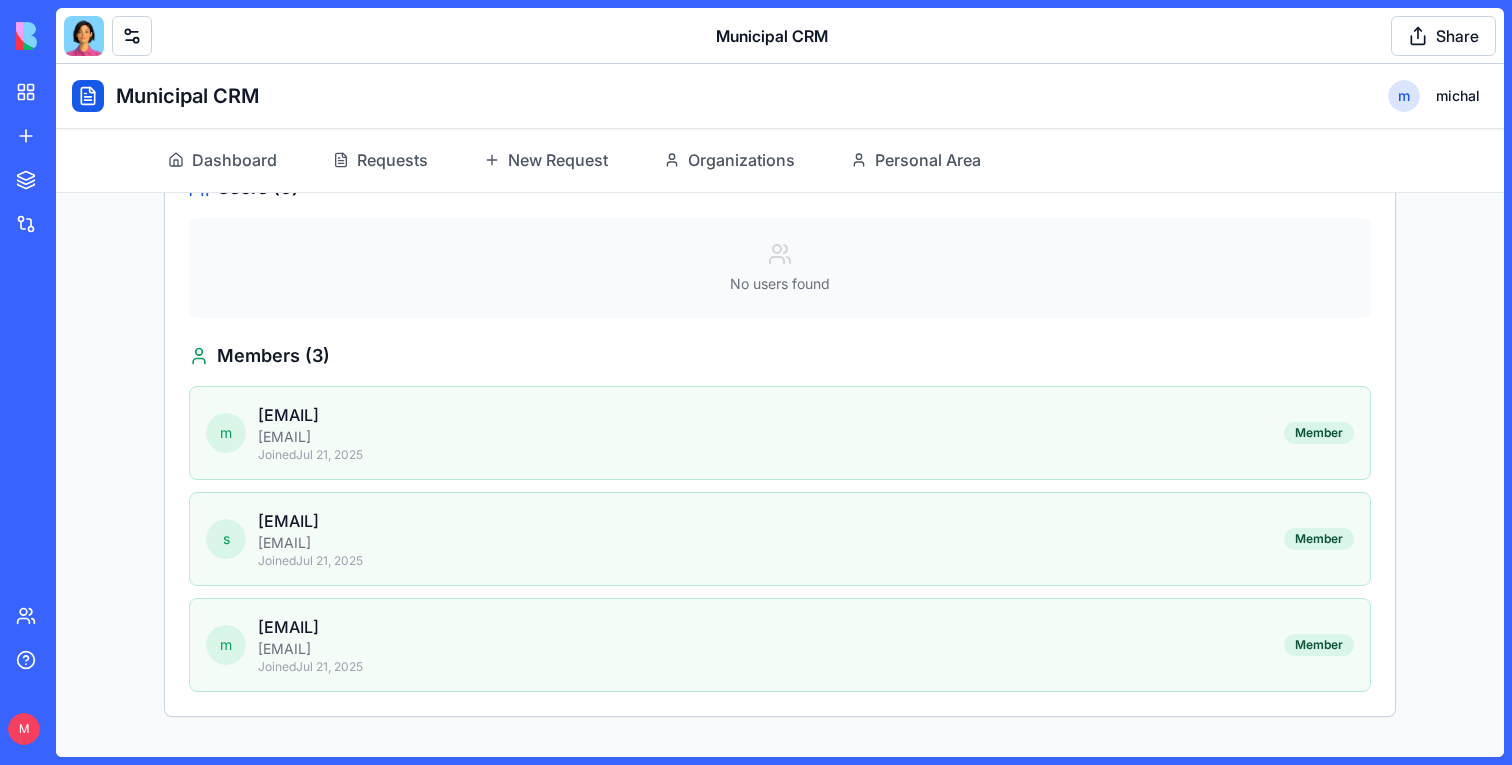 click at bounding box center [84, 36] 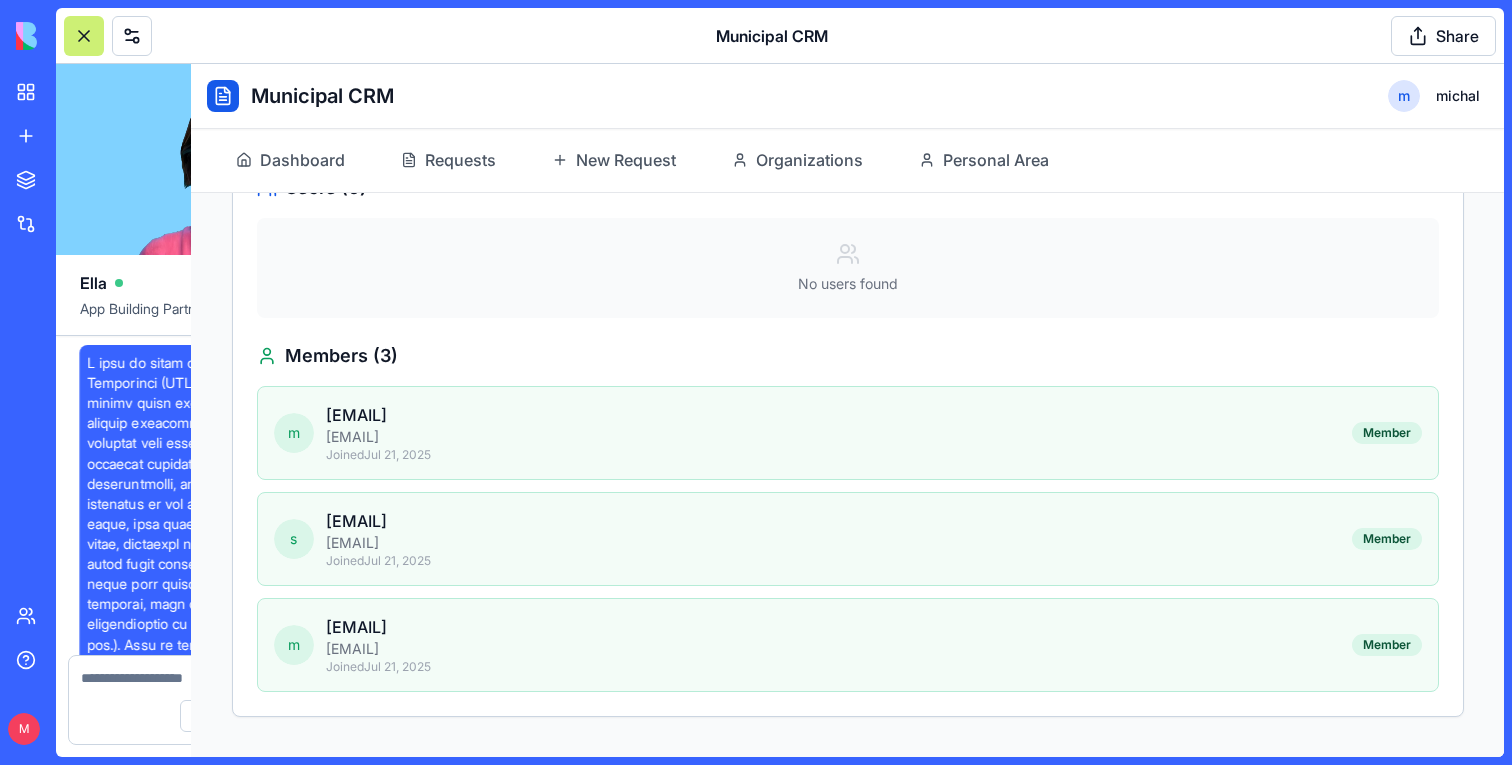 scroll, scrollTop: 57509, scrollLeft: 0, axis: vertical 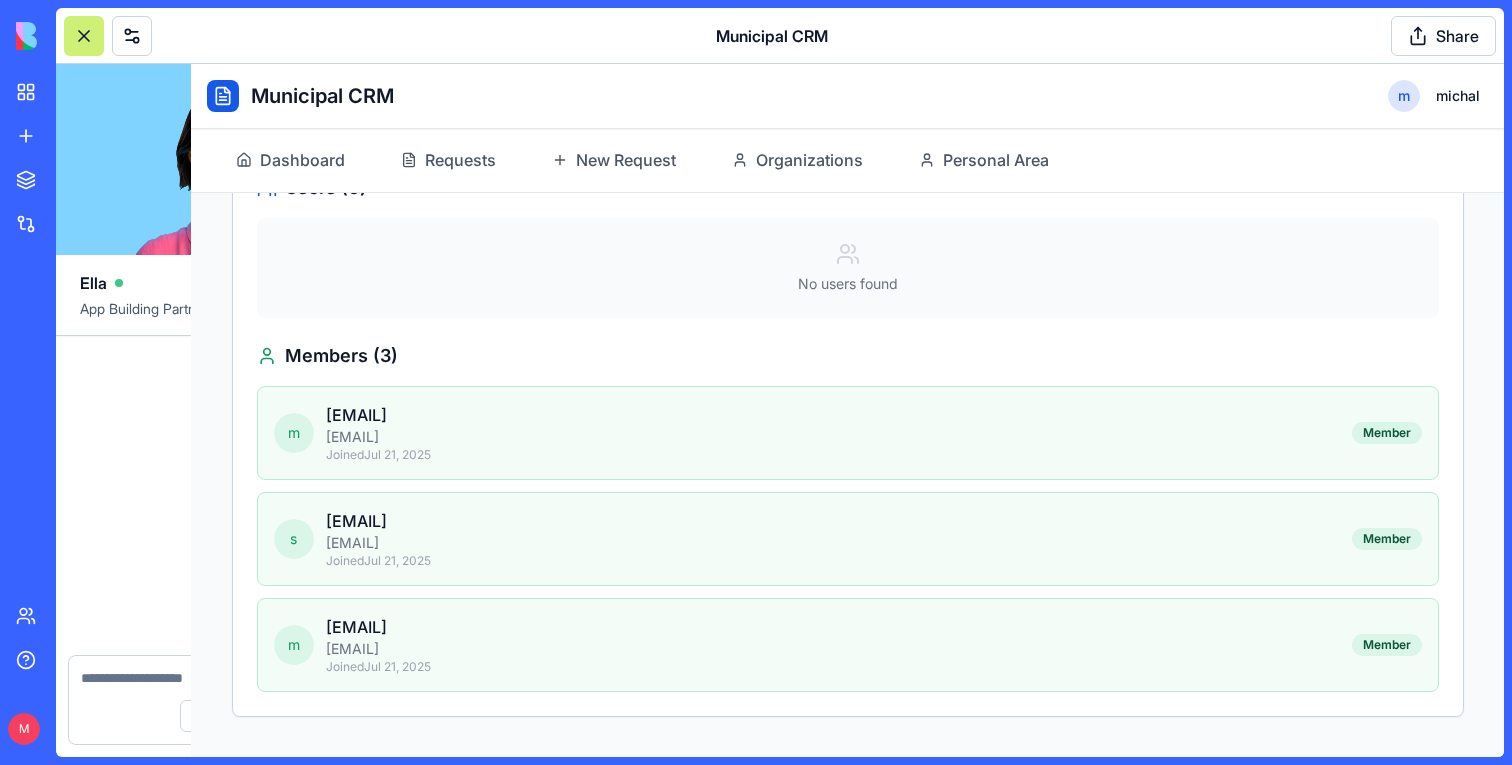 click at bounding box center [84, 36] 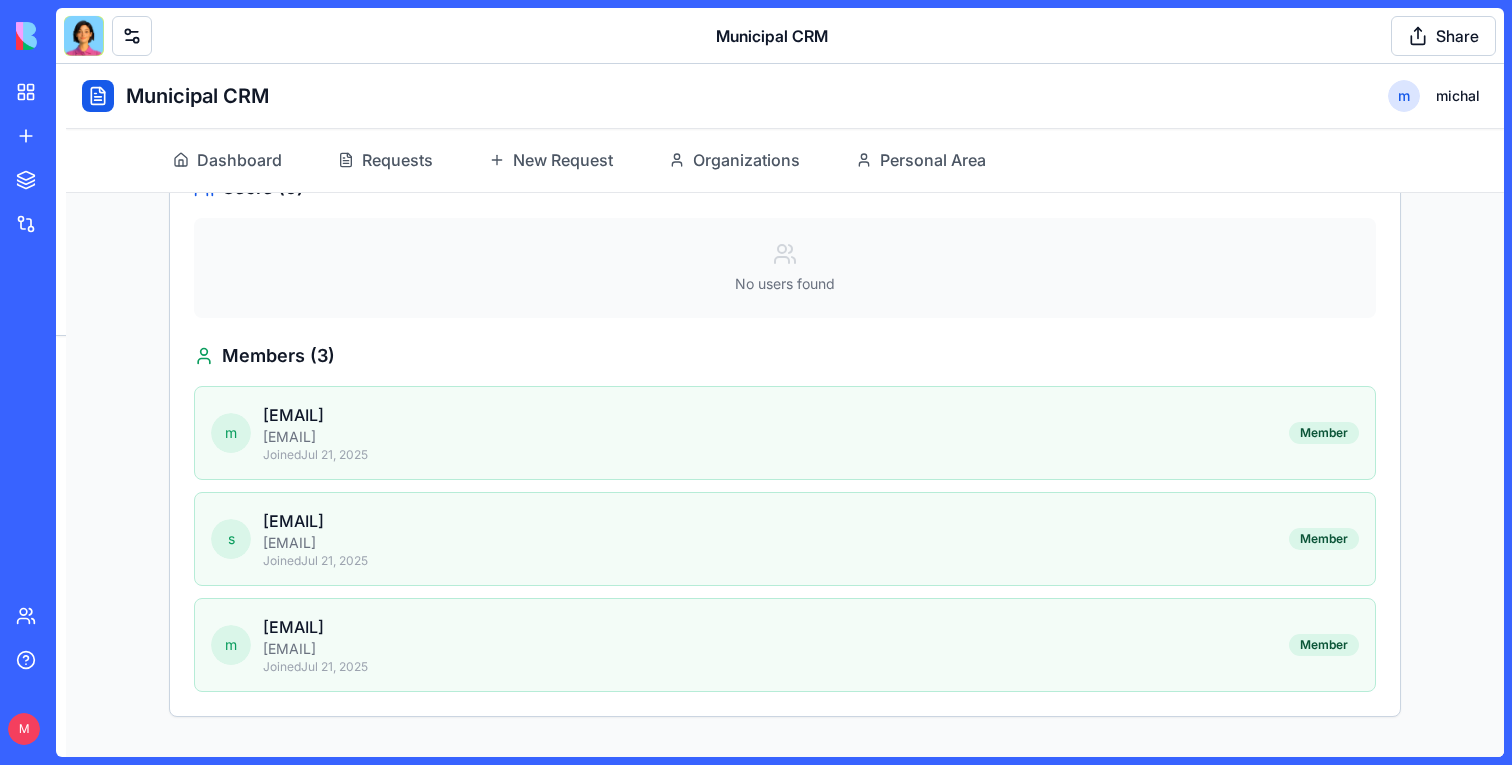 click at bounding box center [84, 35] 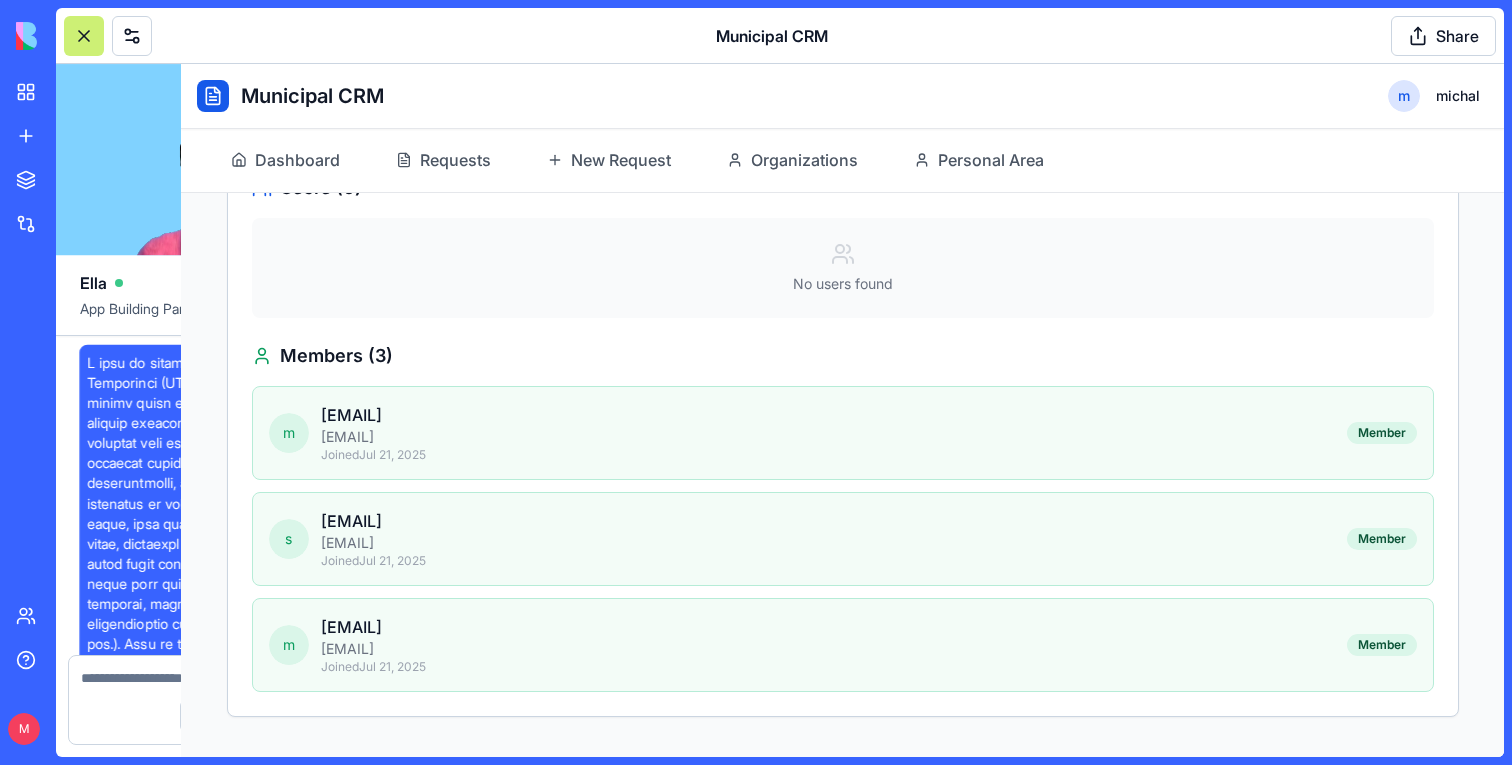 scroll, scrollTop: 57509, scrollLeft: 0, axis: vertical 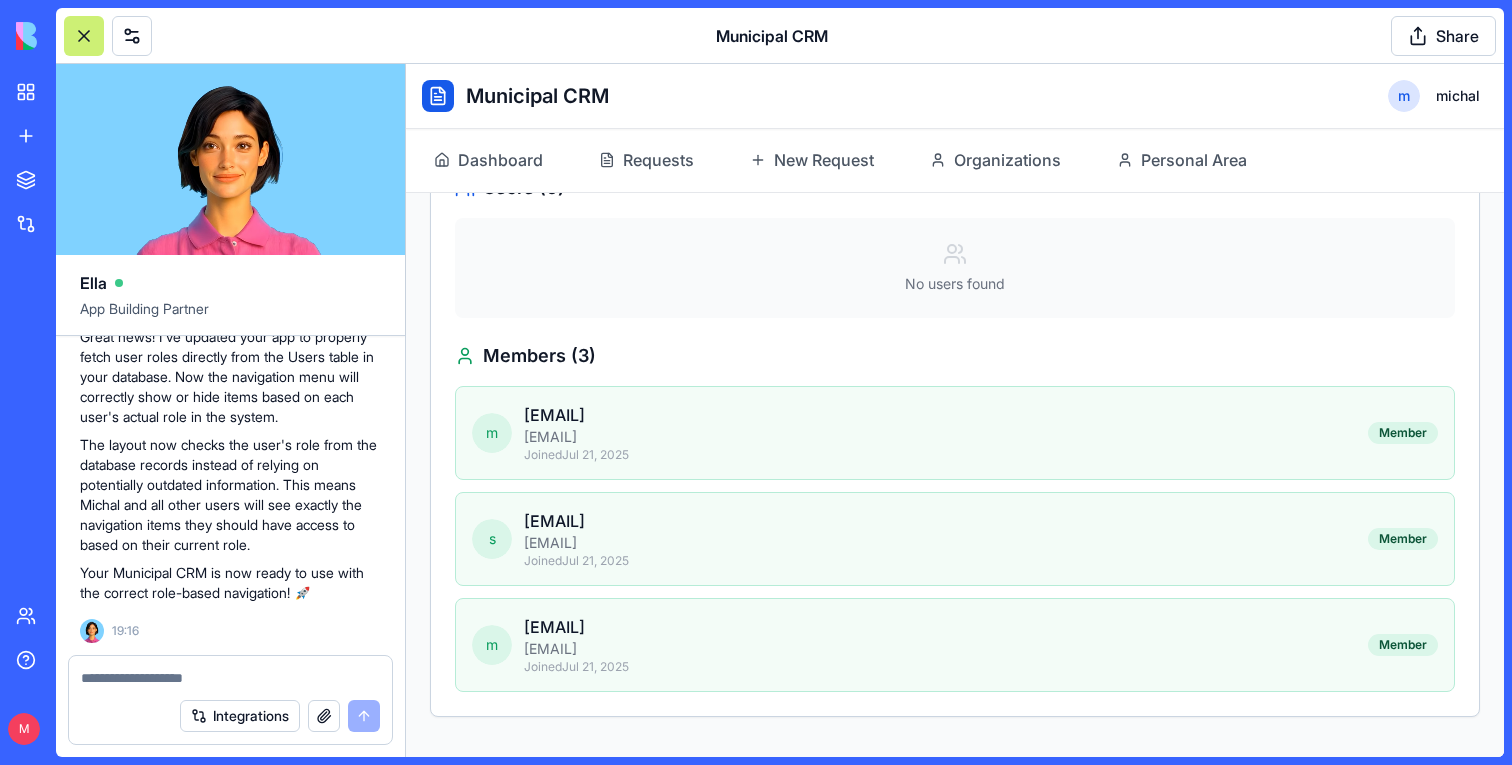 click at bounding box center [230, 678] 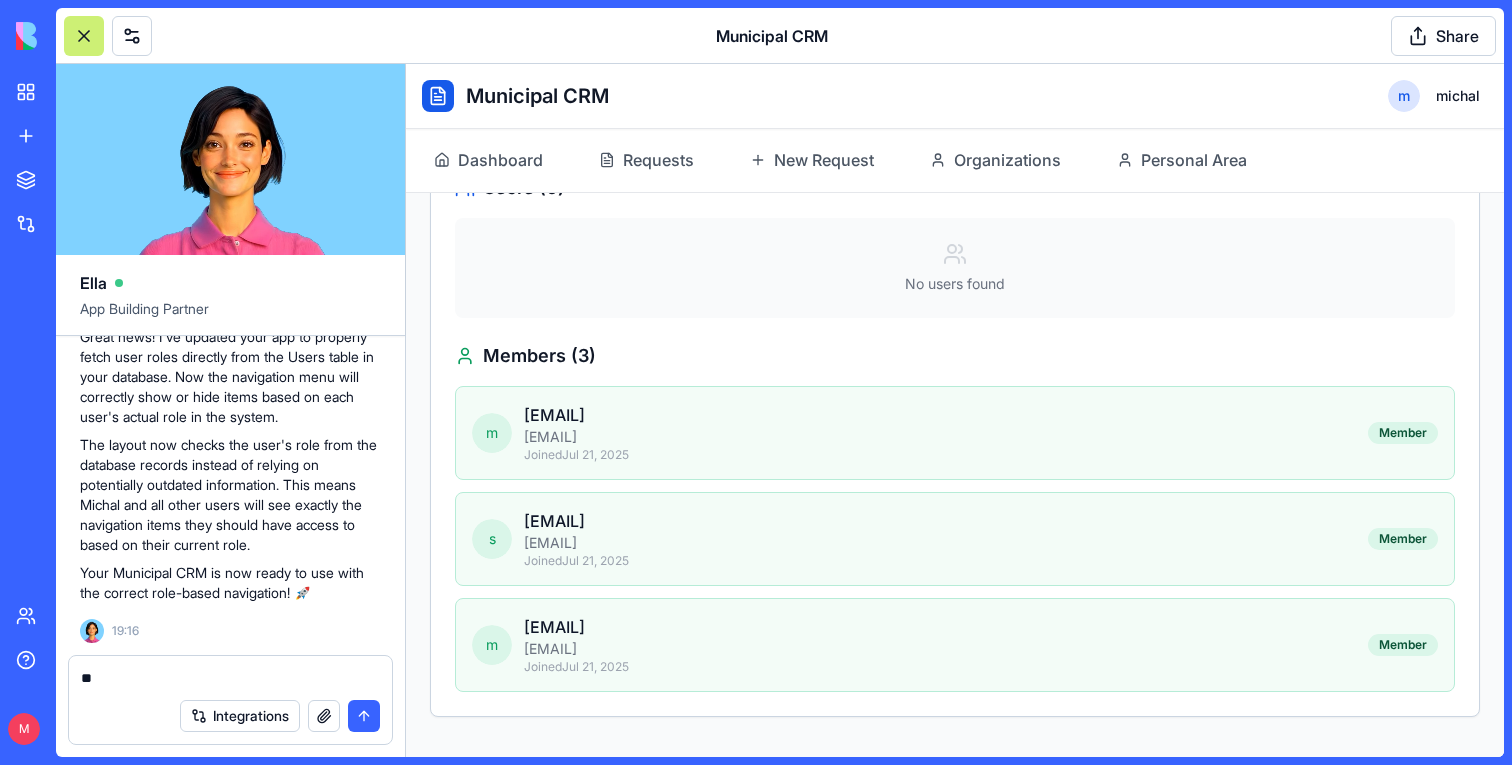 type on "*" 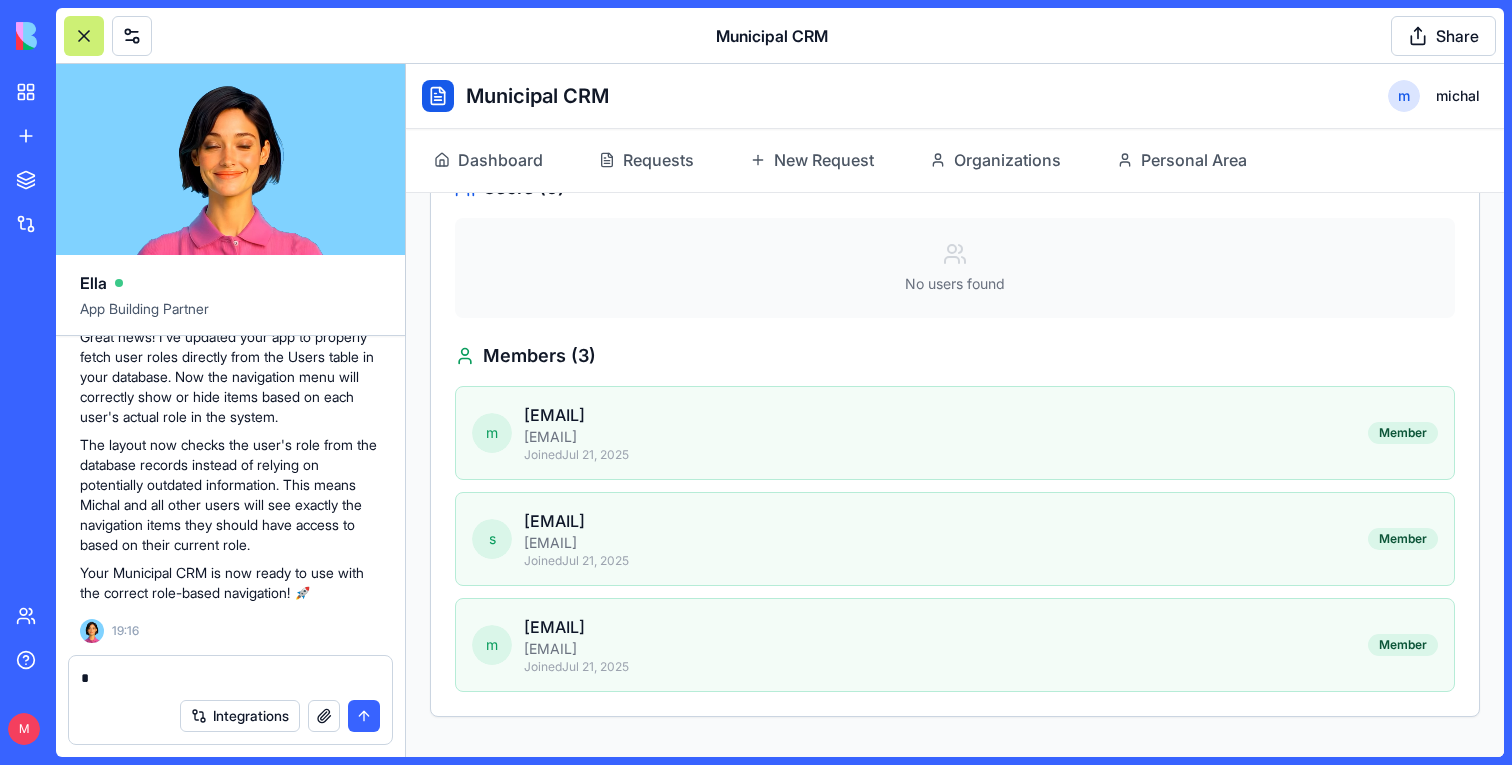 type 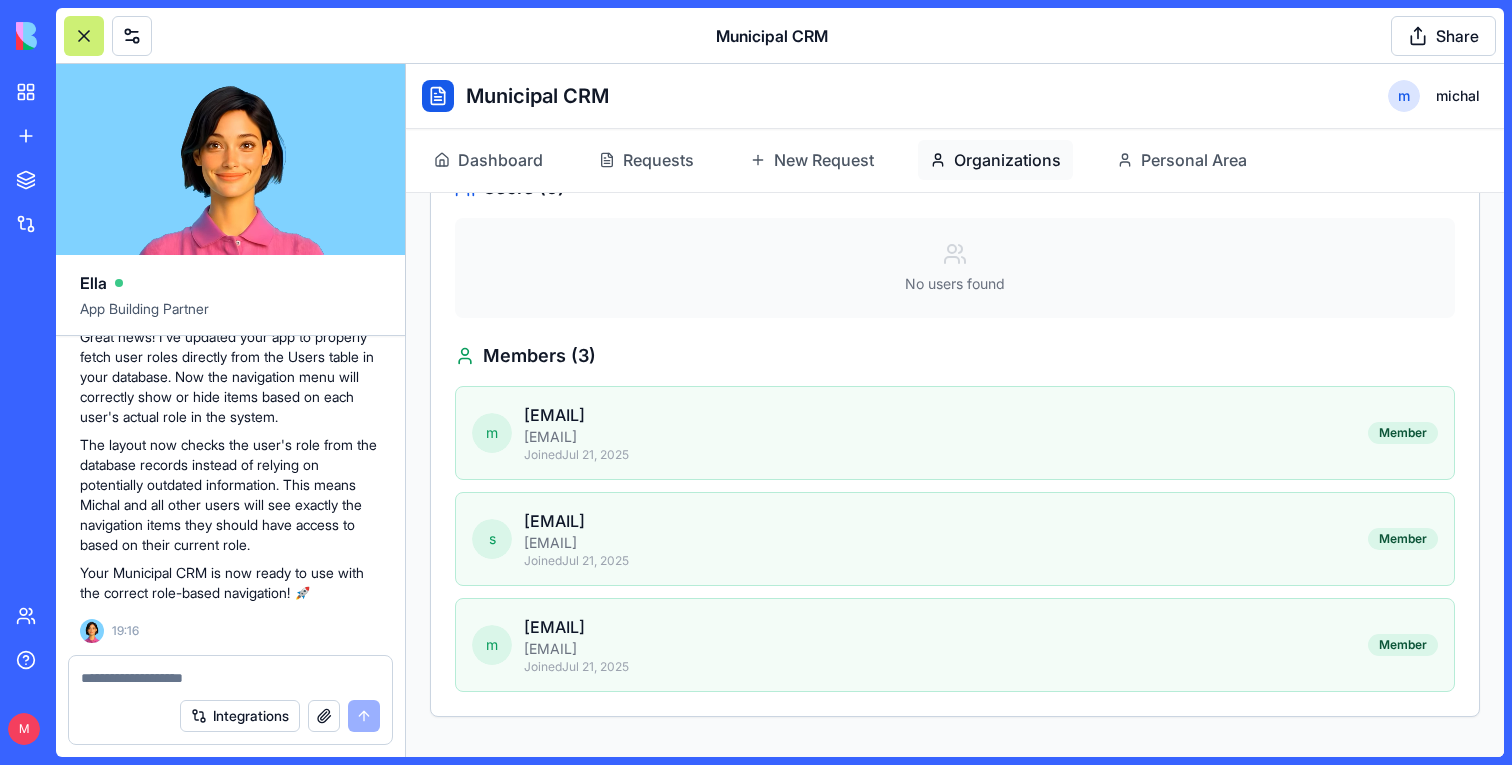 click on "Organizations" at bounding box center [1007, 160] 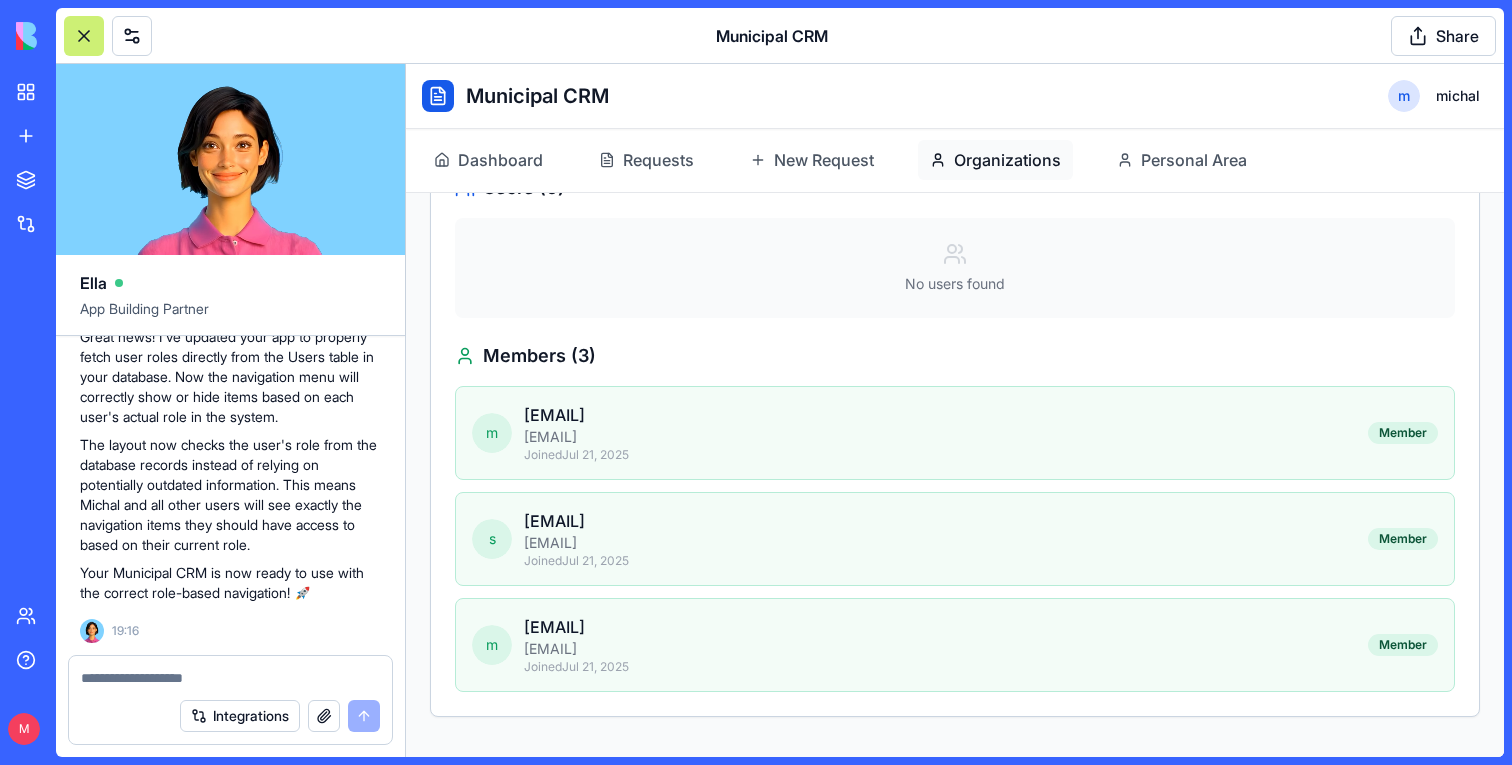 scroll, scrollTop: 63, scrollLeft: 0, axis: vertical 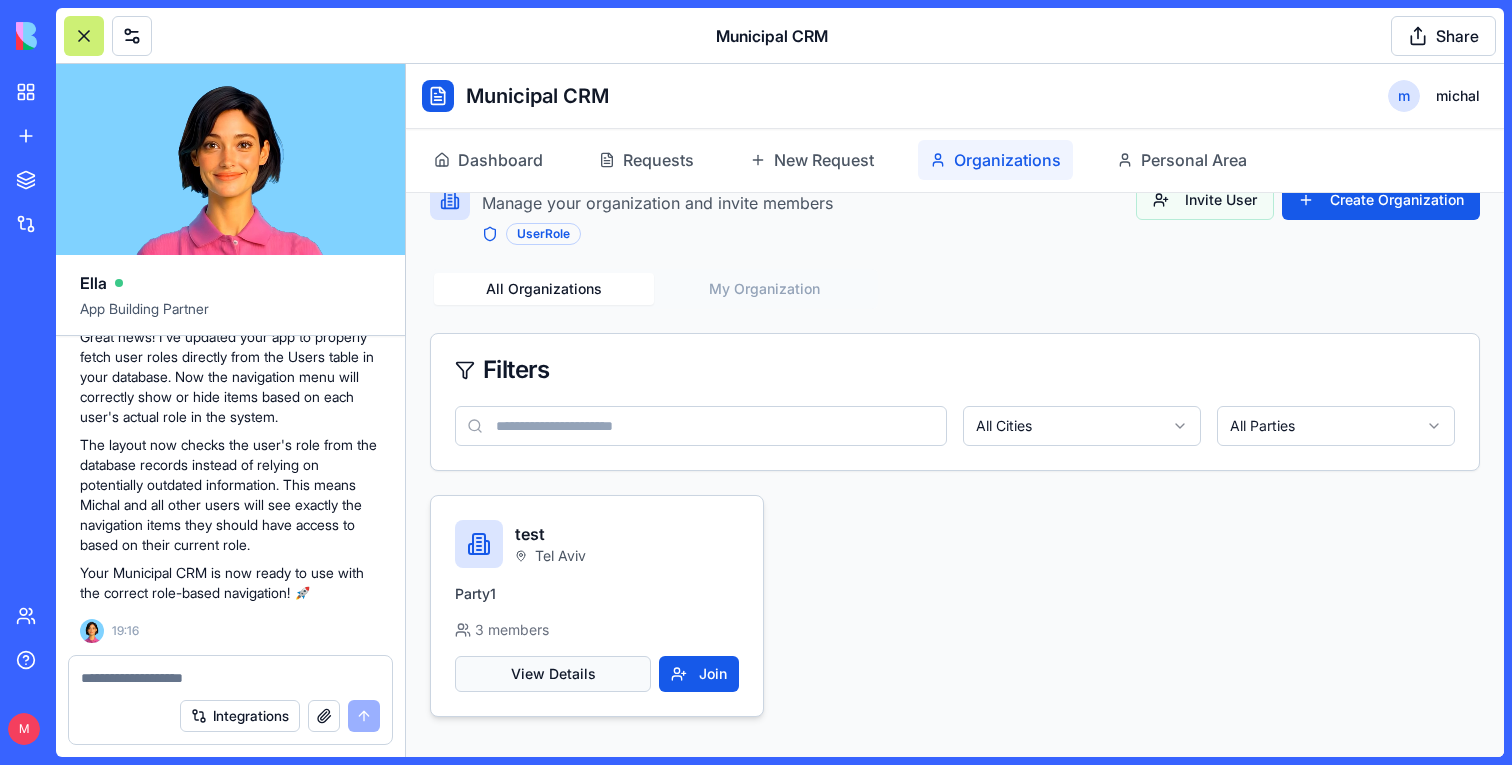 click on "View Details" at bounding box center (553, 674) 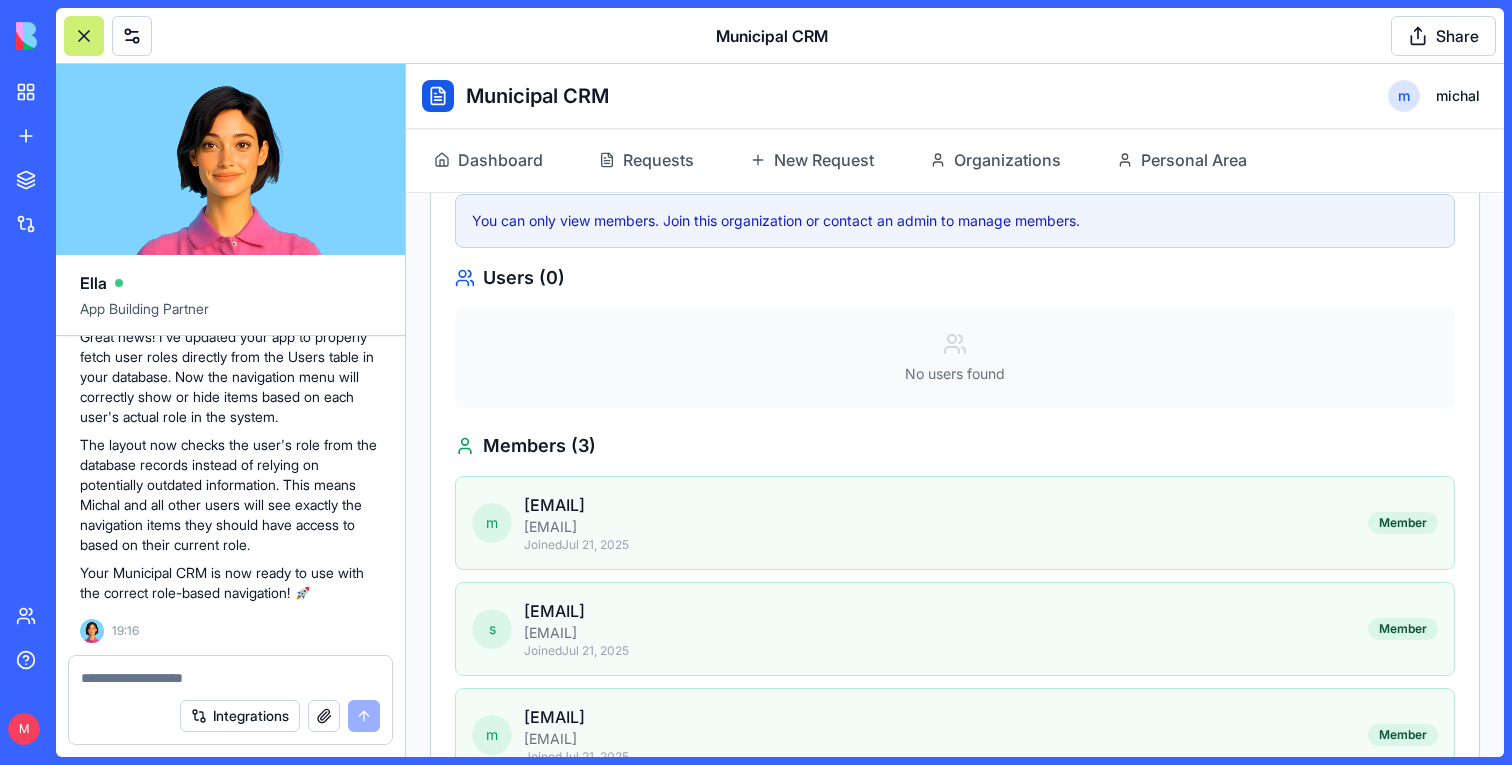 scroll, scrollTop: 533, scrollLeft: 0, axis: vertical 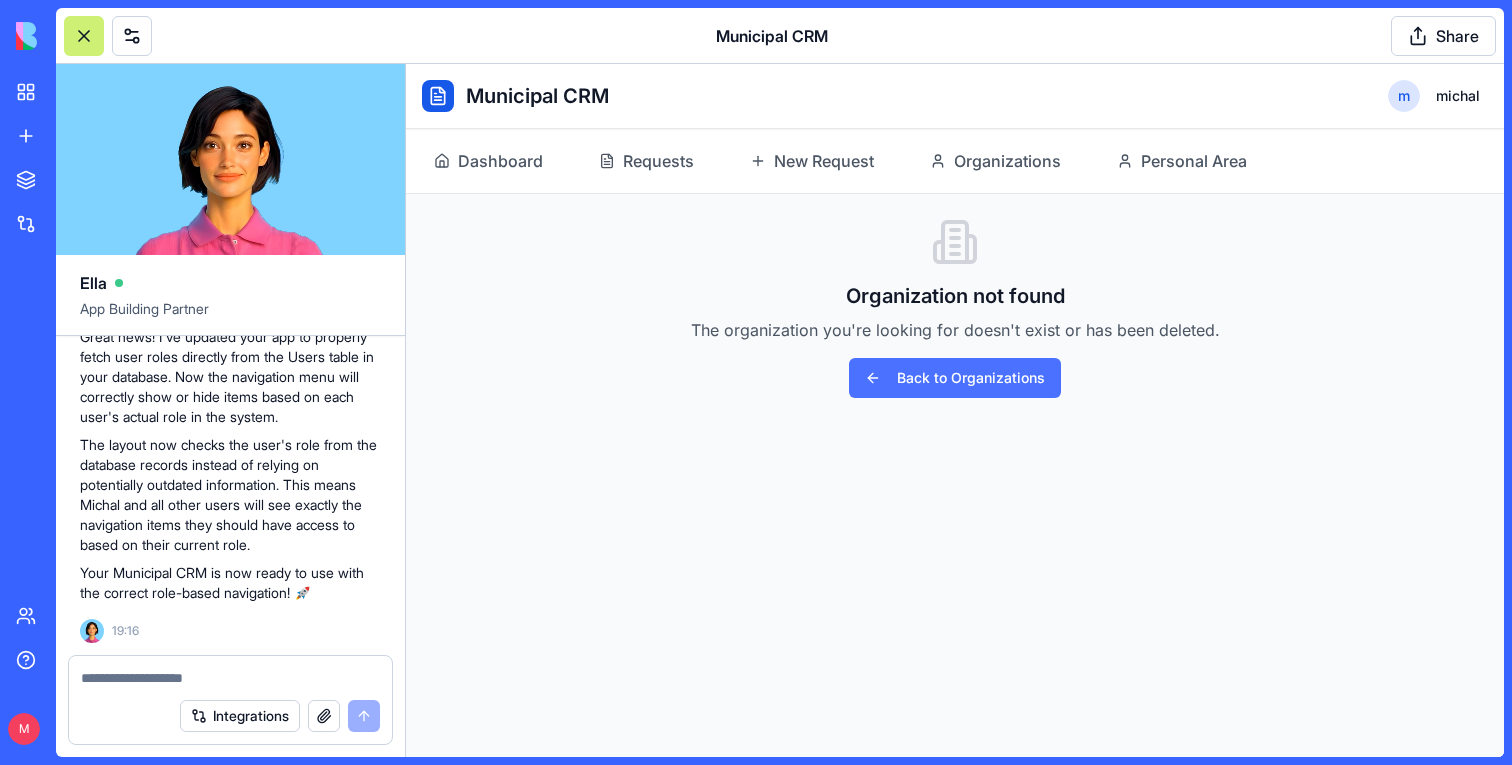 click on "Back to Organizations" at bounding box center (955, 378) 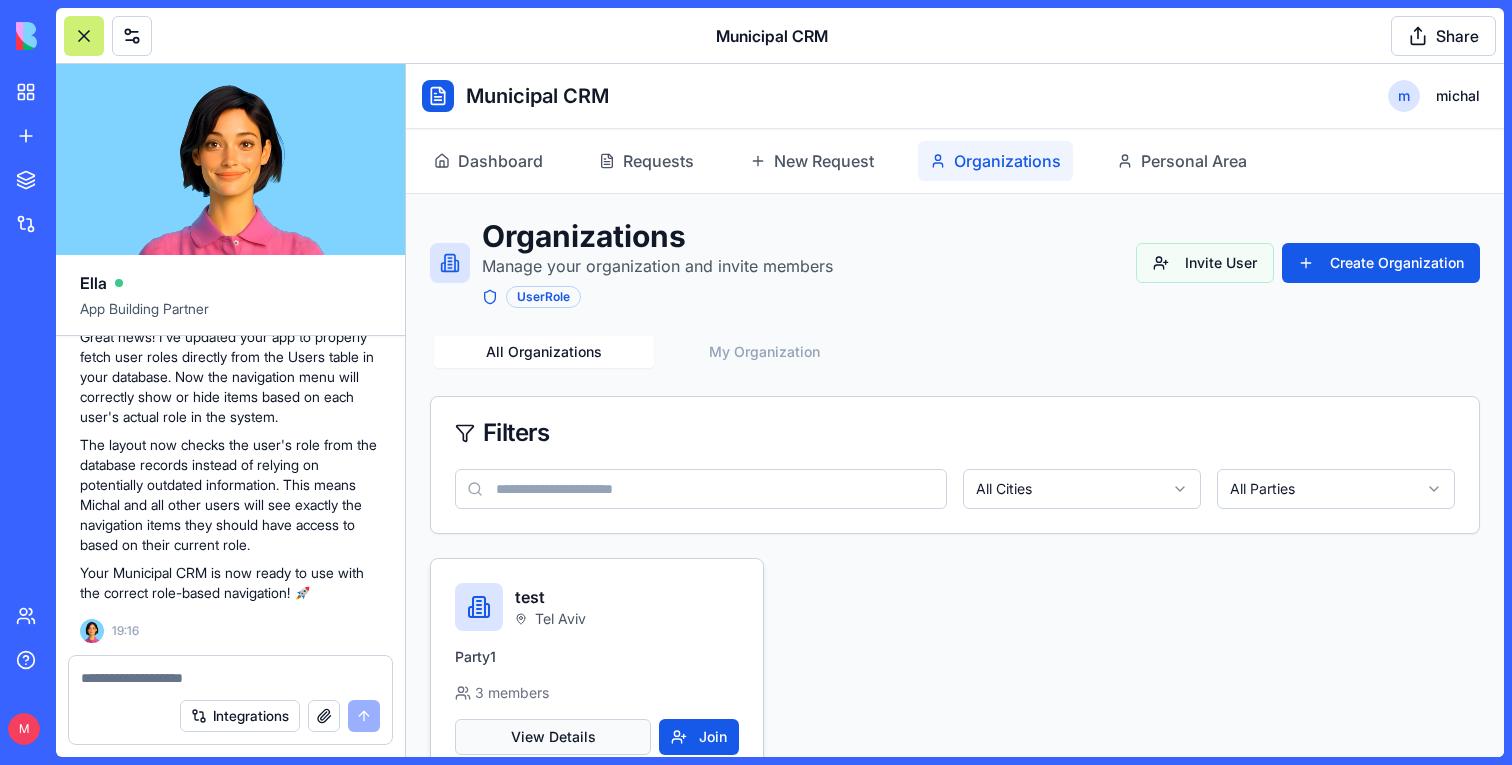 click on "View Details" at bounding box center (553, 737) 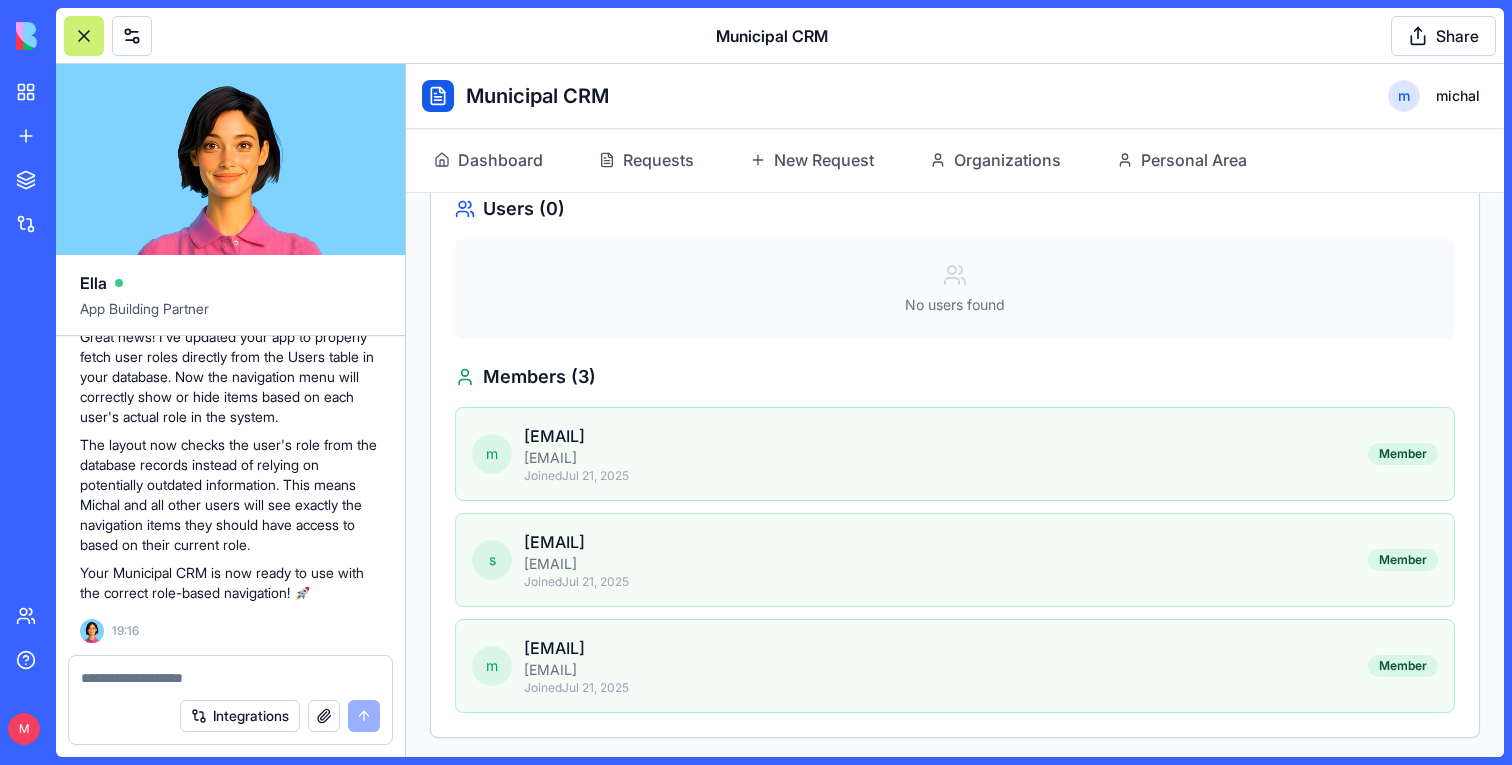 scroll, scrollTop: 533, scrollLeft: 0, axis: vertical 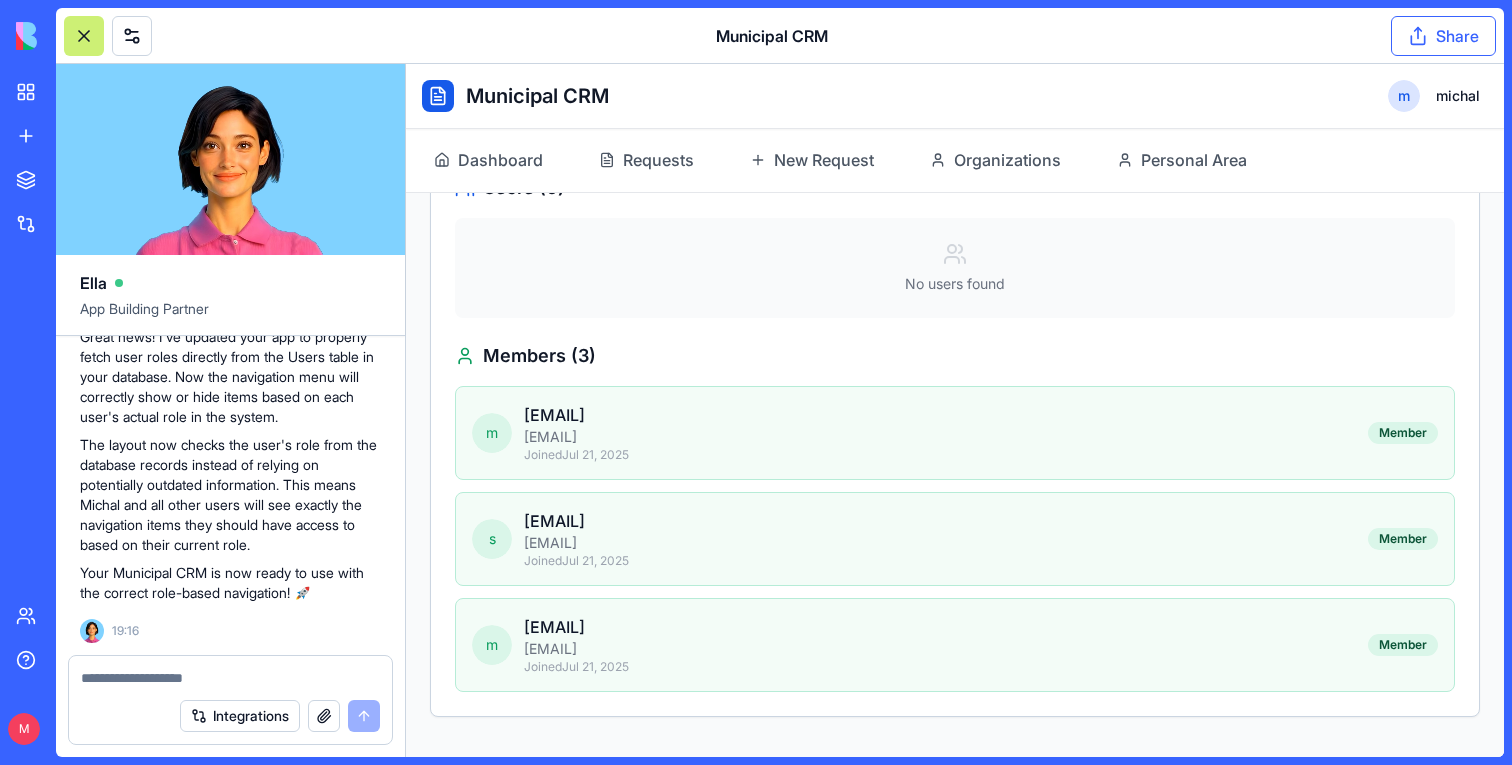 click on "Share" at bounding box center [1443, 36] 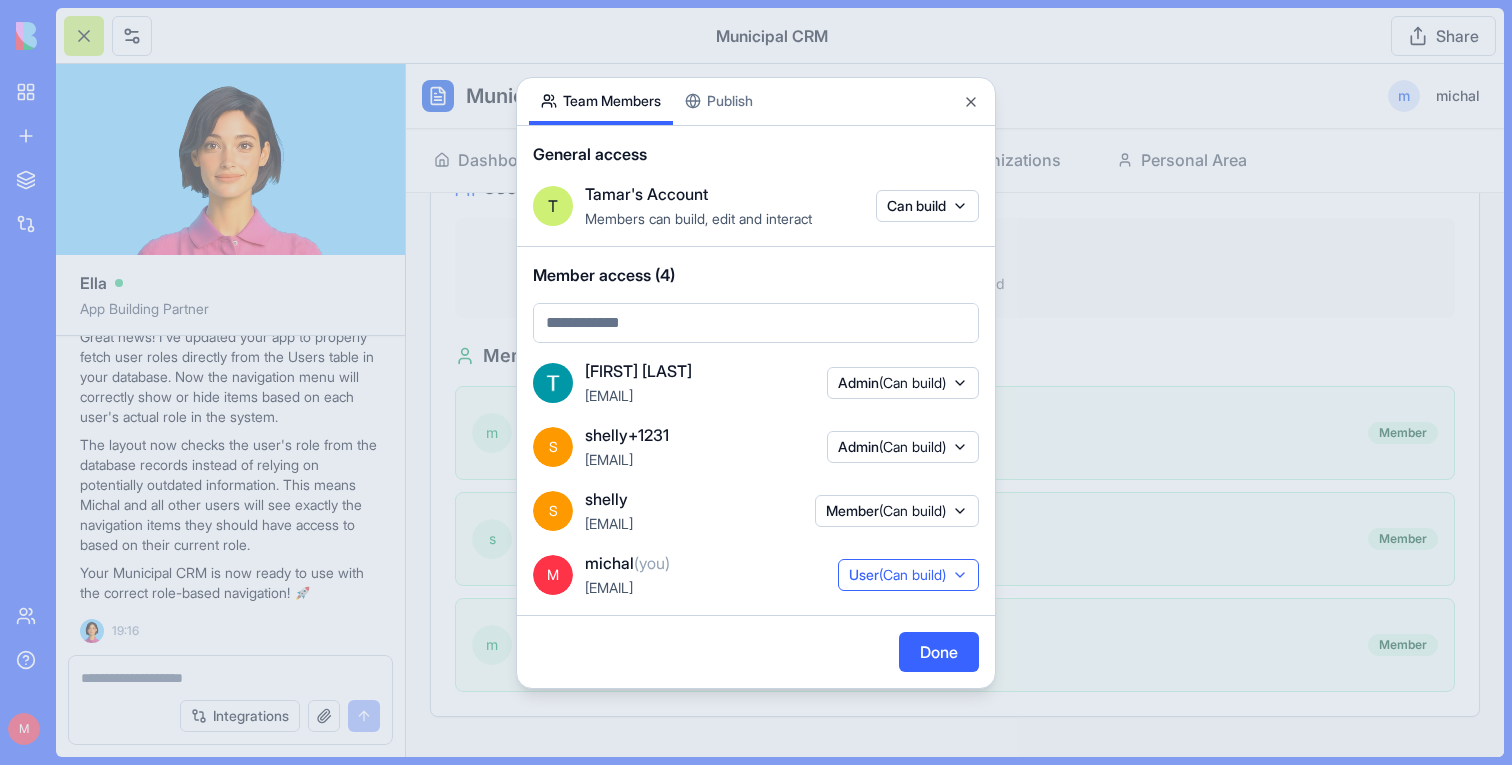 click on "(Can build)" at bounding box center (912, 574) 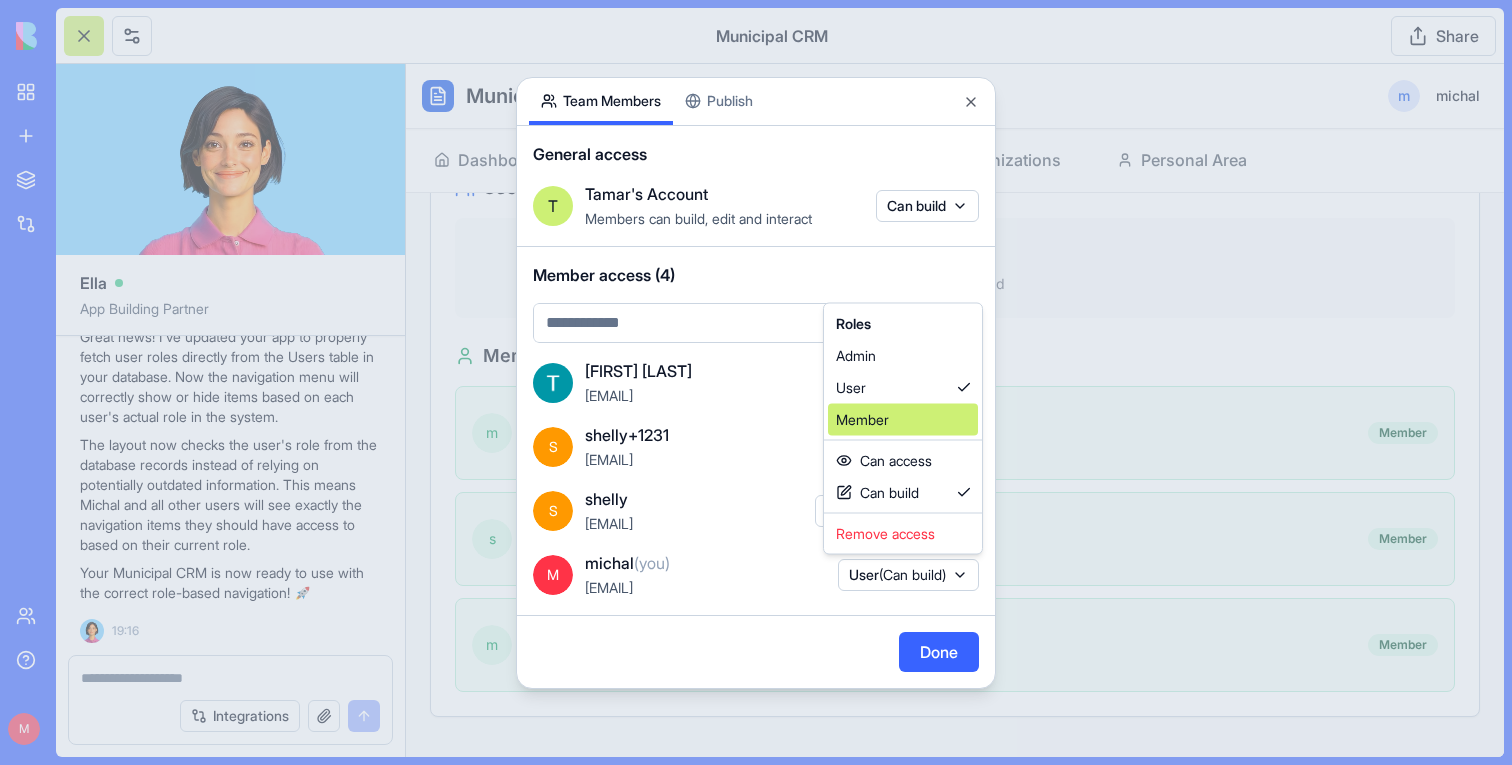 click on "Member" at bounding box center (903, 420) 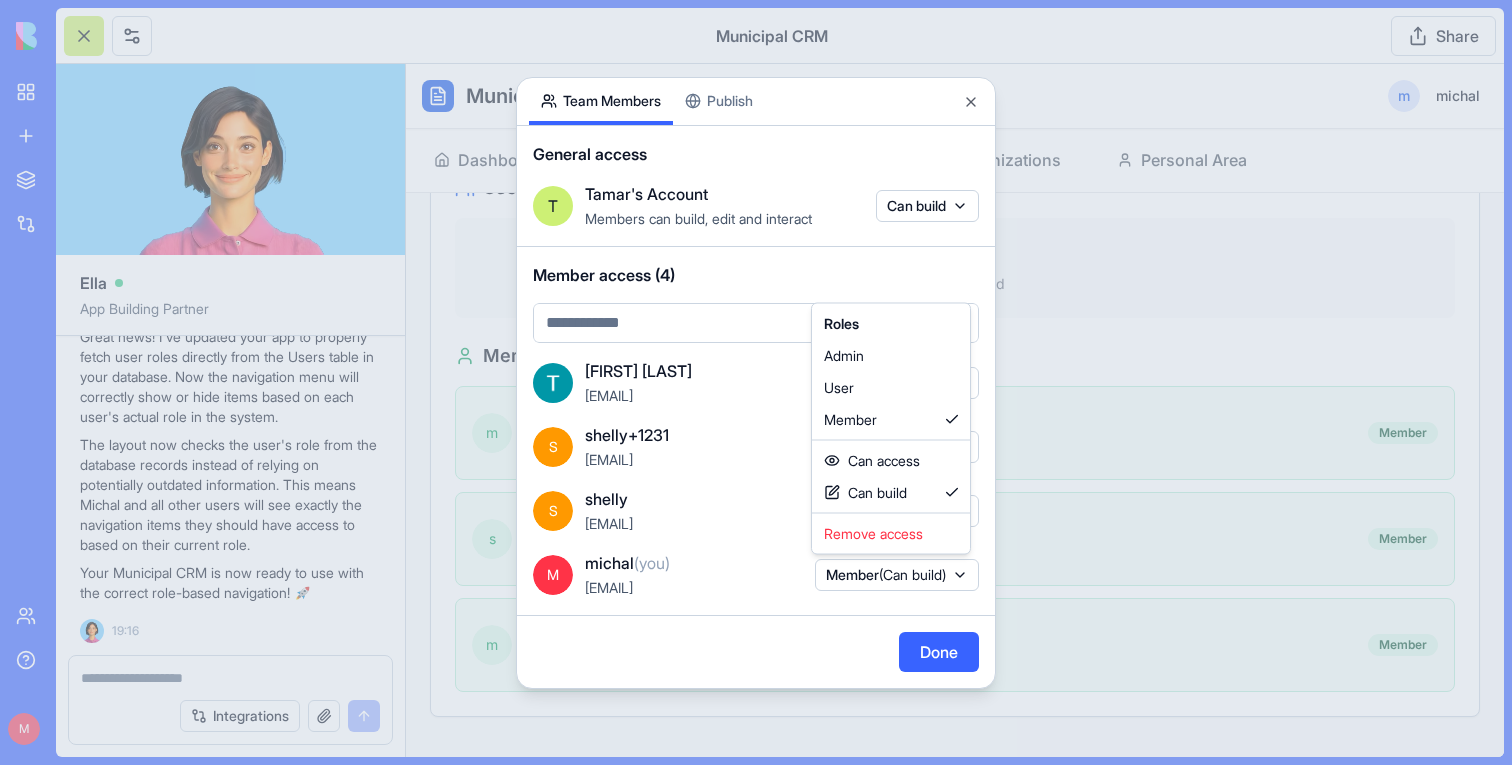 click at bounding box center [756, 382] 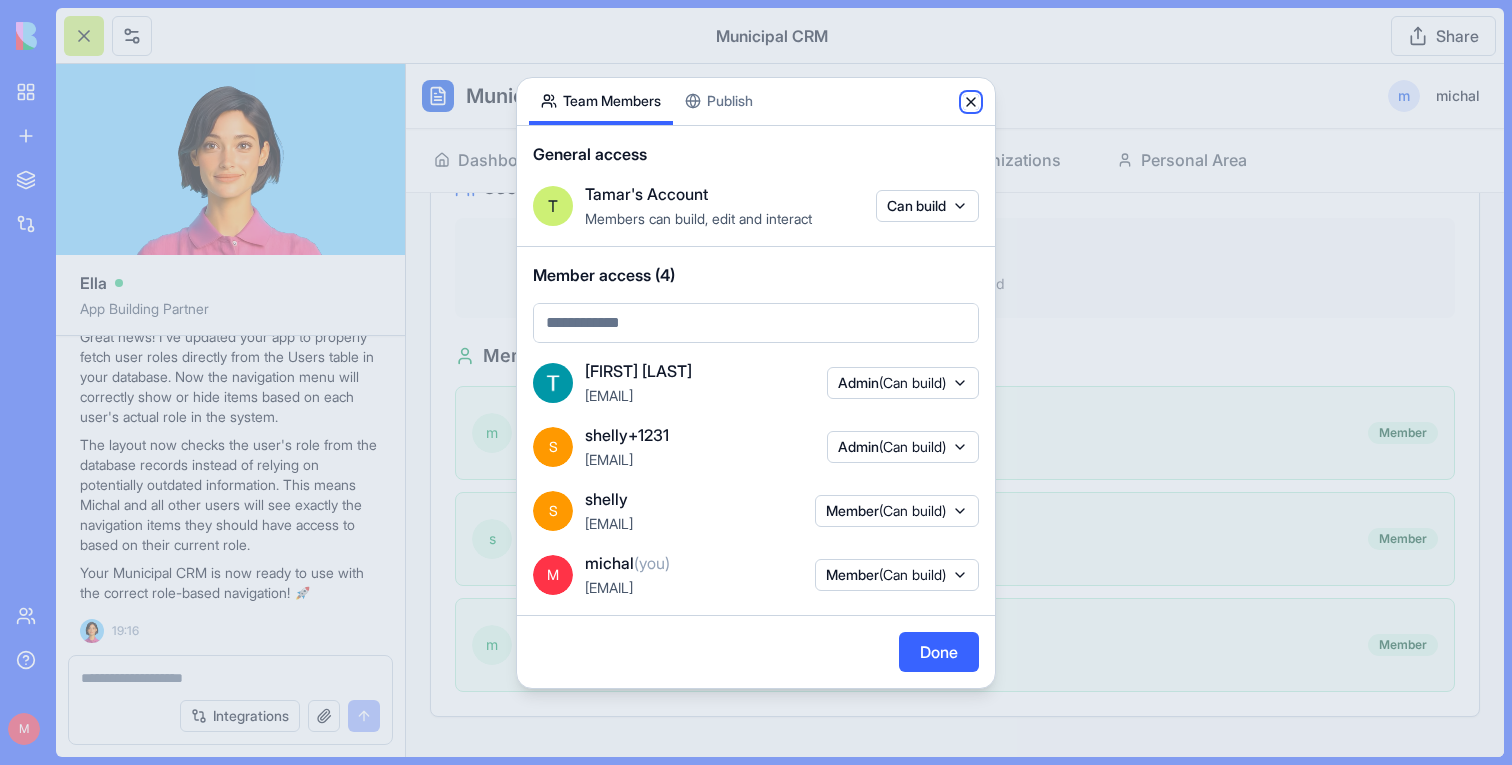 click 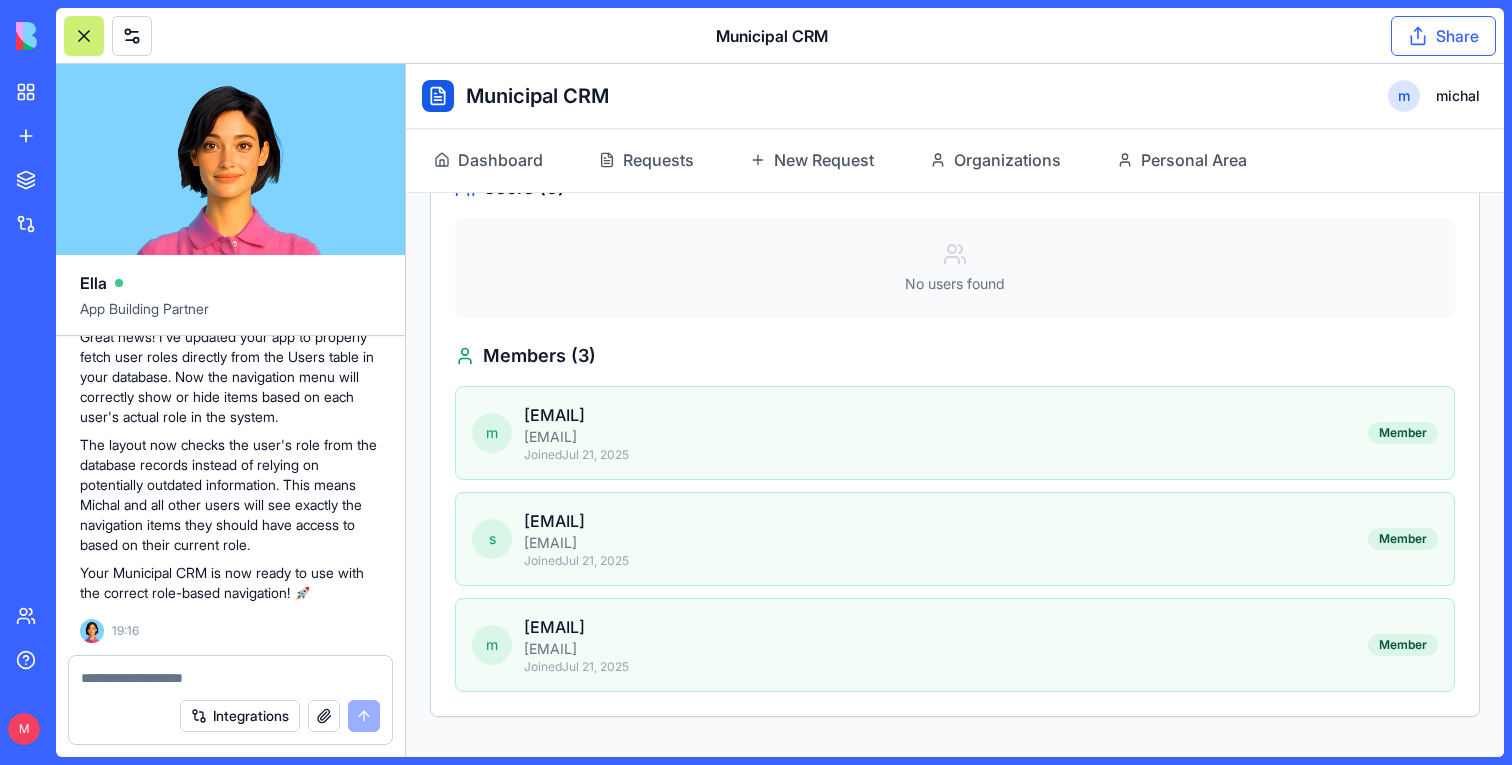 click on "Share" at bounding box center (1443, 36) 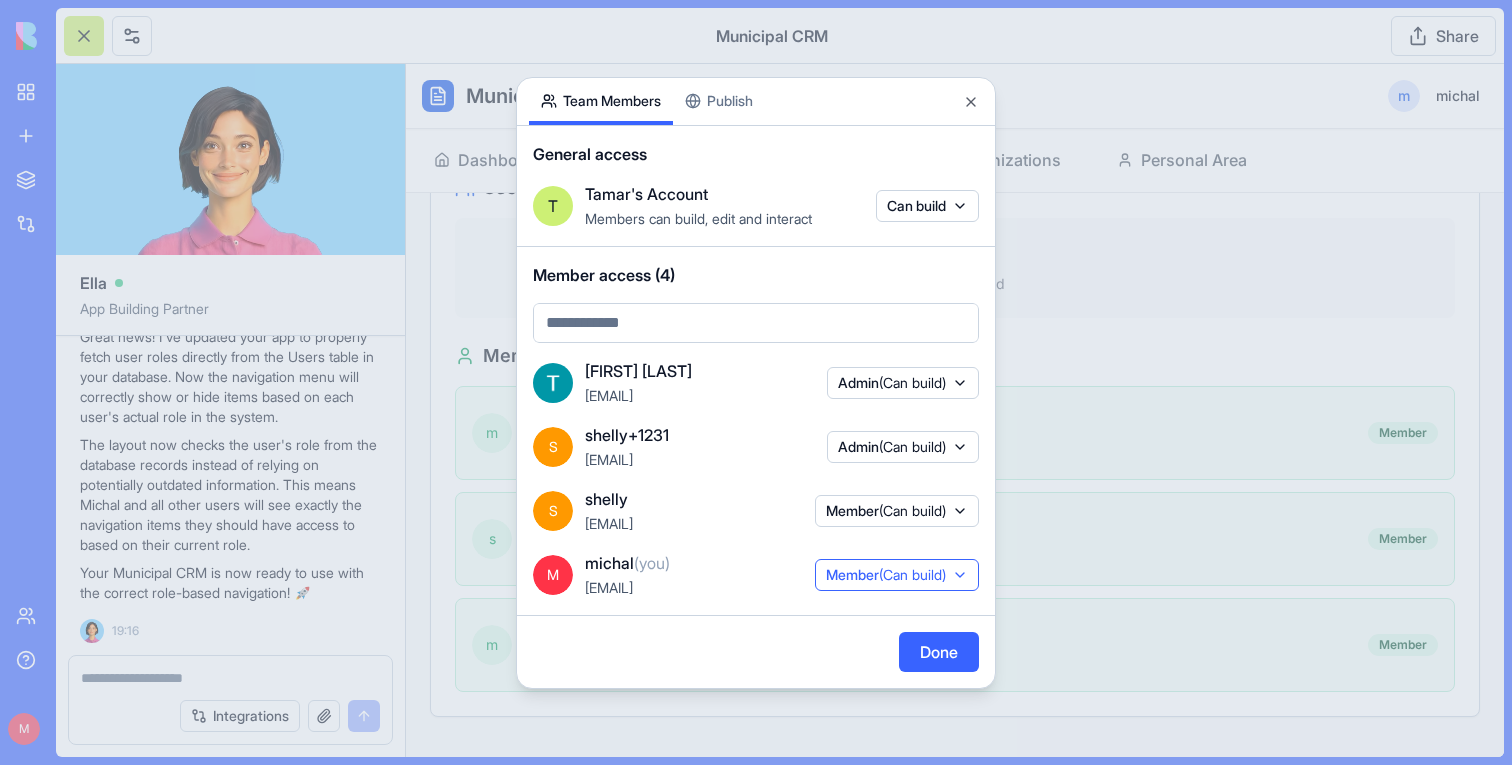 click on "(Can build)" at bounding box center [912, 574] 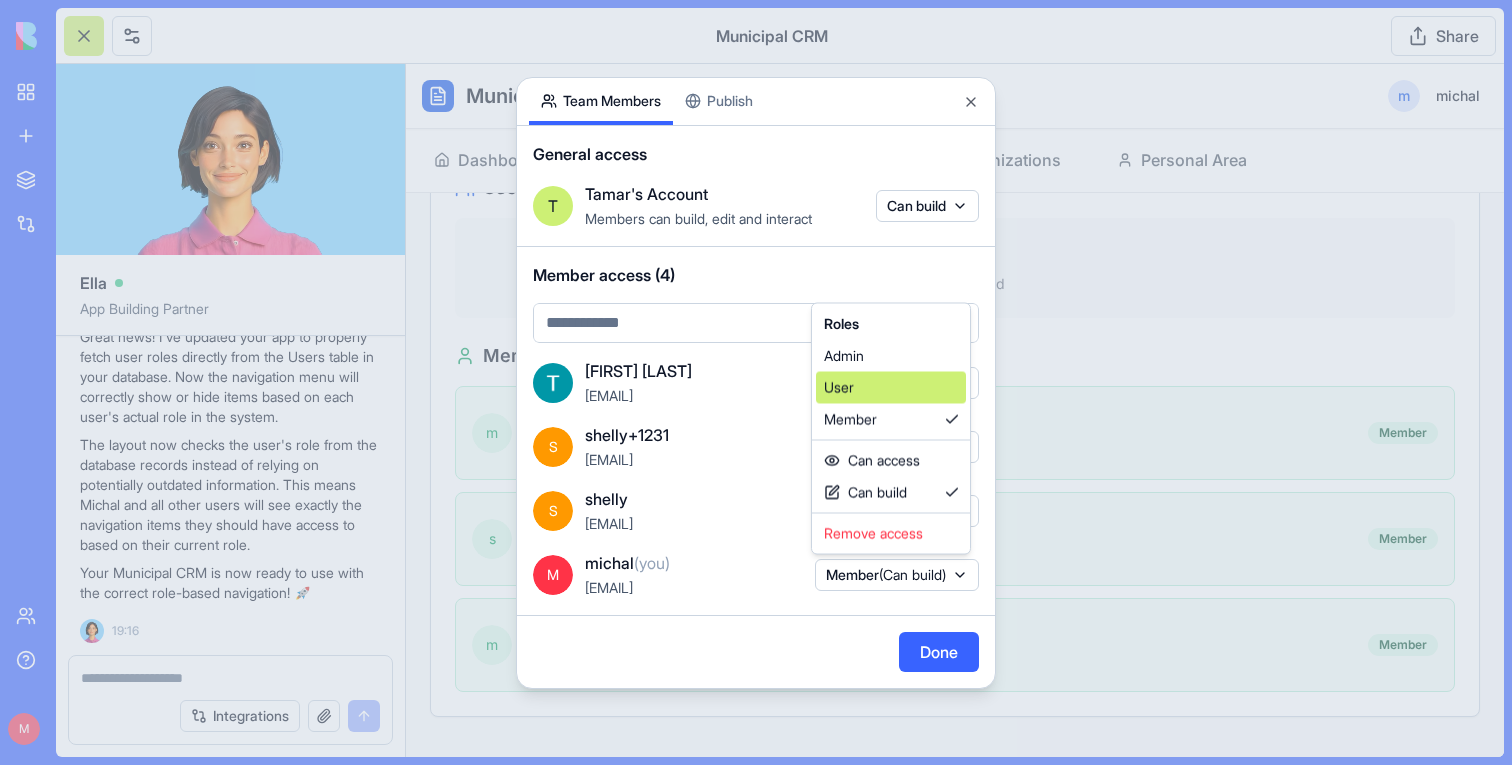 click on "User" at bounding box center [891, 388] 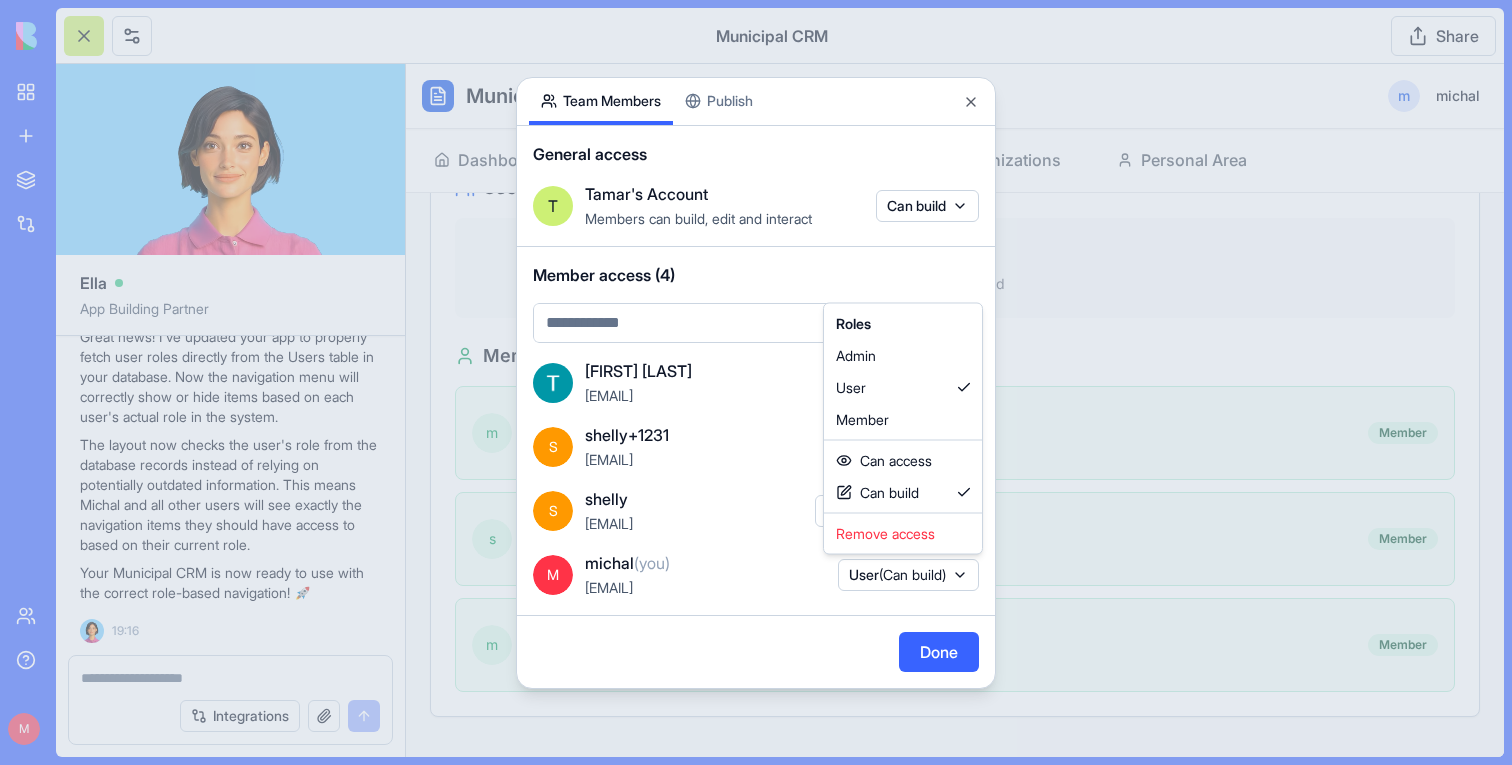 click at bounding box center (756, 382) 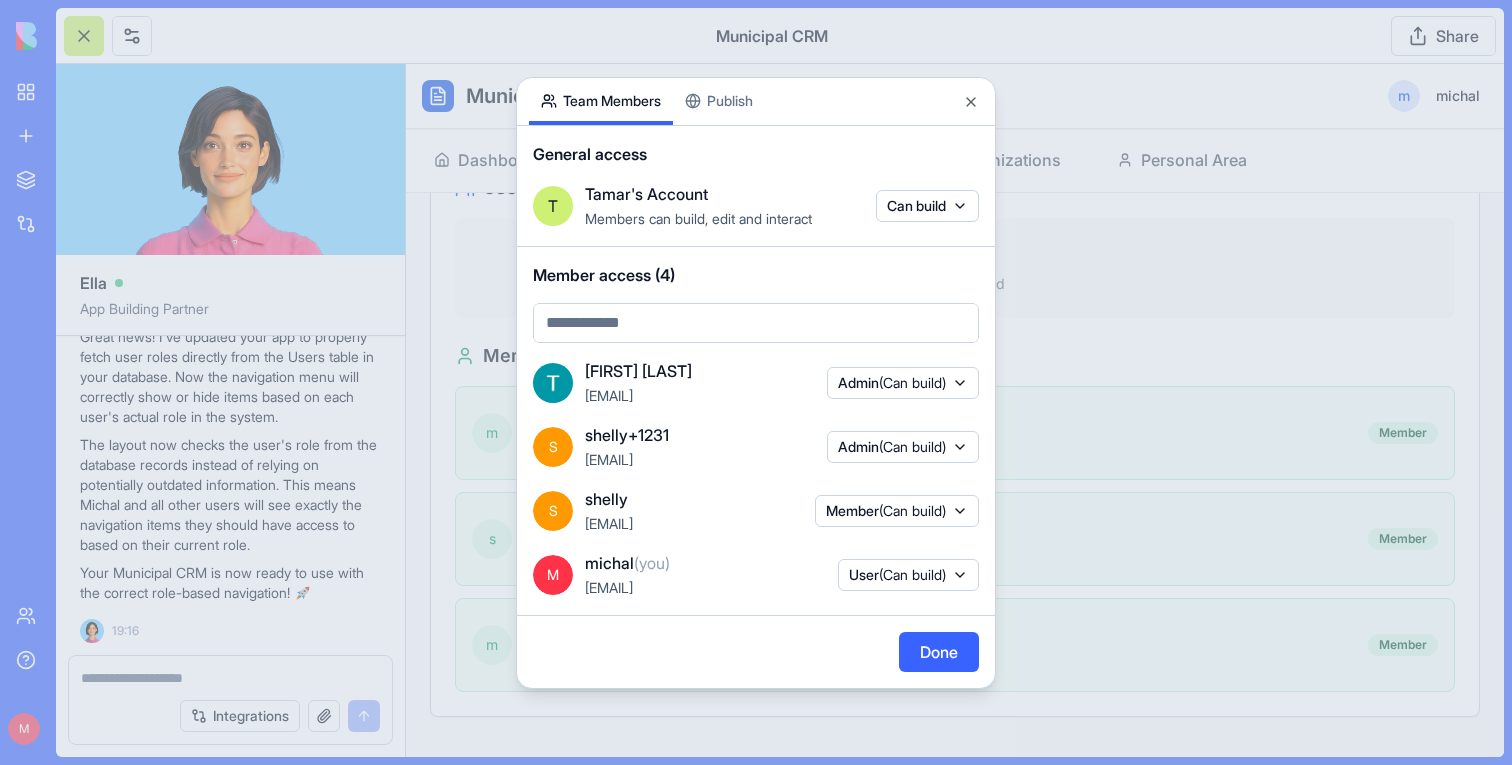 click at bounding box center (756, 382) 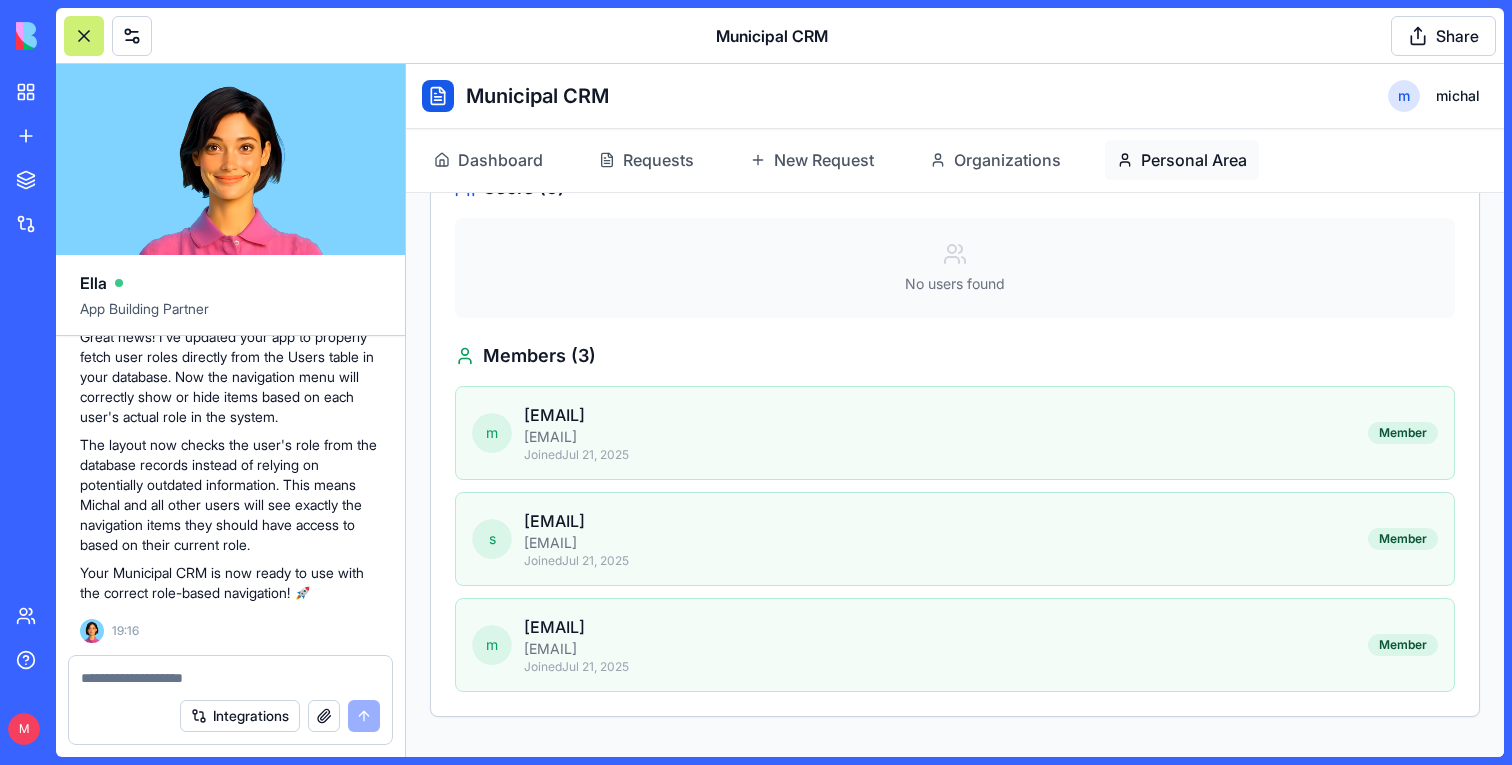 click on "Personal Area" at bounding box center (1182, 160) 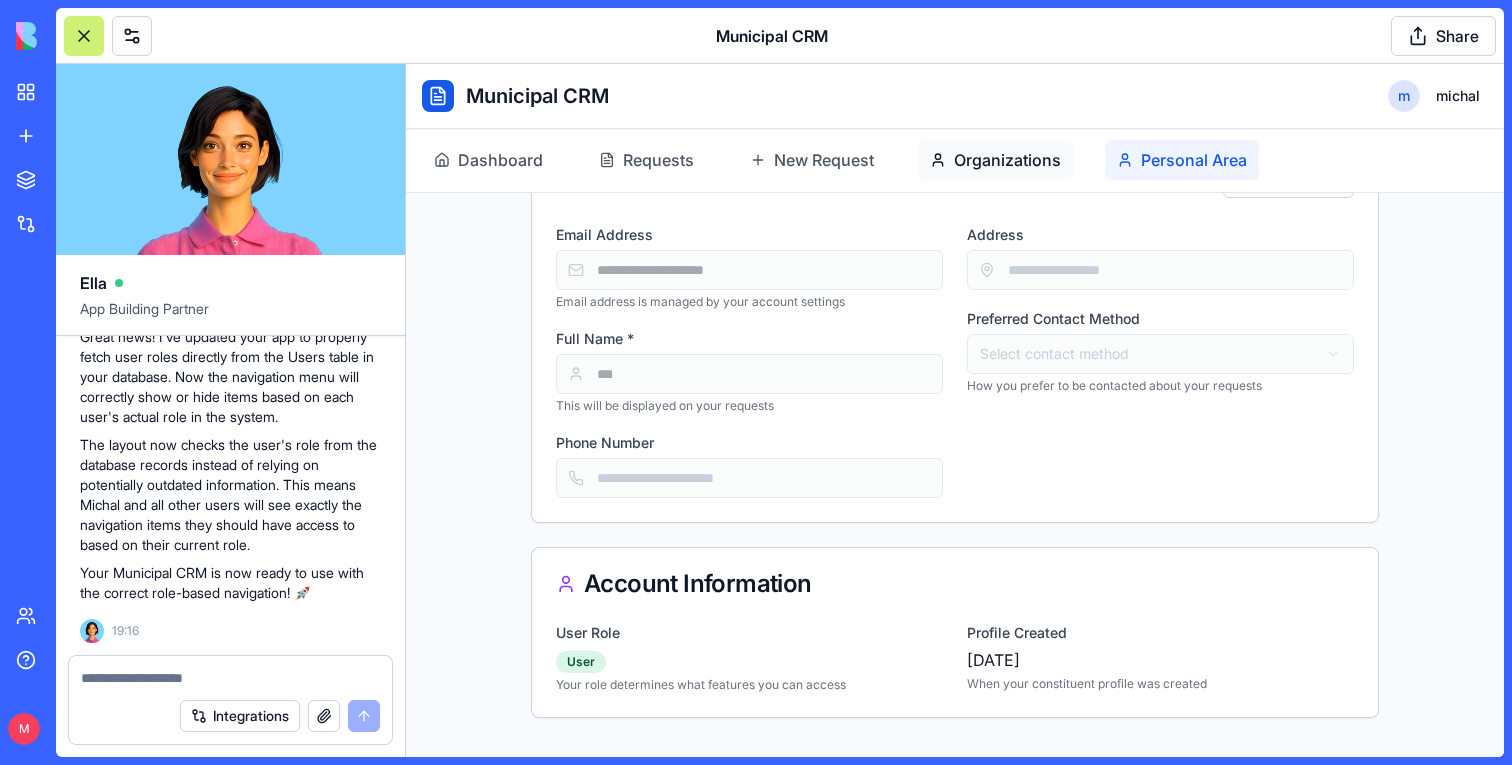 click on "Organizations" at bounding box center (995, 160) 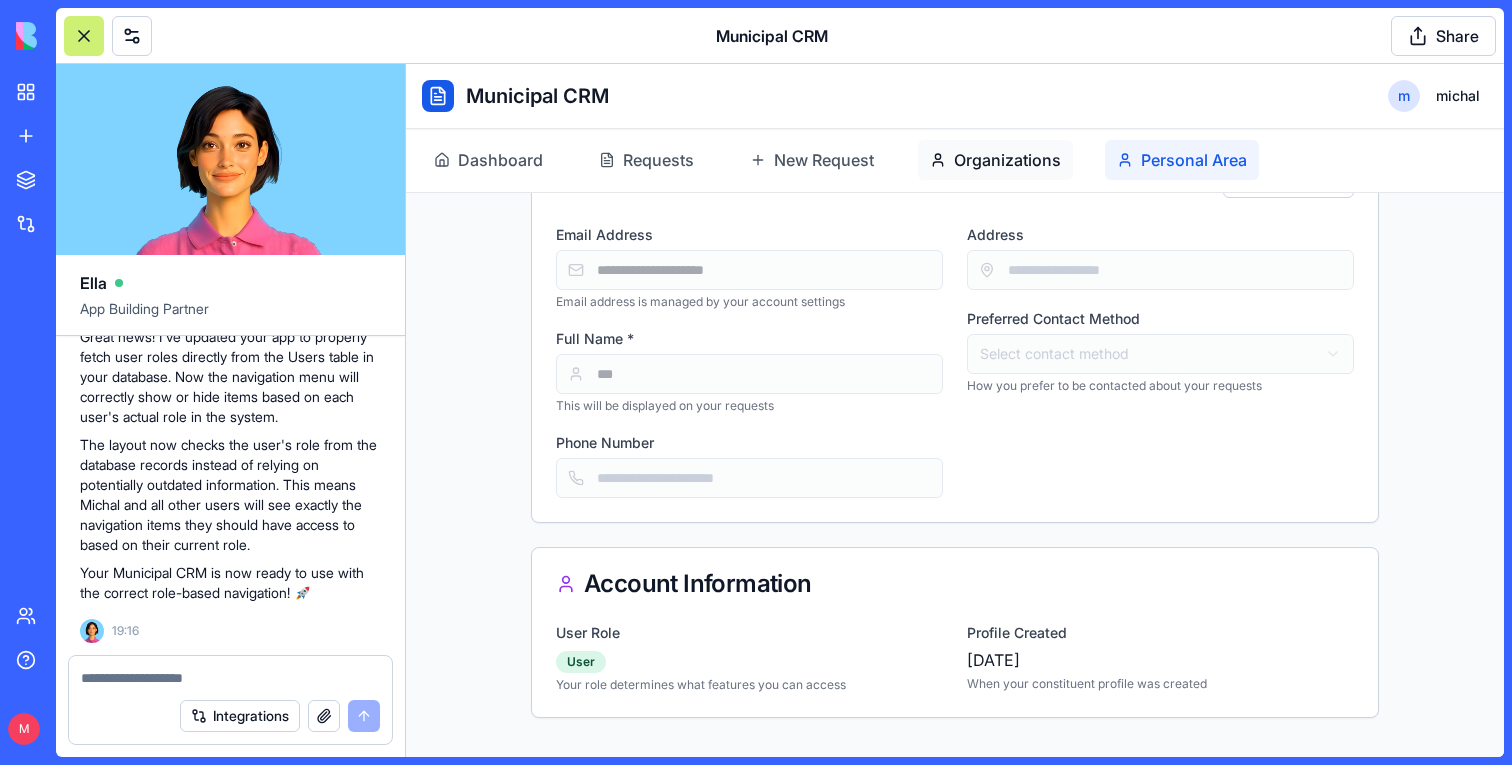 scroll, scrollTop: 63, scrollLeft: 0, axis: vertical 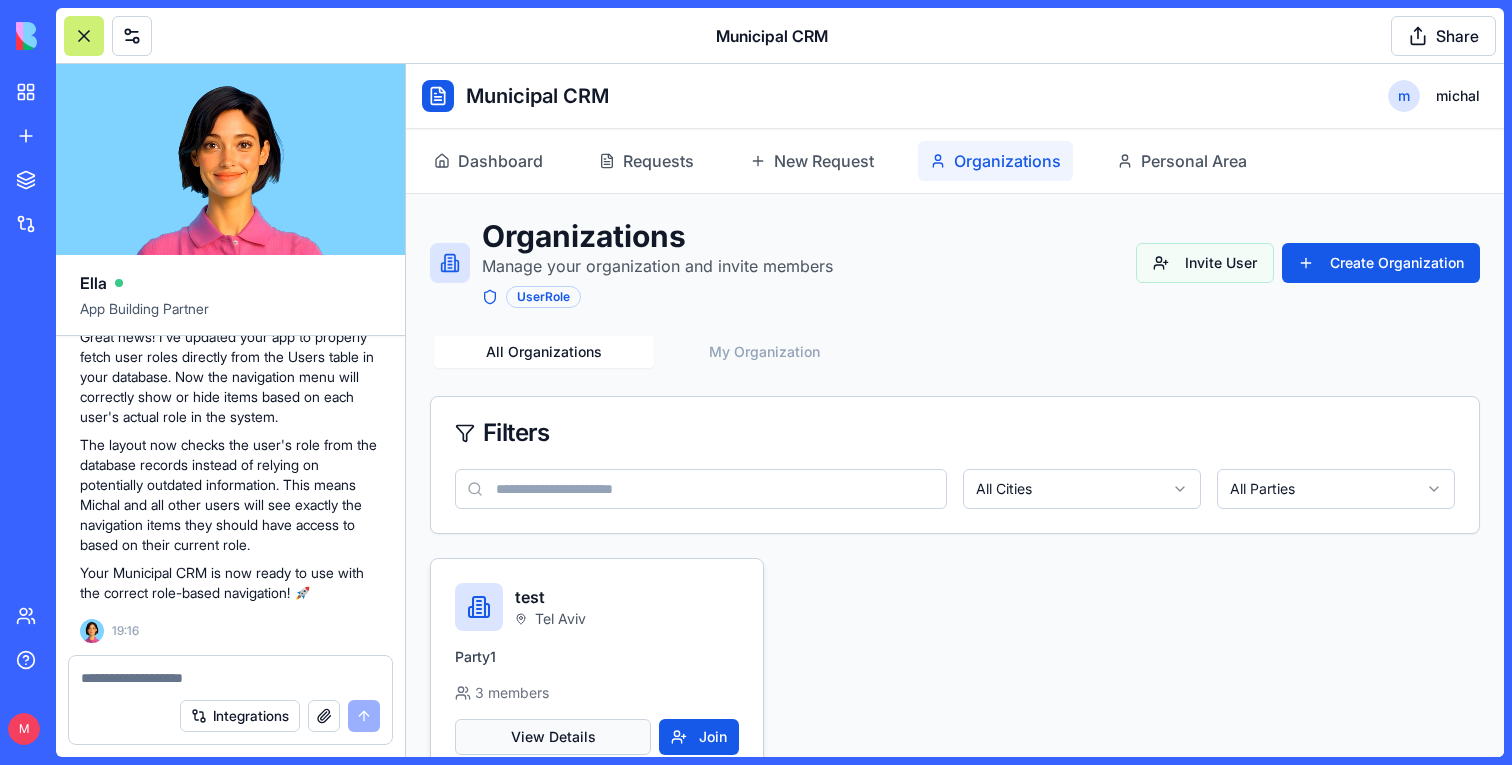 click on "View Details" at bounding box center (553, 737) 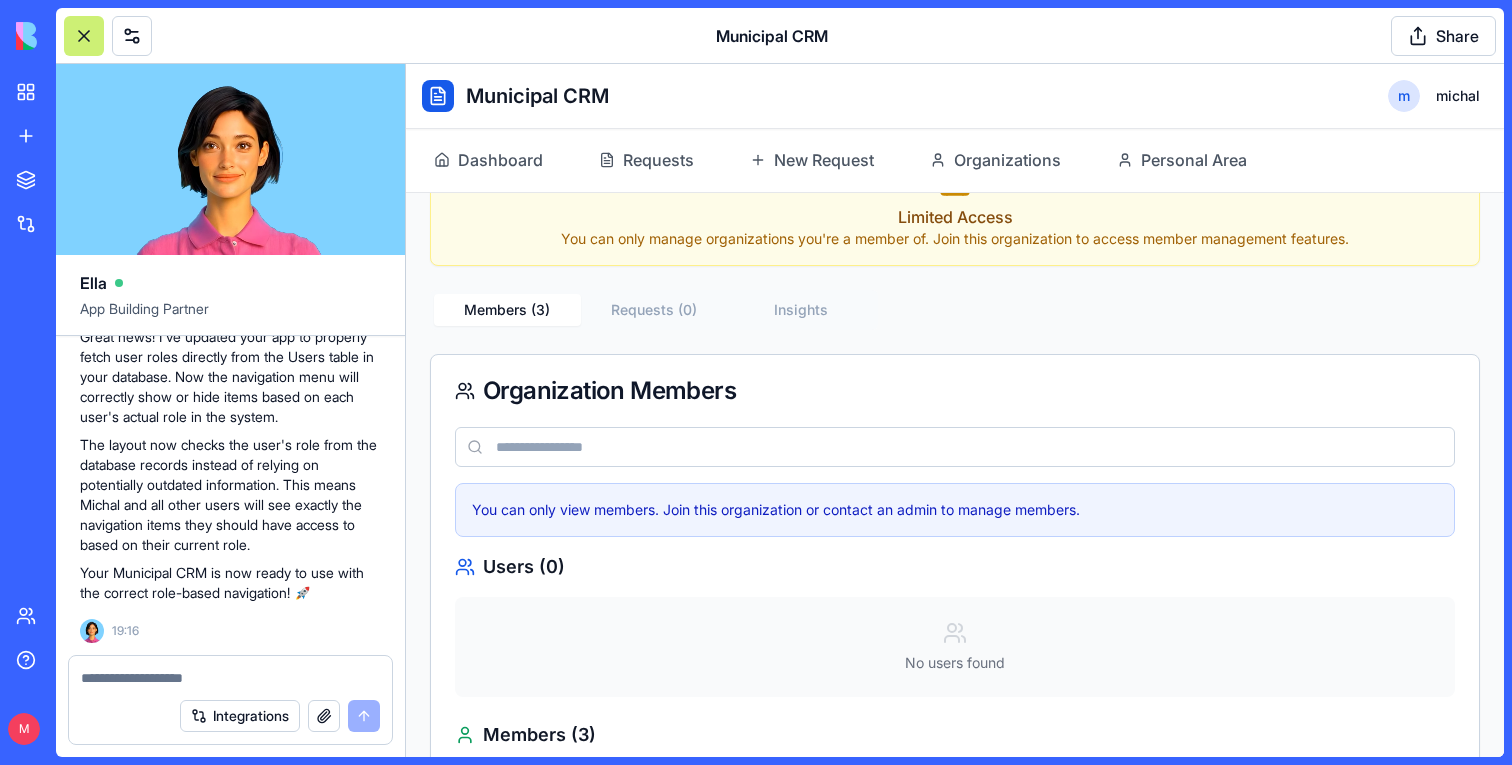 scroll, scrollTop: 238, scrollLeft: 0, axis: vertical 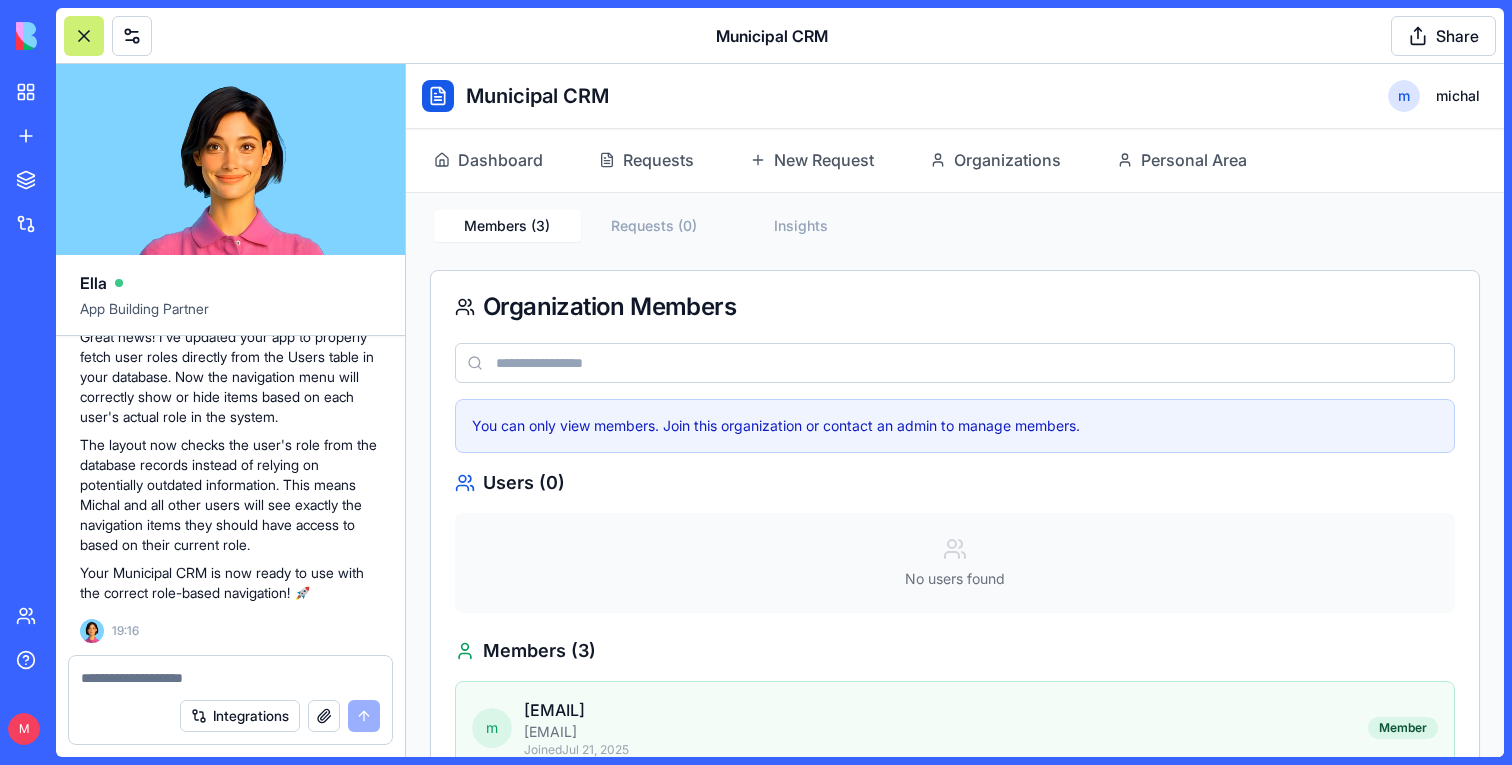 click at bounding box center [955, 363] 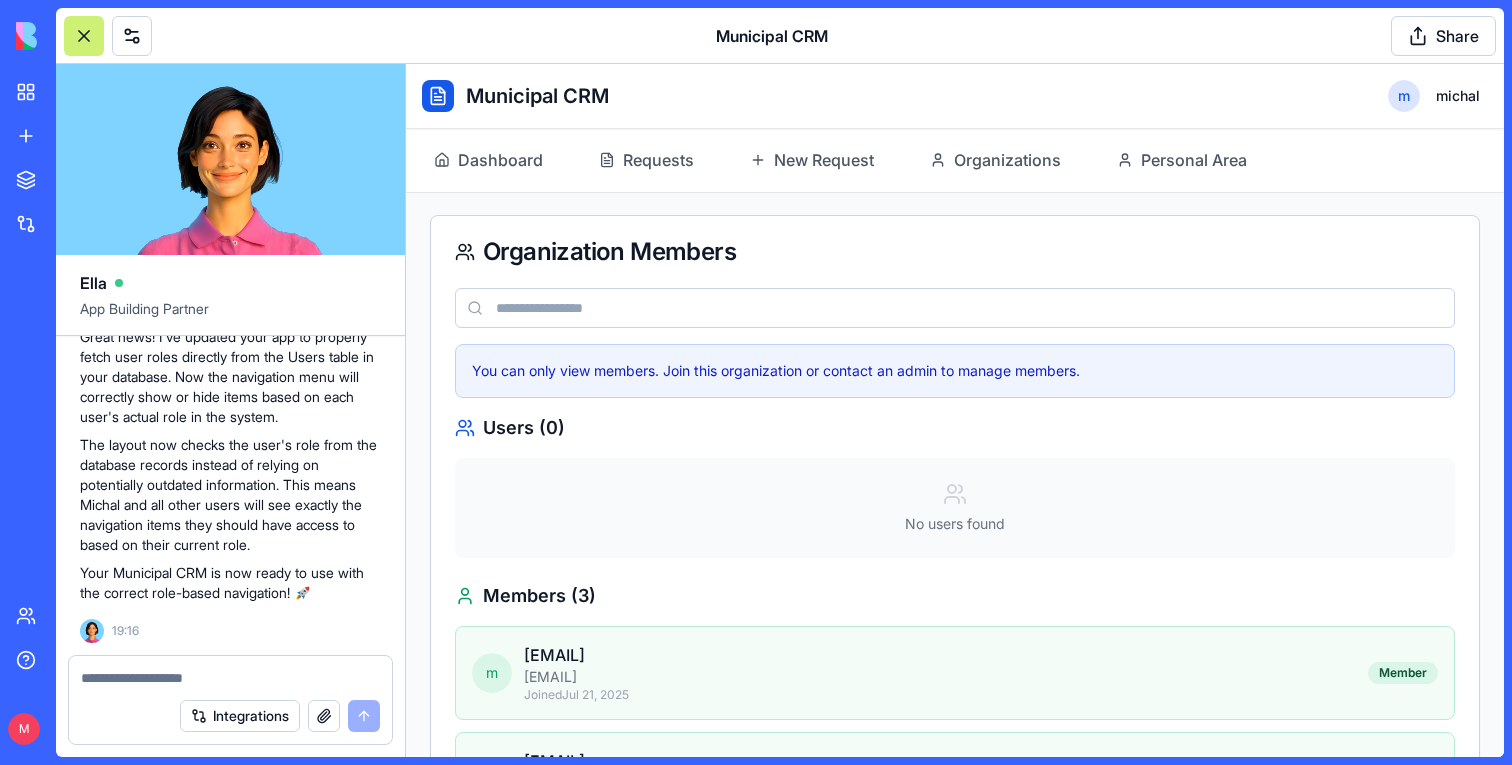 scroll, scrollTop: 533, scrollLeft: 0, axis: vertical 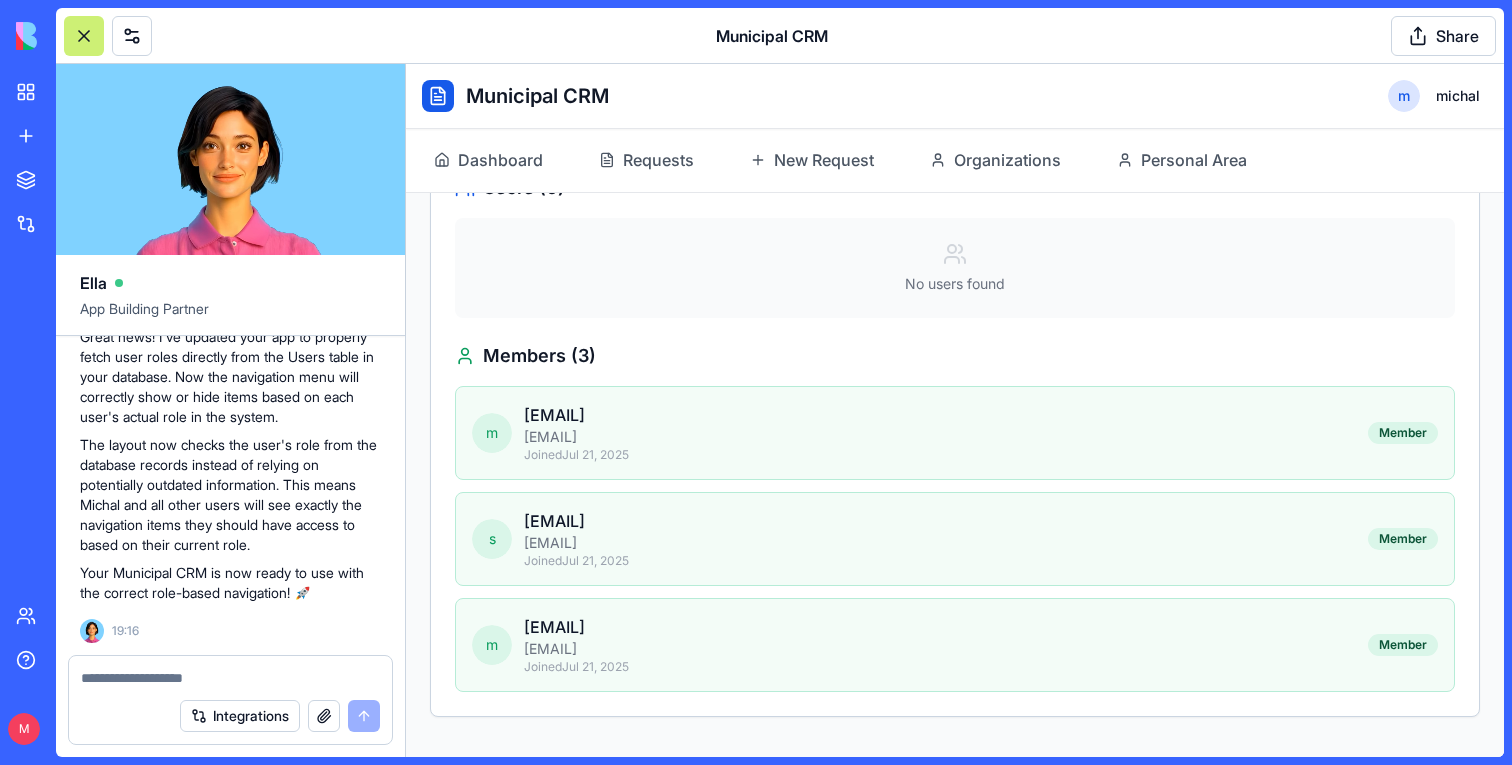 click on "[EMAIL]" at bounding box center [576, 415] 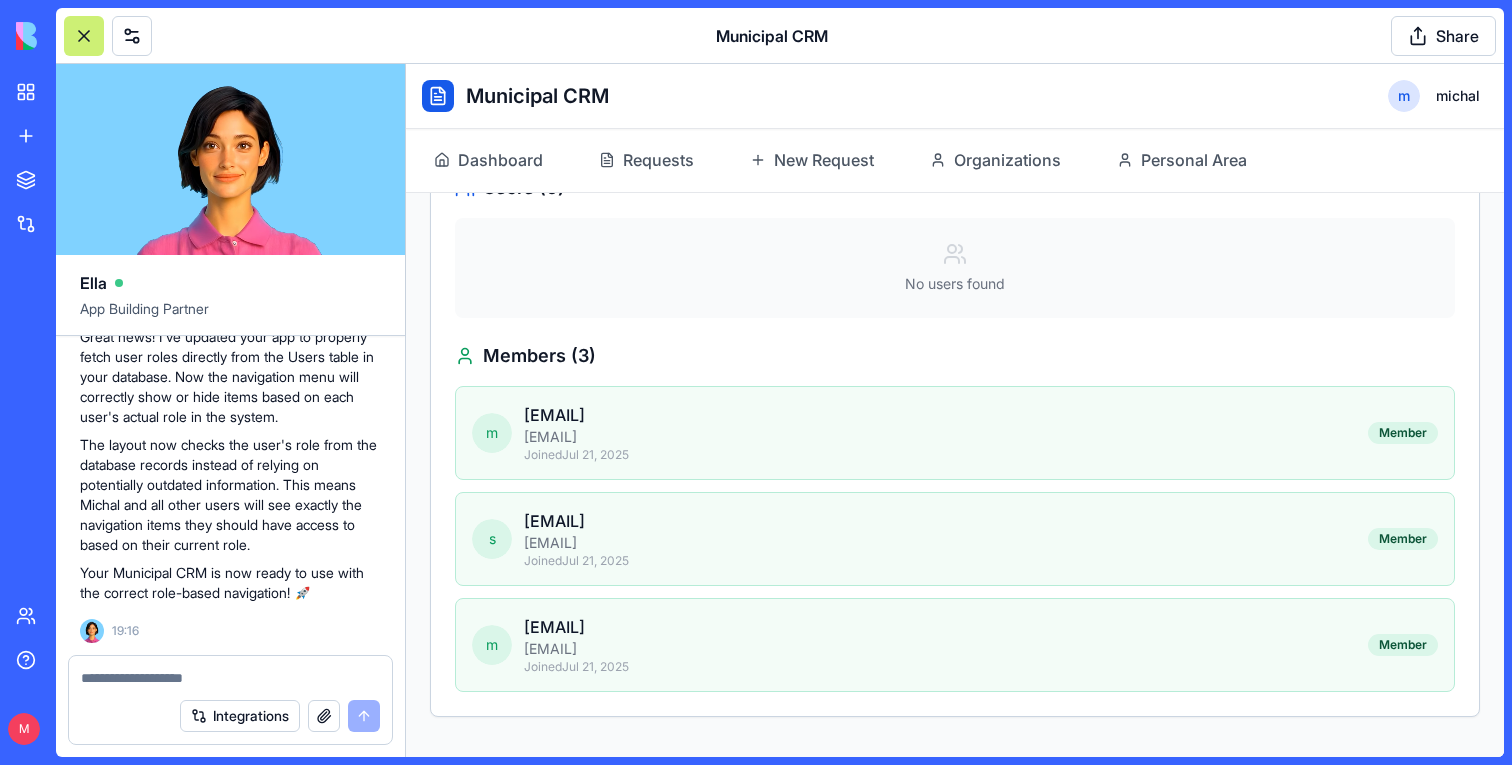 click on "[EMAIL]" at bounding box center (576, 415) 